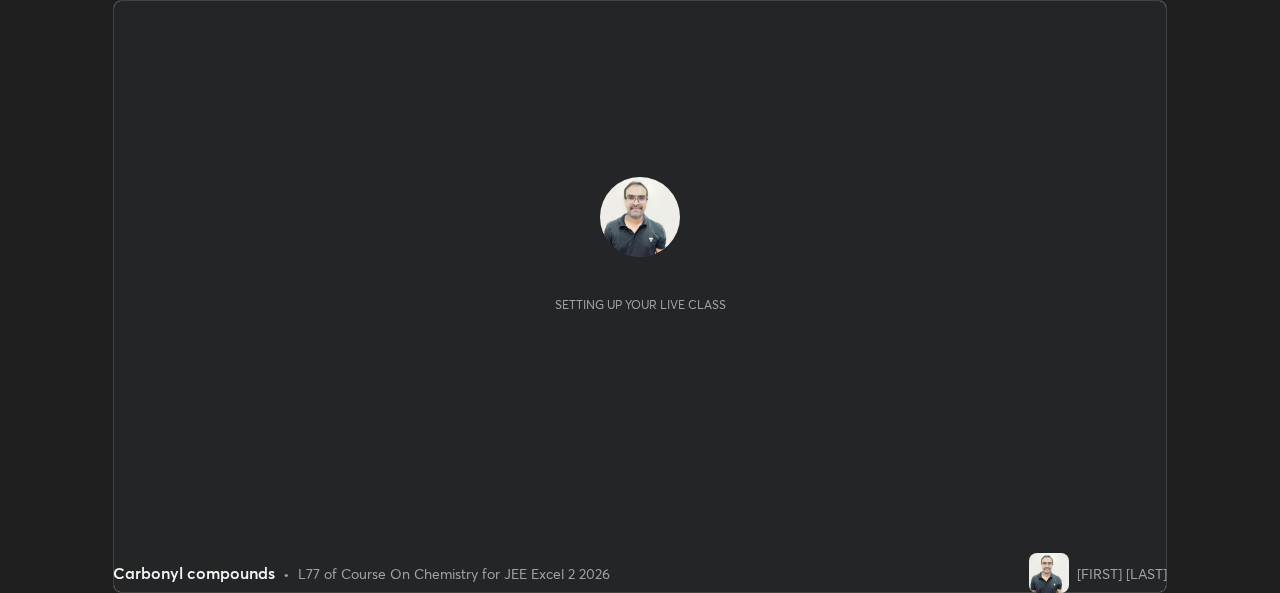 scroll, scrollTop: 0, scrollLeft: 0, axis: both 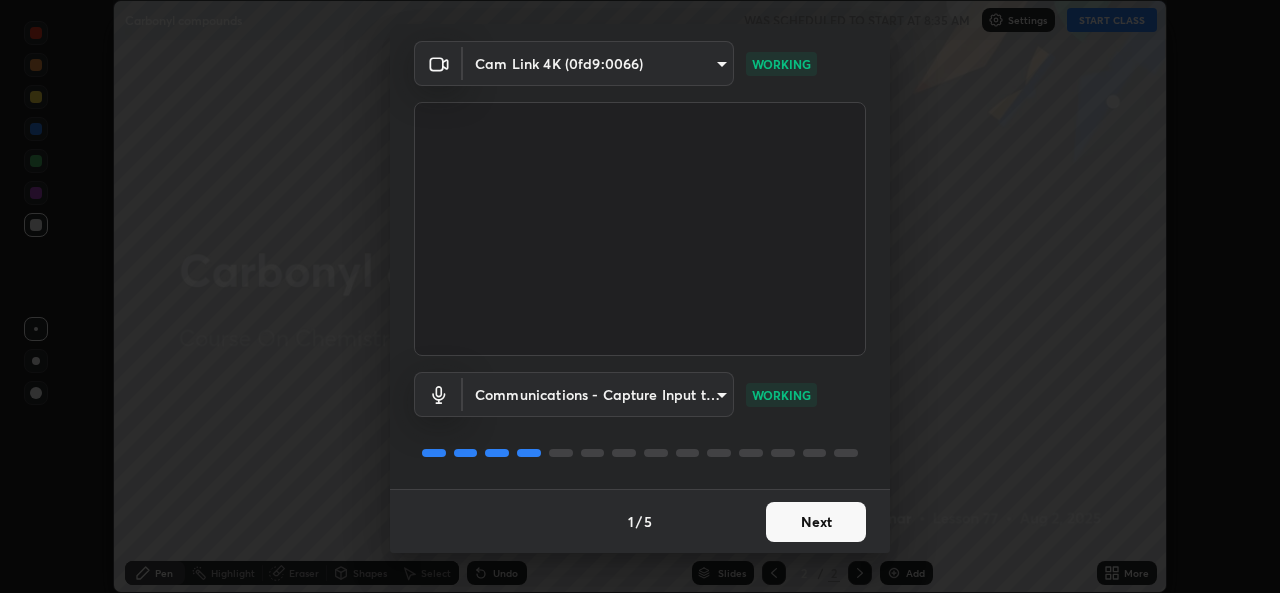 click on "Next" at bounding box center (816, 522) 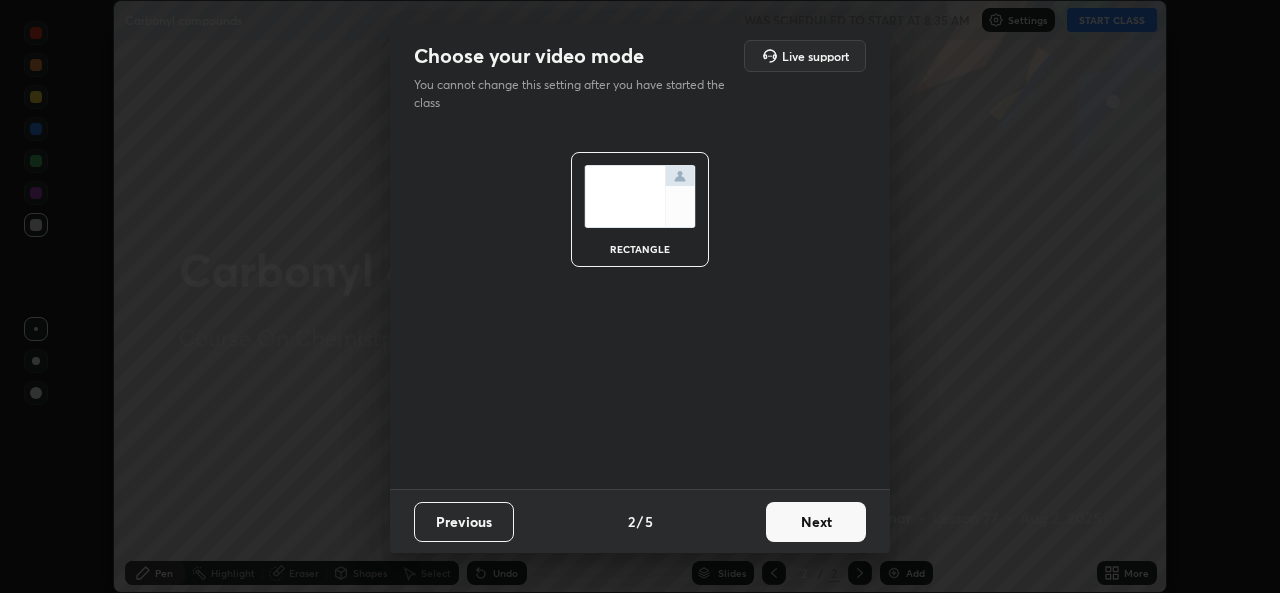 scroll, scrollTop: 0, scrollLeft: 0, axis: both 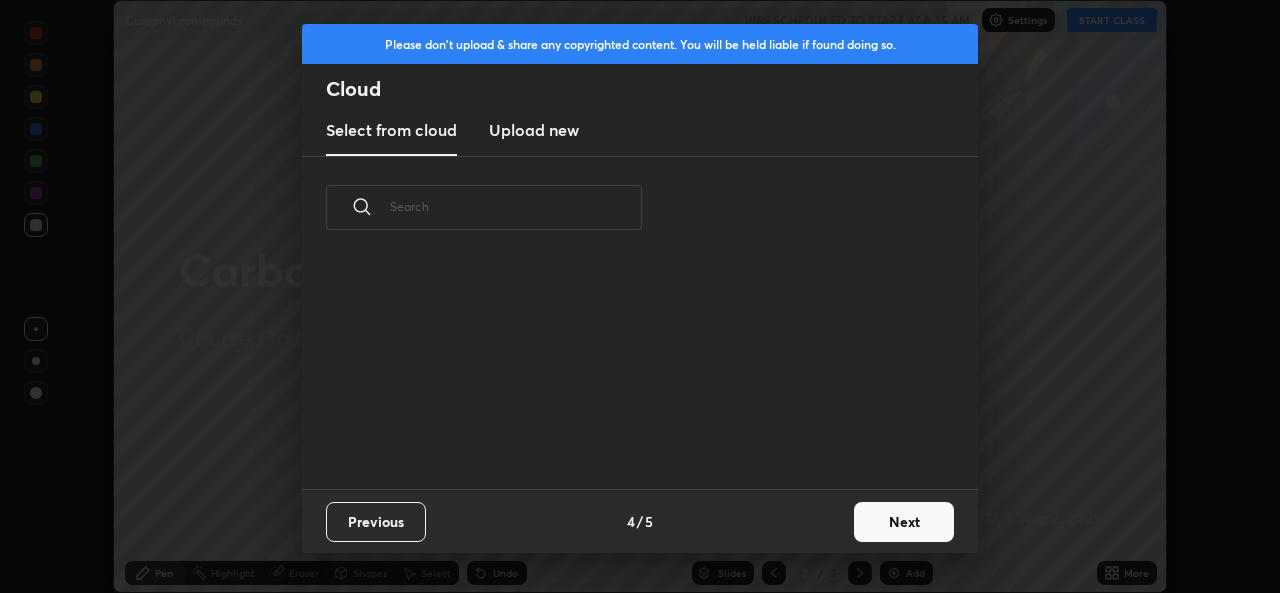 click on "Previous 4 / 5 Next" at bounding box center [640, 521] 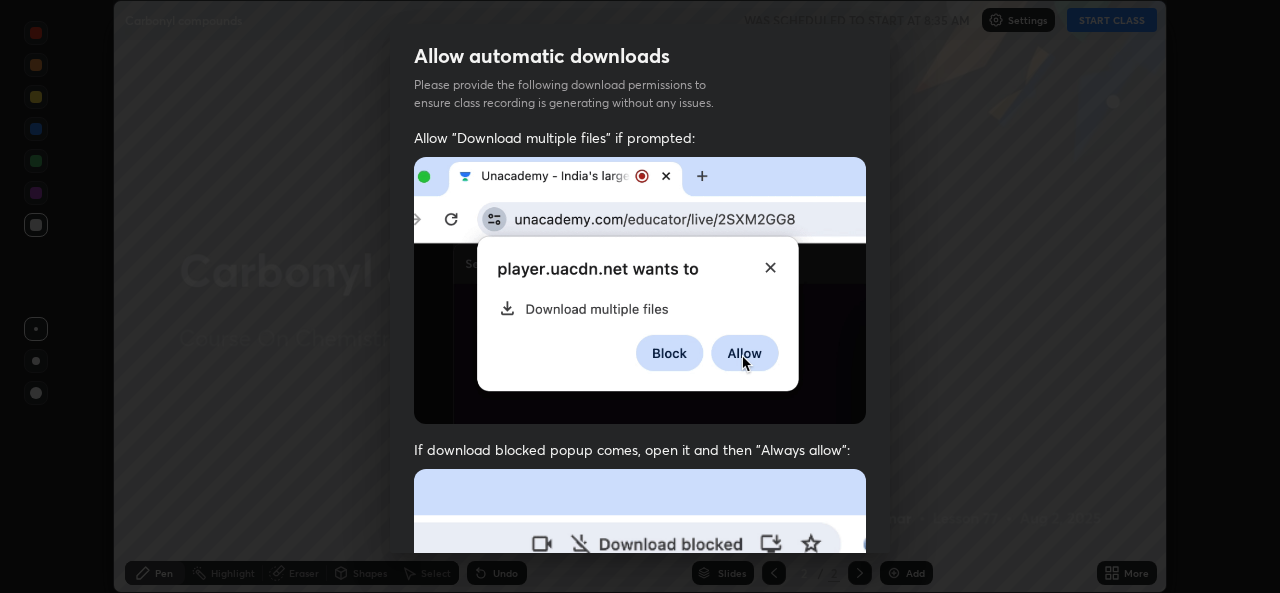 click on "Previous 5 / 5 Done" at bounding box center [640, 1002] 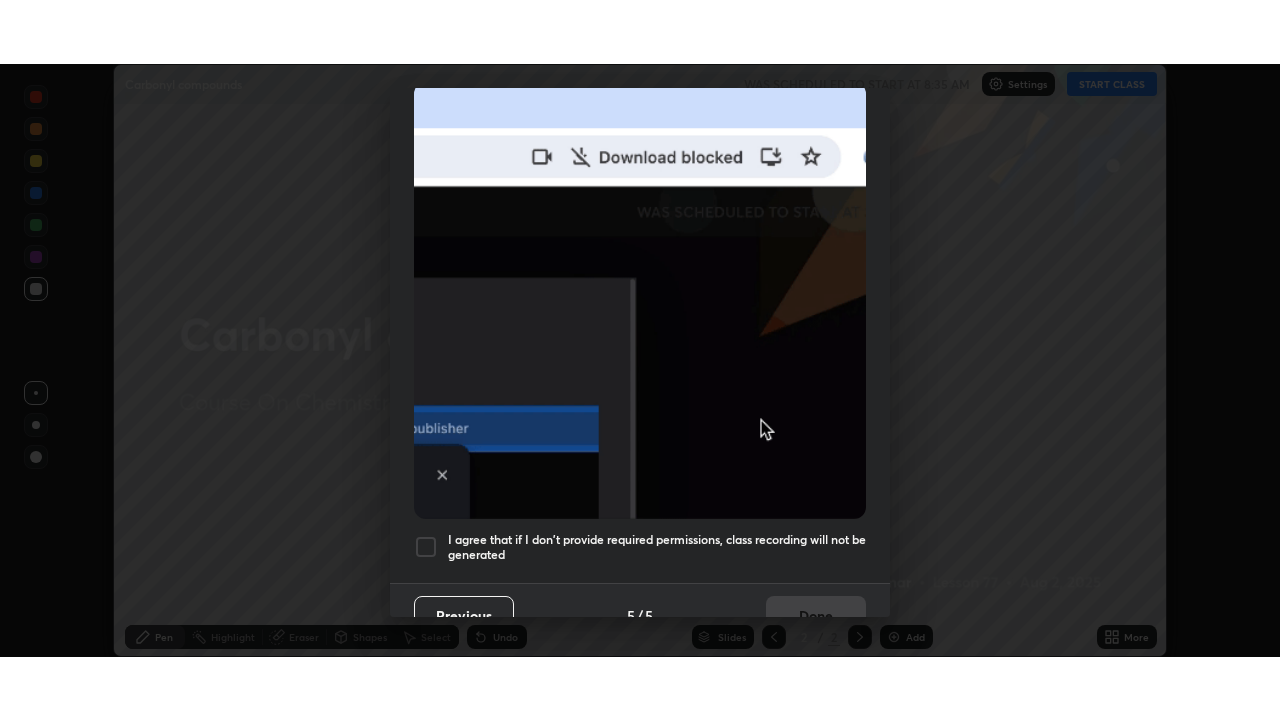 scroll, scrollTop: 471, scrollLeft: 0, axis: vertical 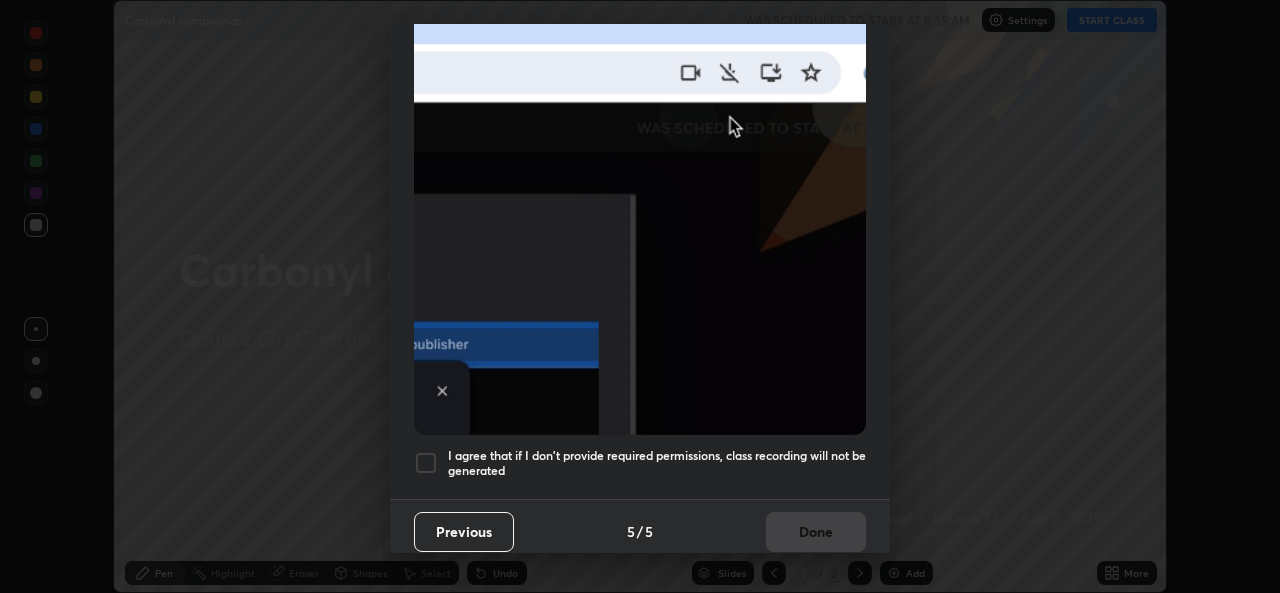 click at bounding box center [426, 463] 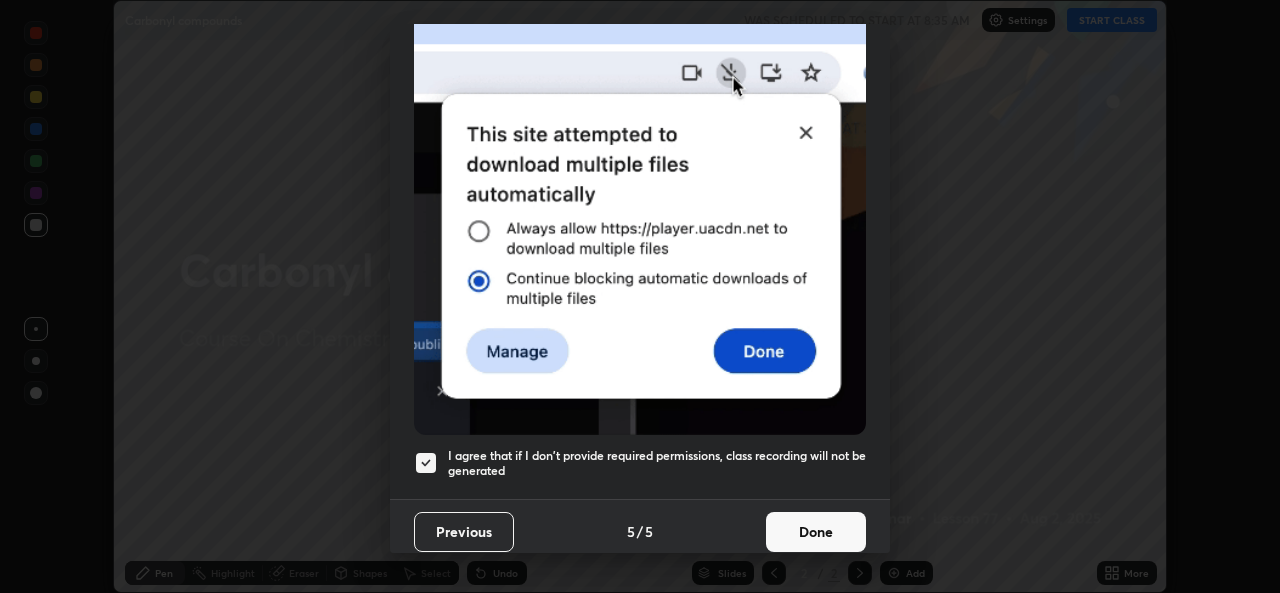 click on "Done" at bounding box center (816, 532) 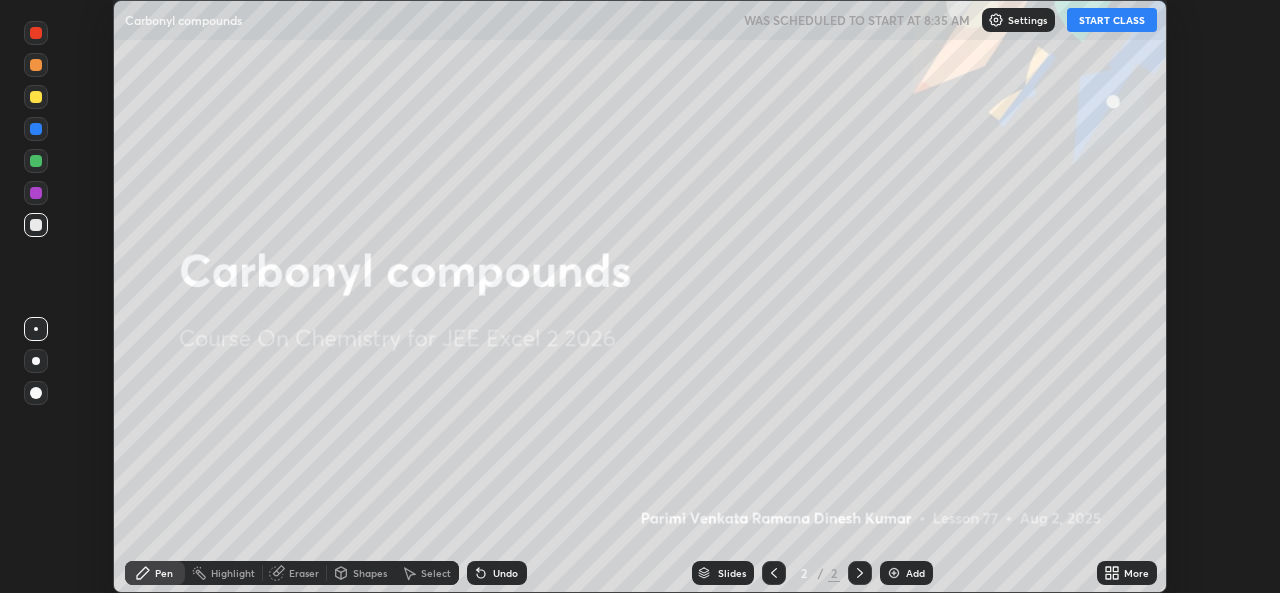 click on "START CLASS" at bounding box center (1112, 20) 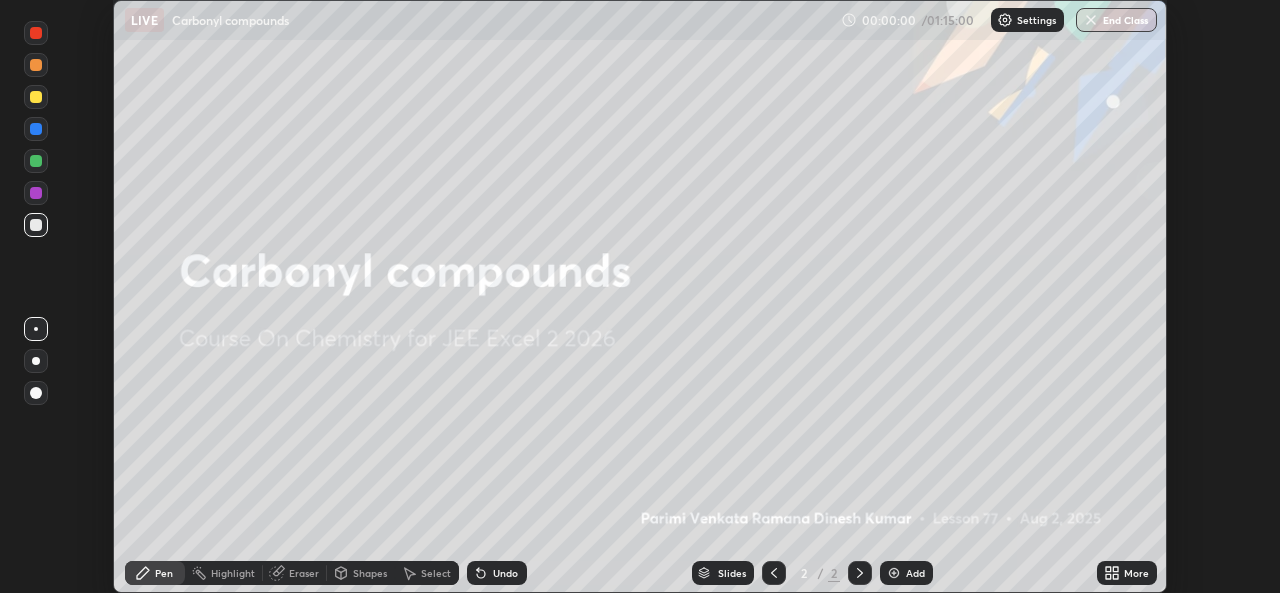 click 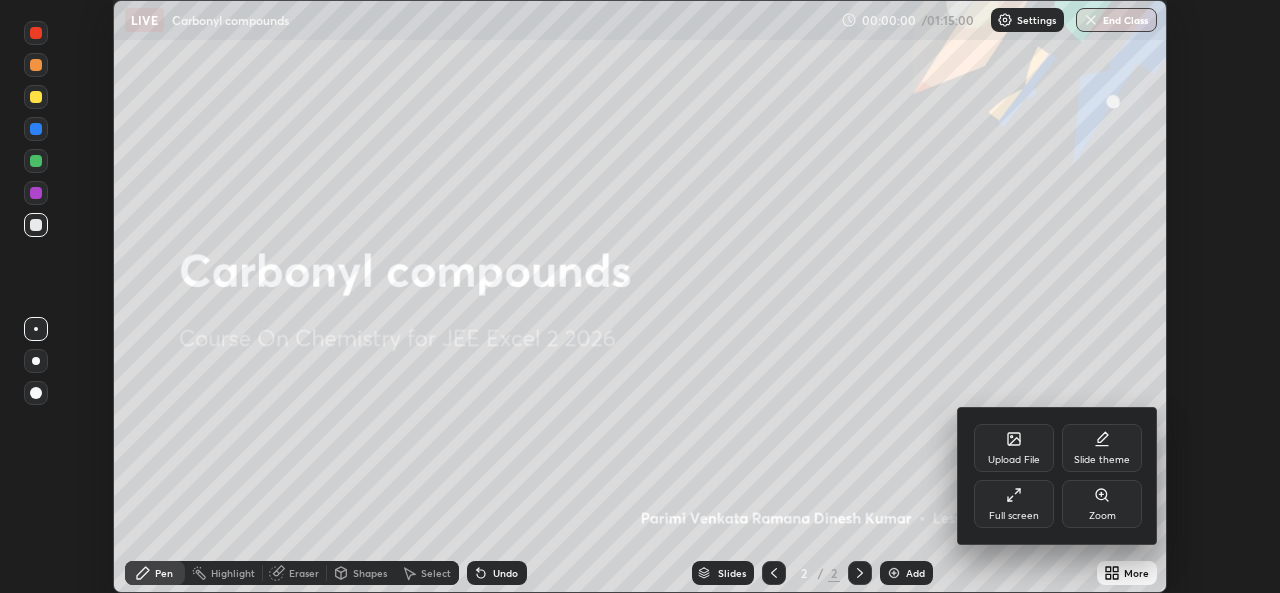 click on "Full screen" at bounding box center [1014, 516] 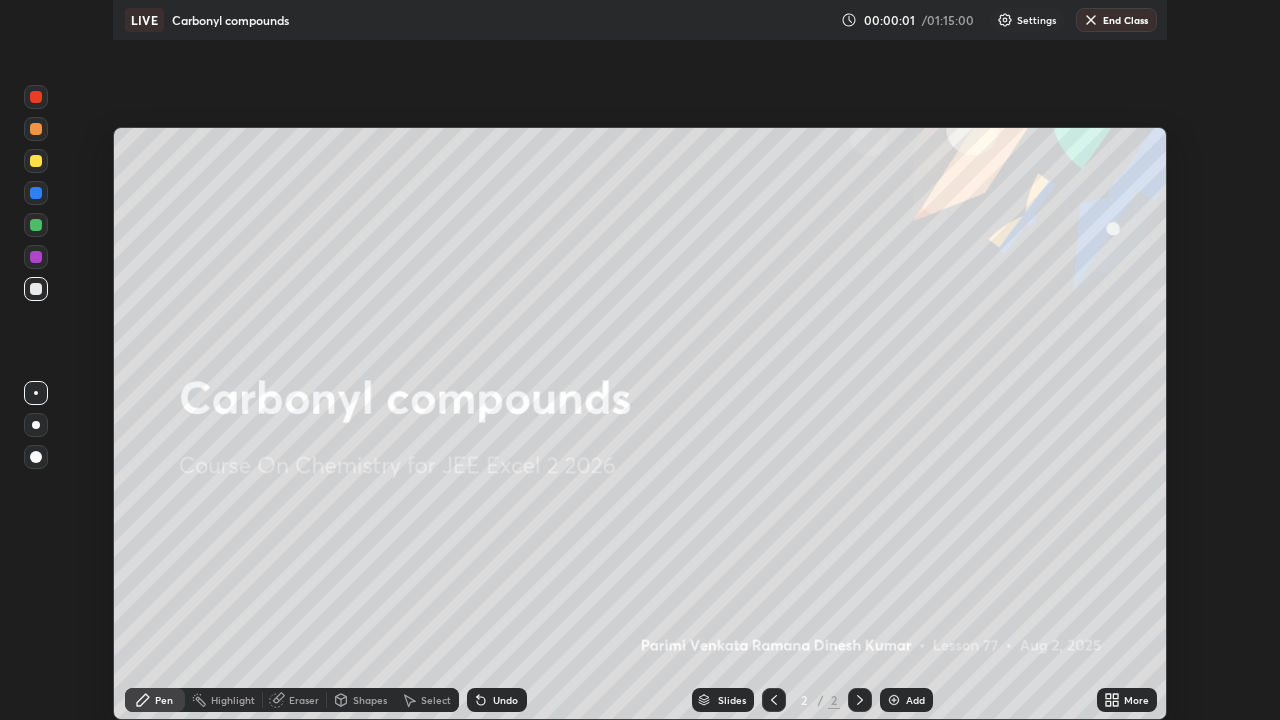 scroll, scrollTop: 99280, scrollLeft: 98720, axis: both 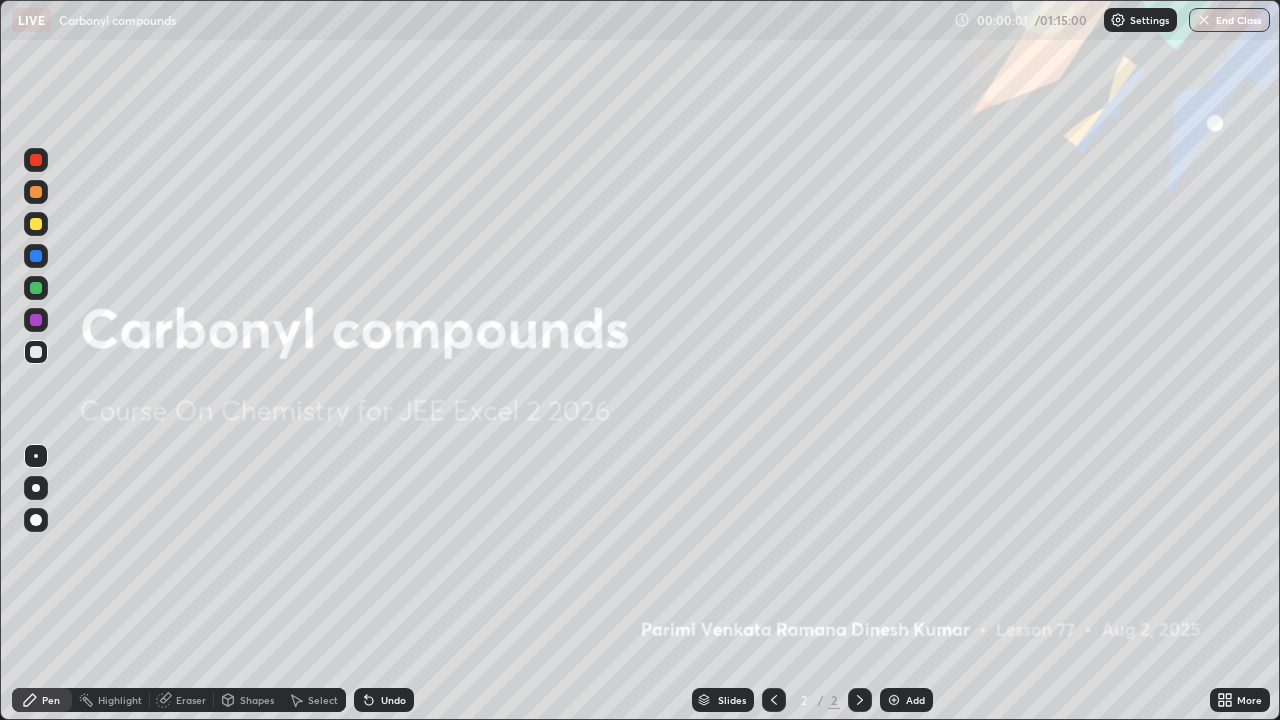 click on "Add" at bounding box center (915, 700) 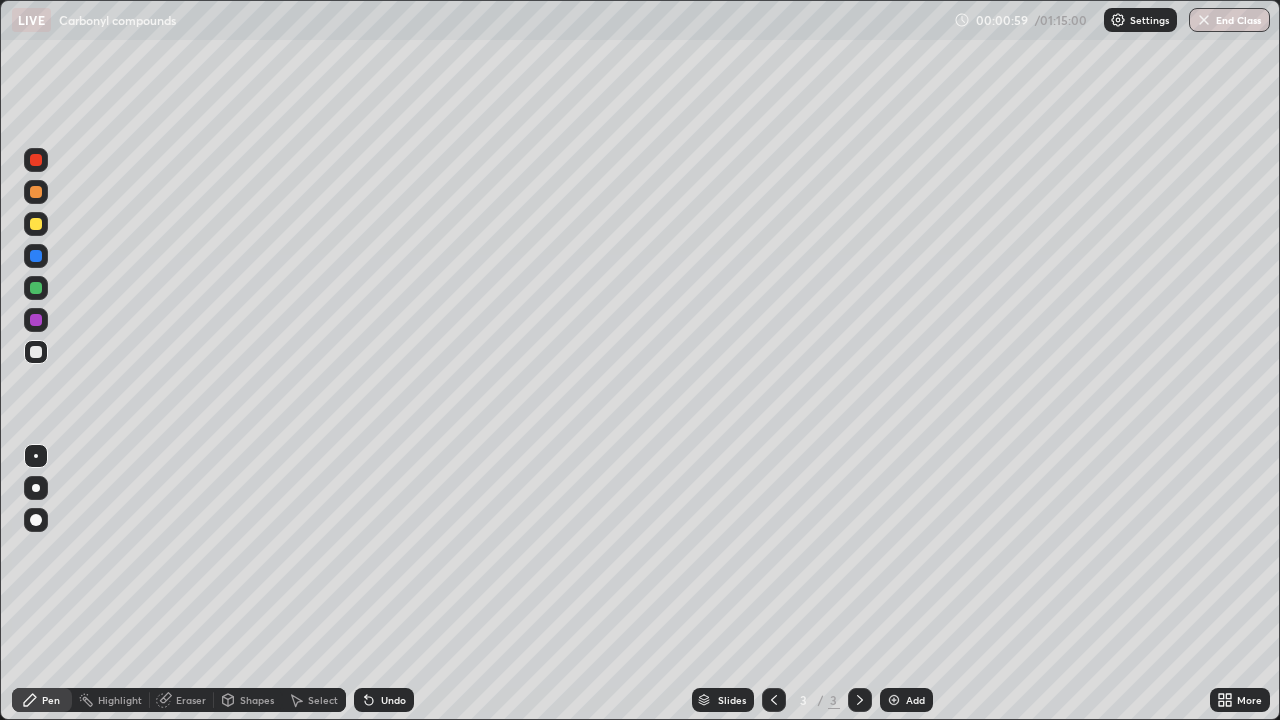 click on "Pen" at bounding box center [51, 700] 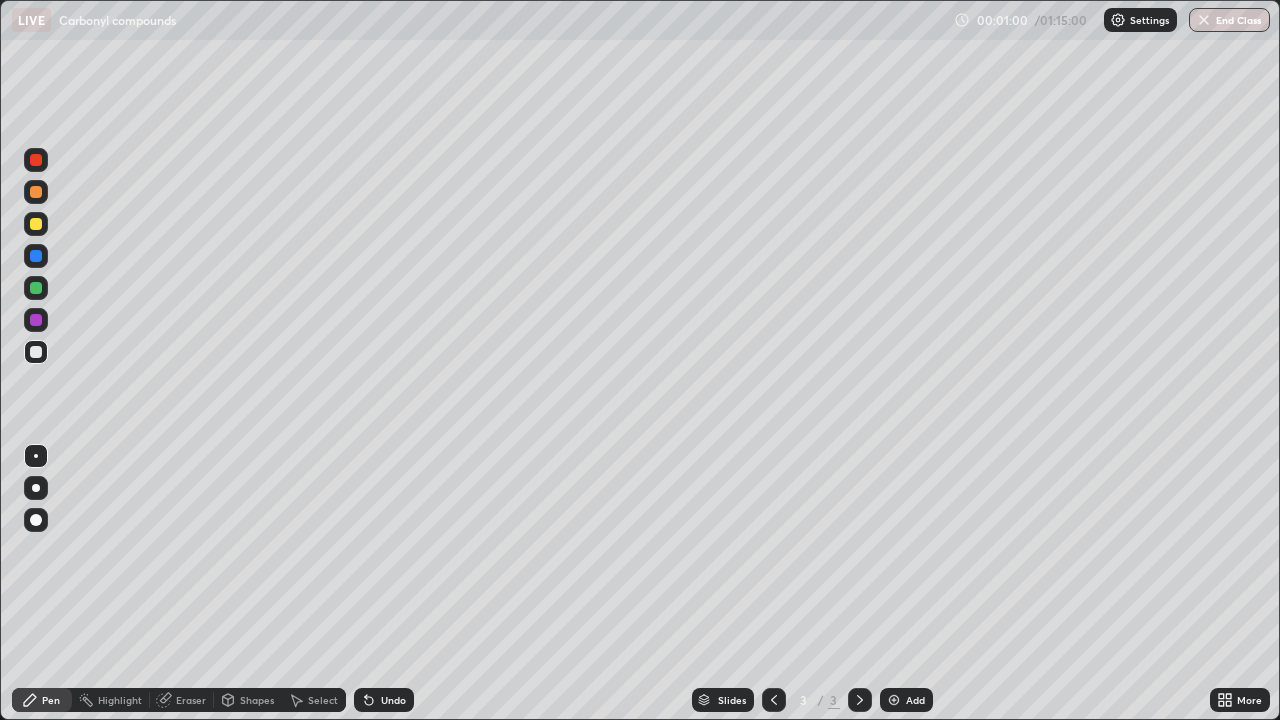 click at bounding box center [36, 320] 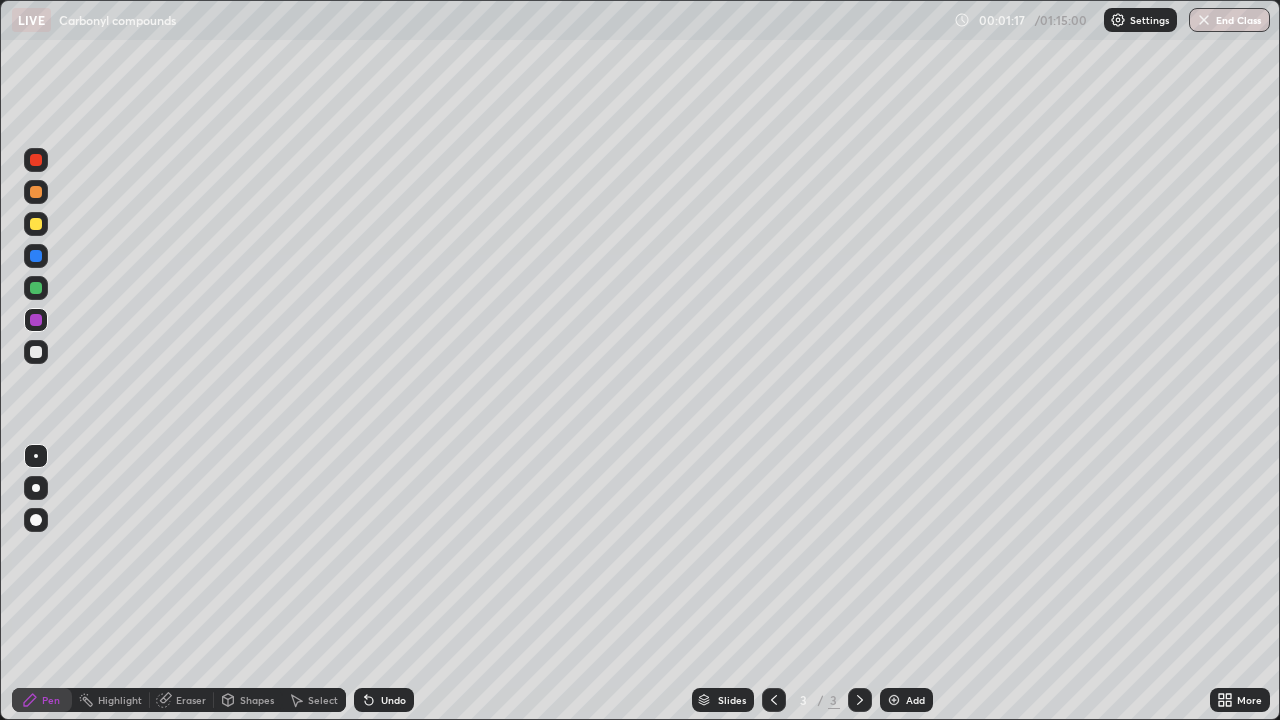 click at bounding box center [36, 288] 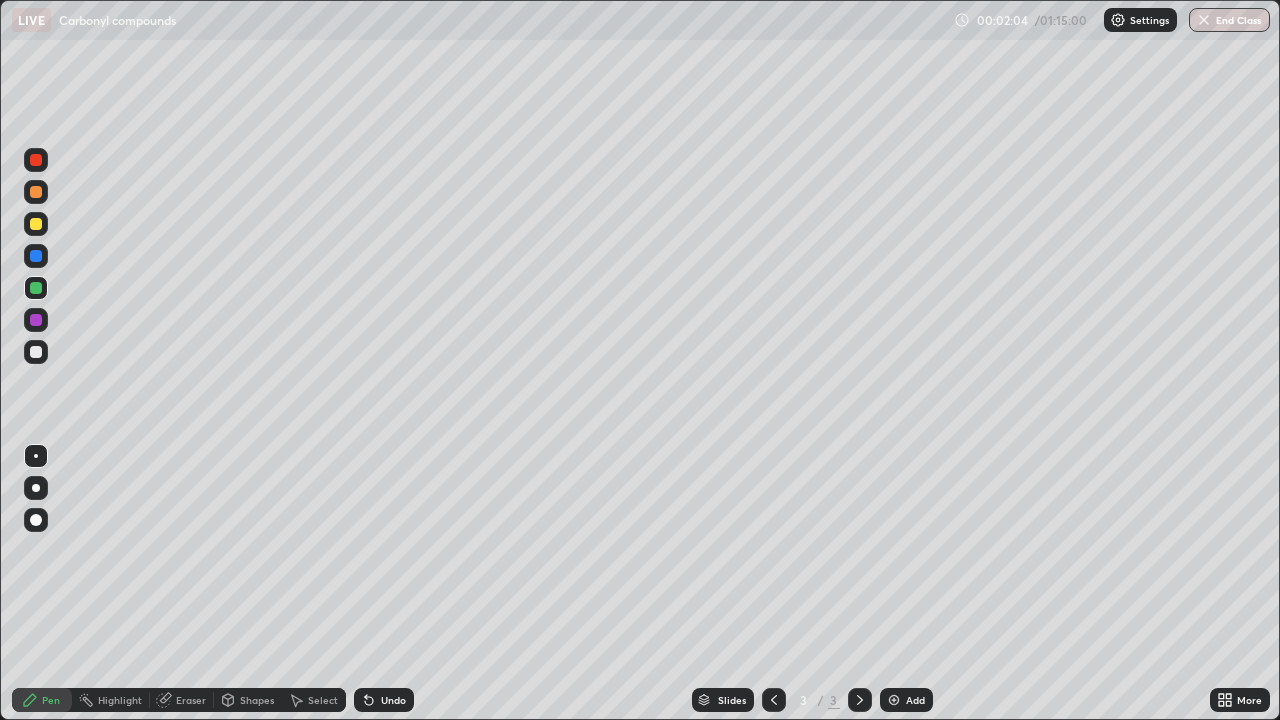 click at bounding box center (36, 488) 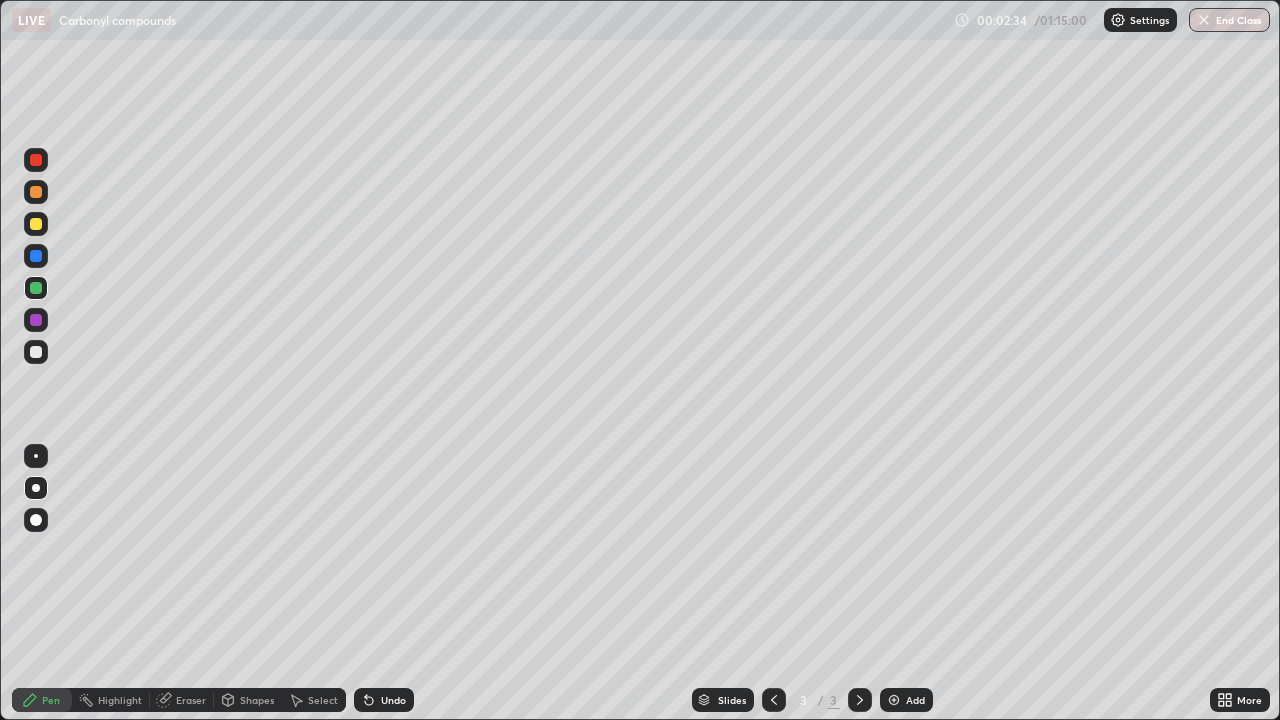 click at bounding box center (36, 352) 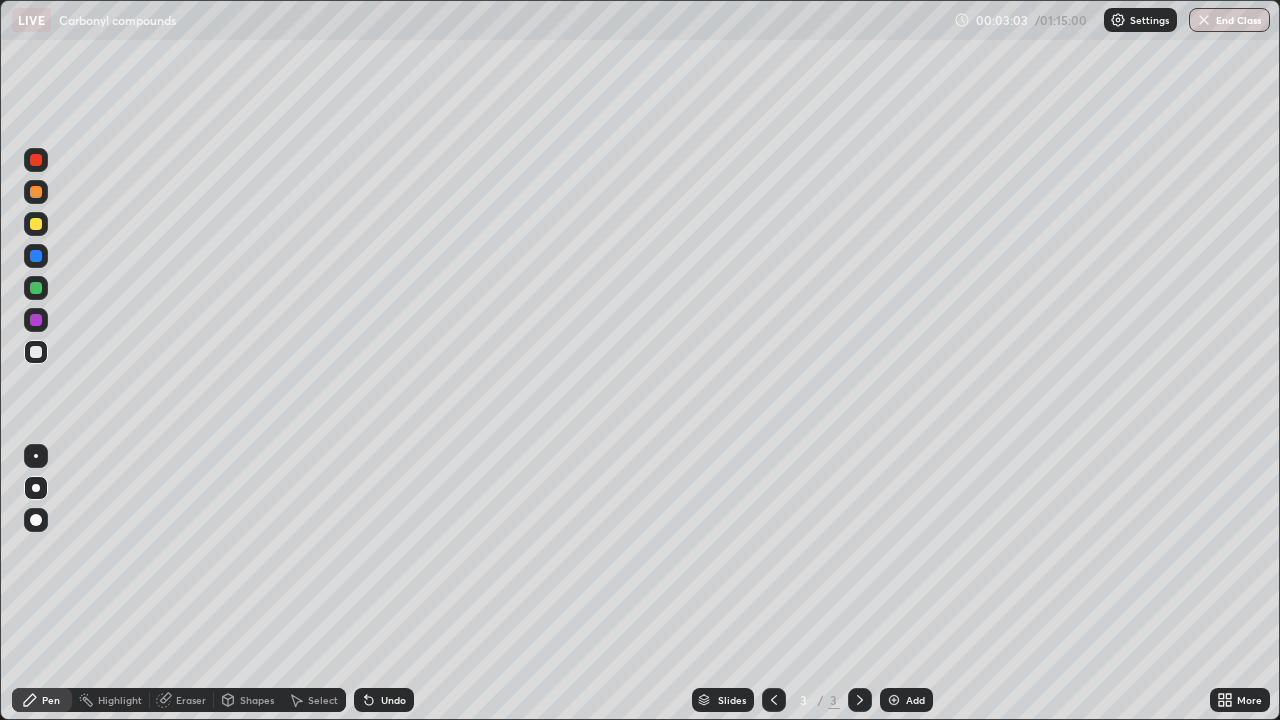click at bounding box center (36, 320) 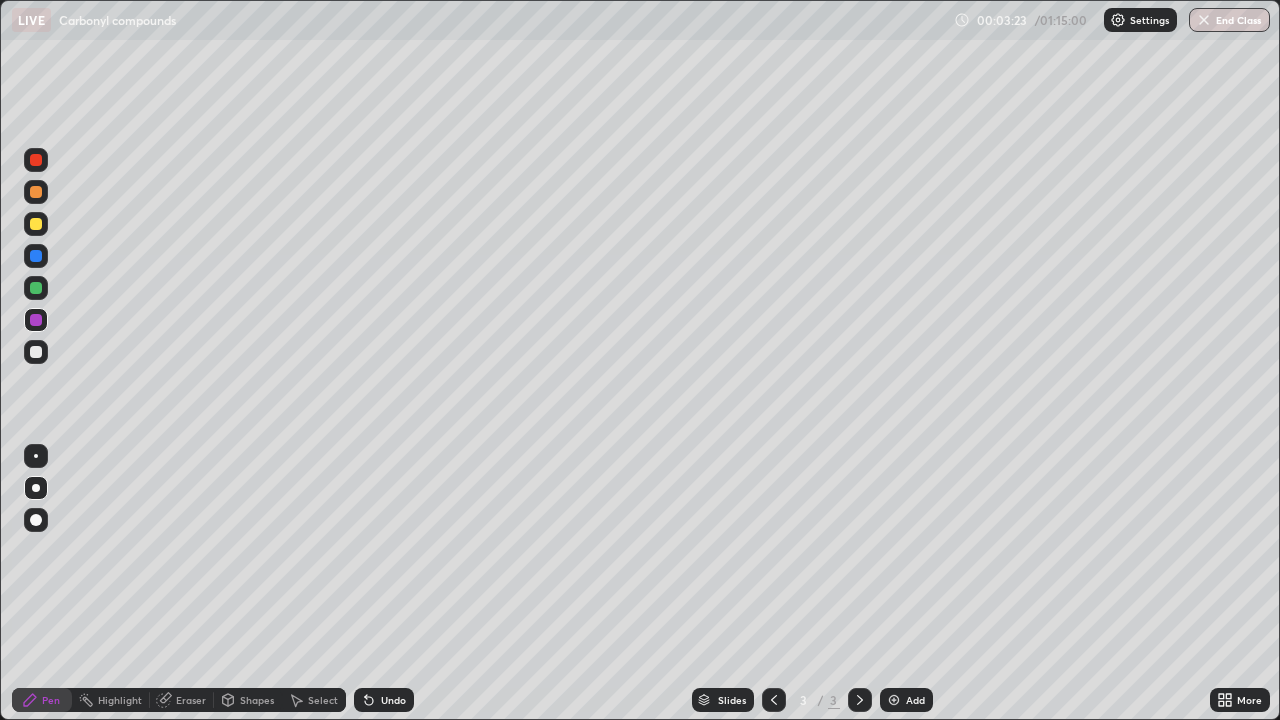 click at bounding box center (36, 352) 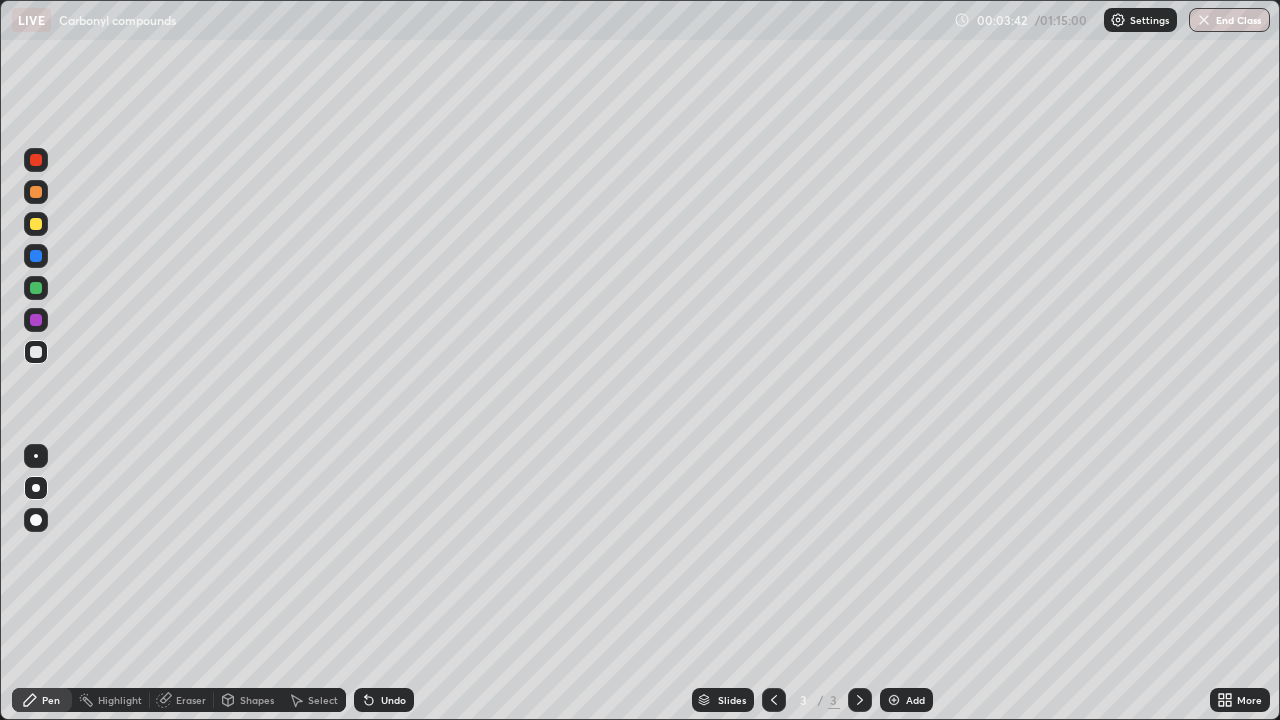 click on "Undo" at bounding box center [393, 700] 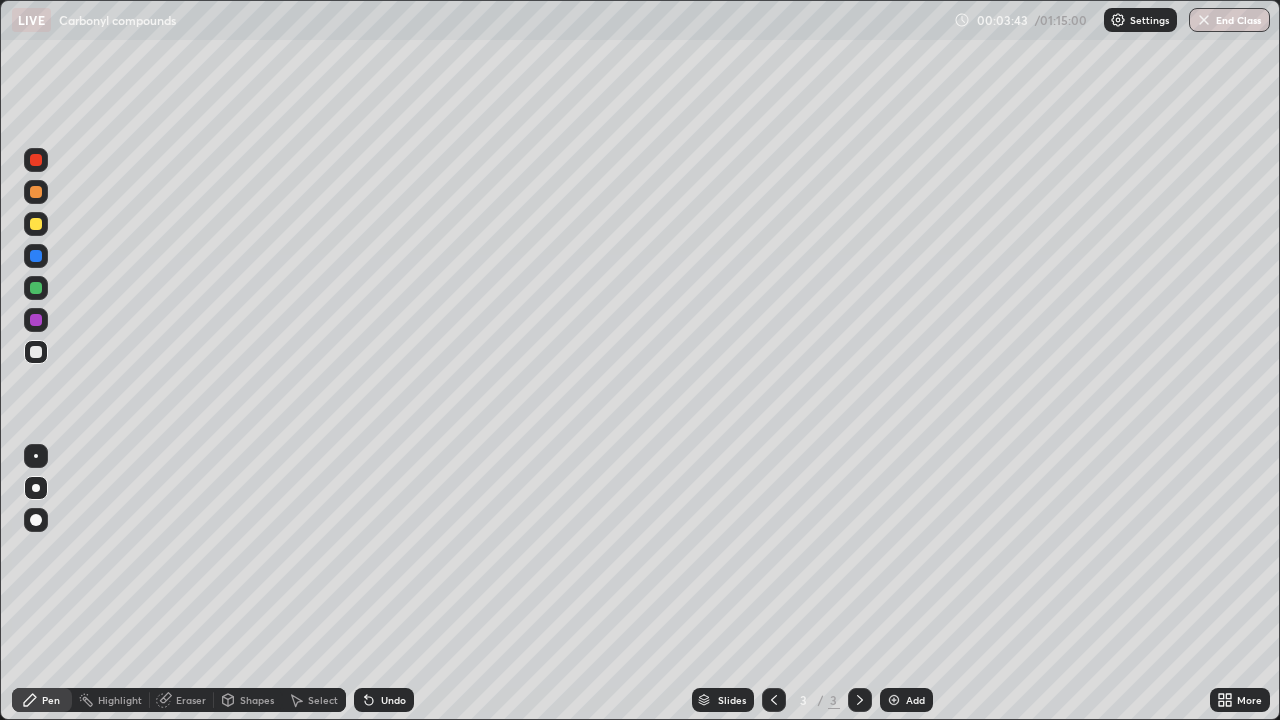 click on "Undo" at bounding box center [384, 700] 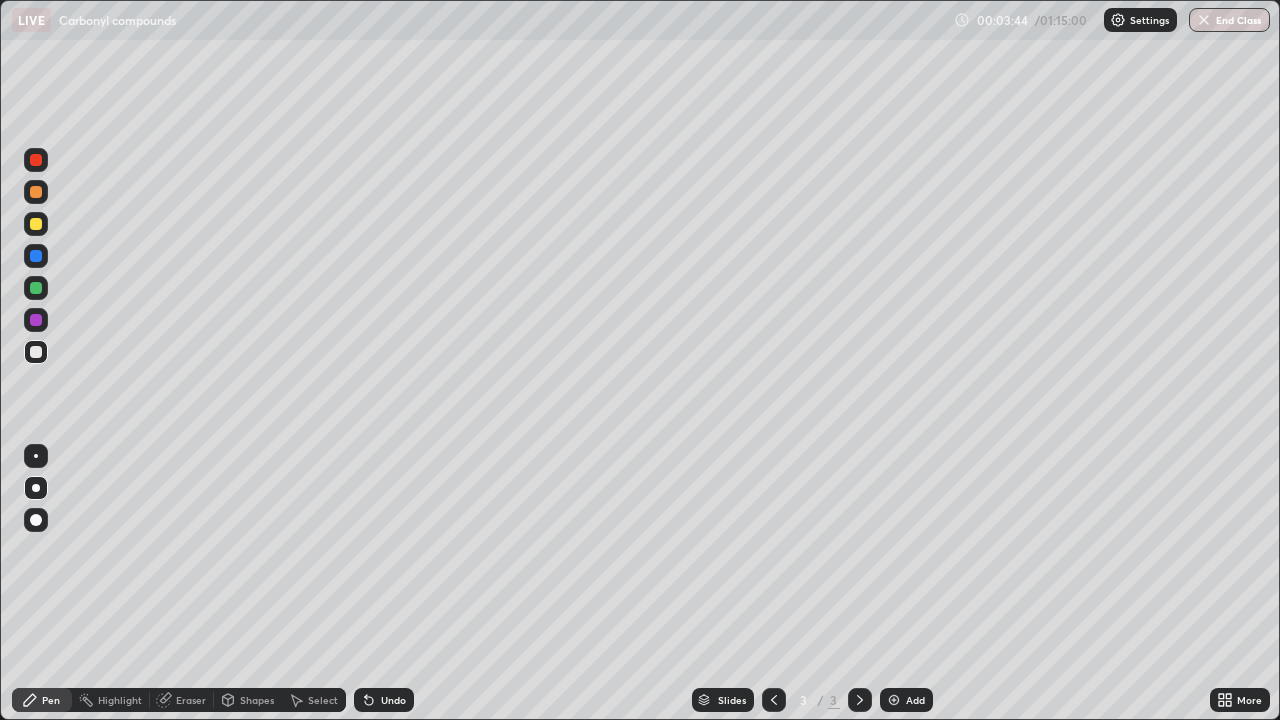 click on "Undo" at bounding box center (393, 700) 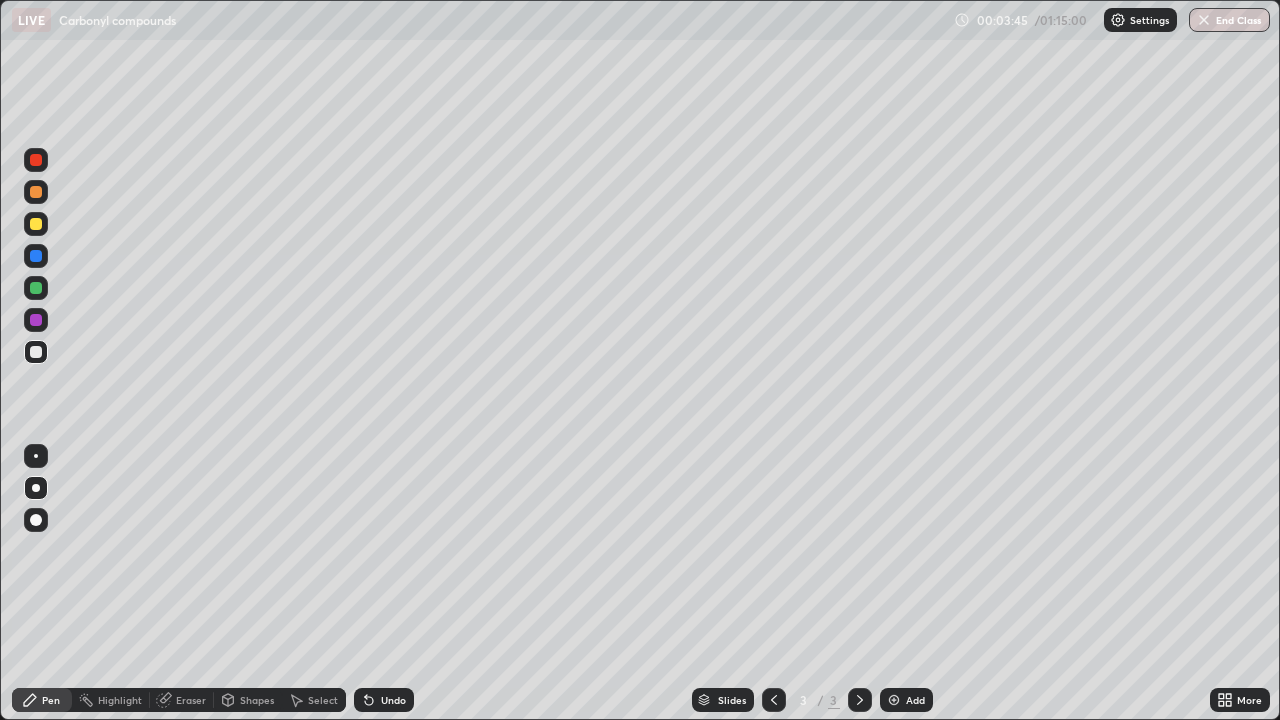 click on "Undo" at bounding box center (393, 700) 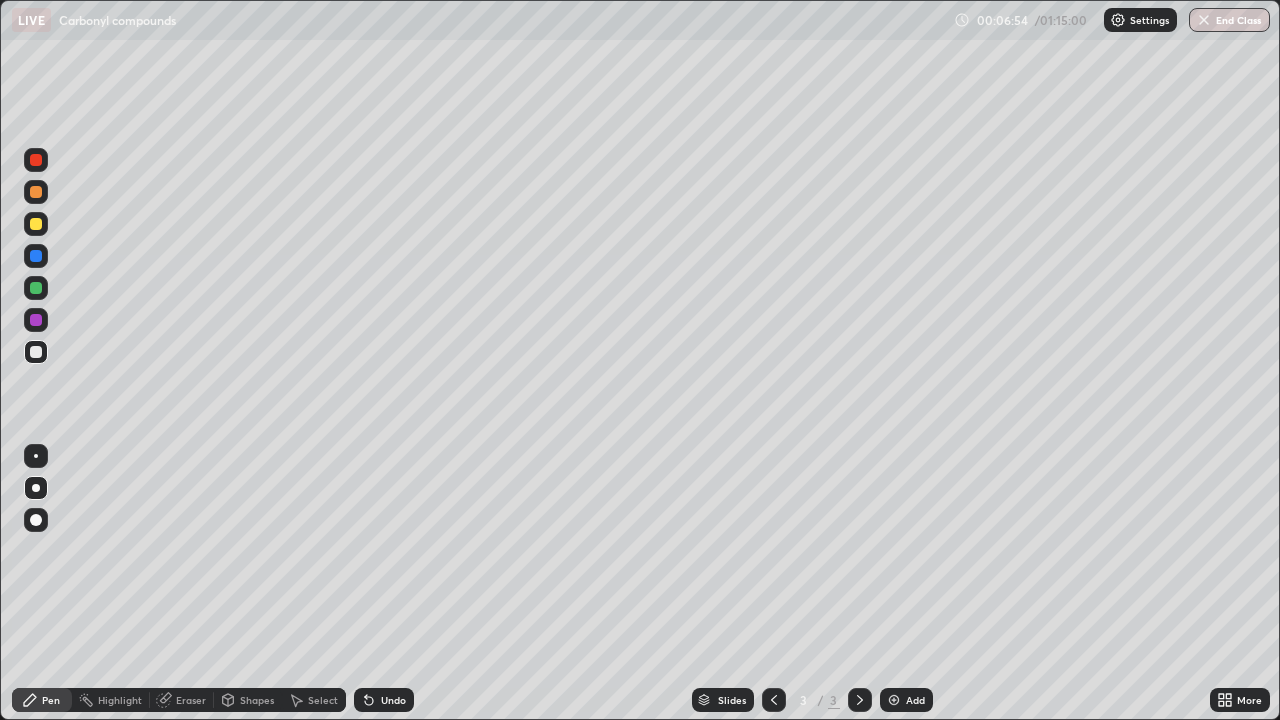 click on "Add" at bounding box center [906, 700] 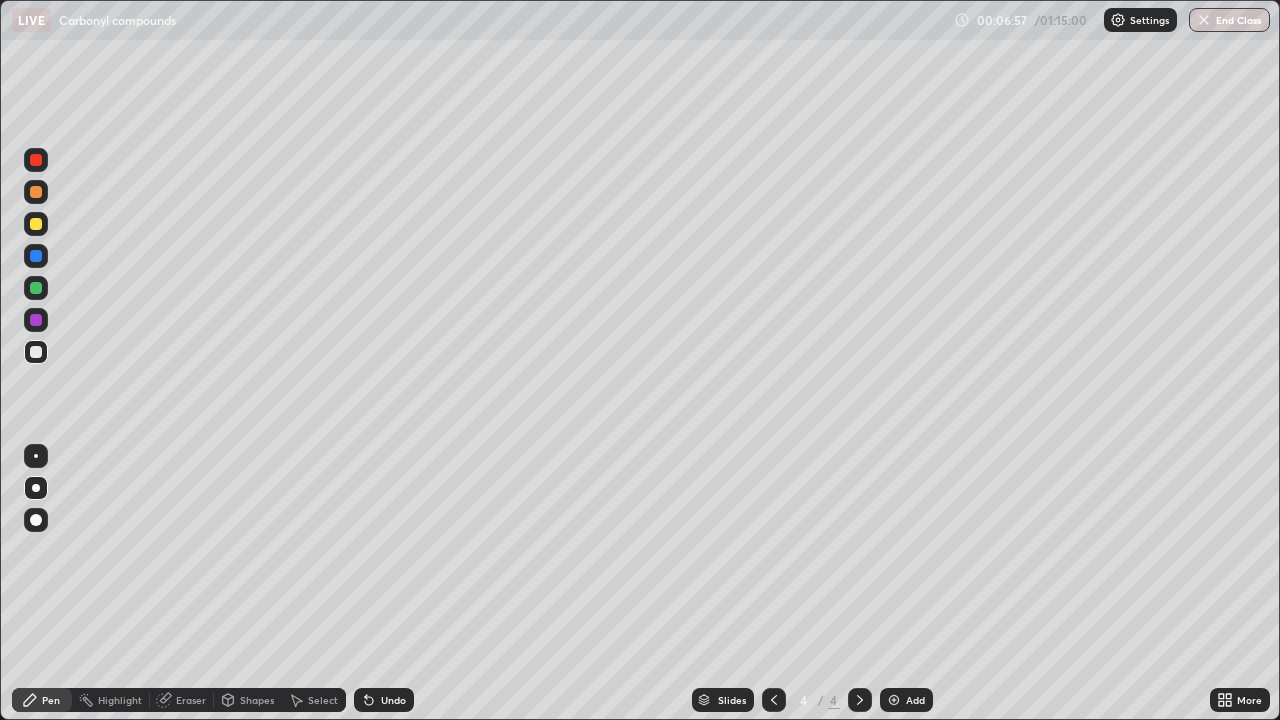 click at bounding box center [36, 288] 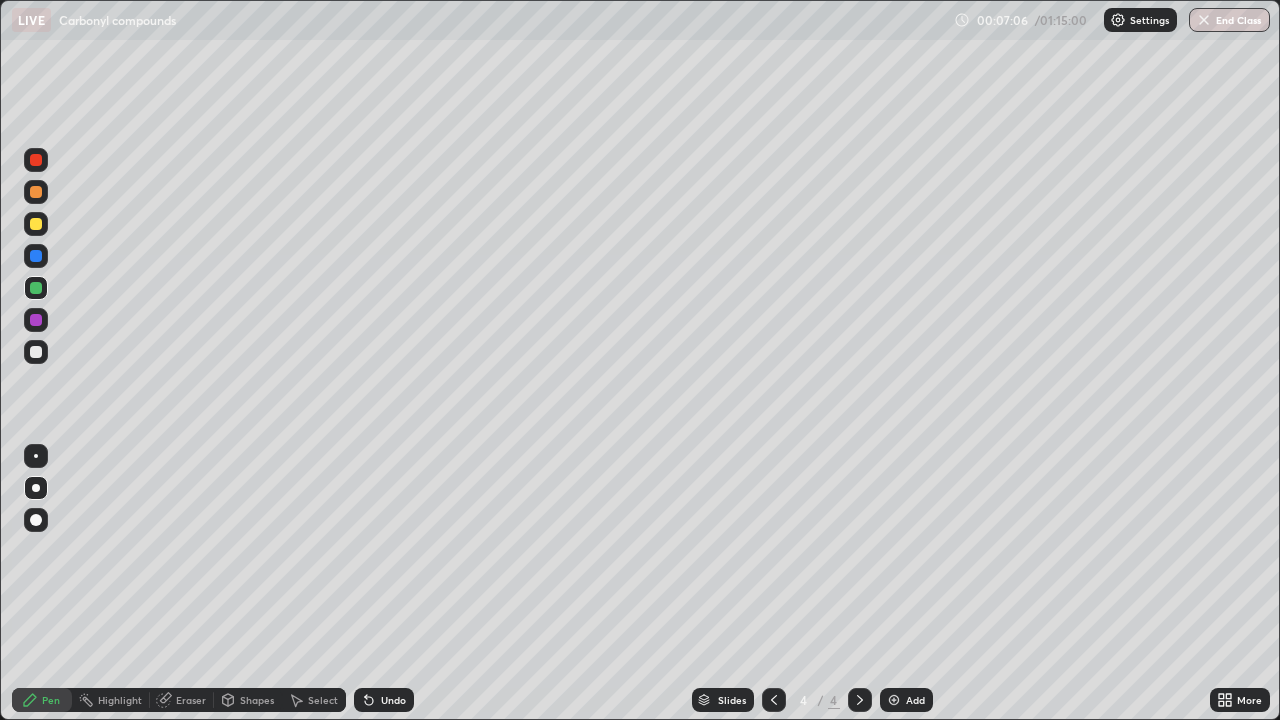 click at bounding box center (36, 256) 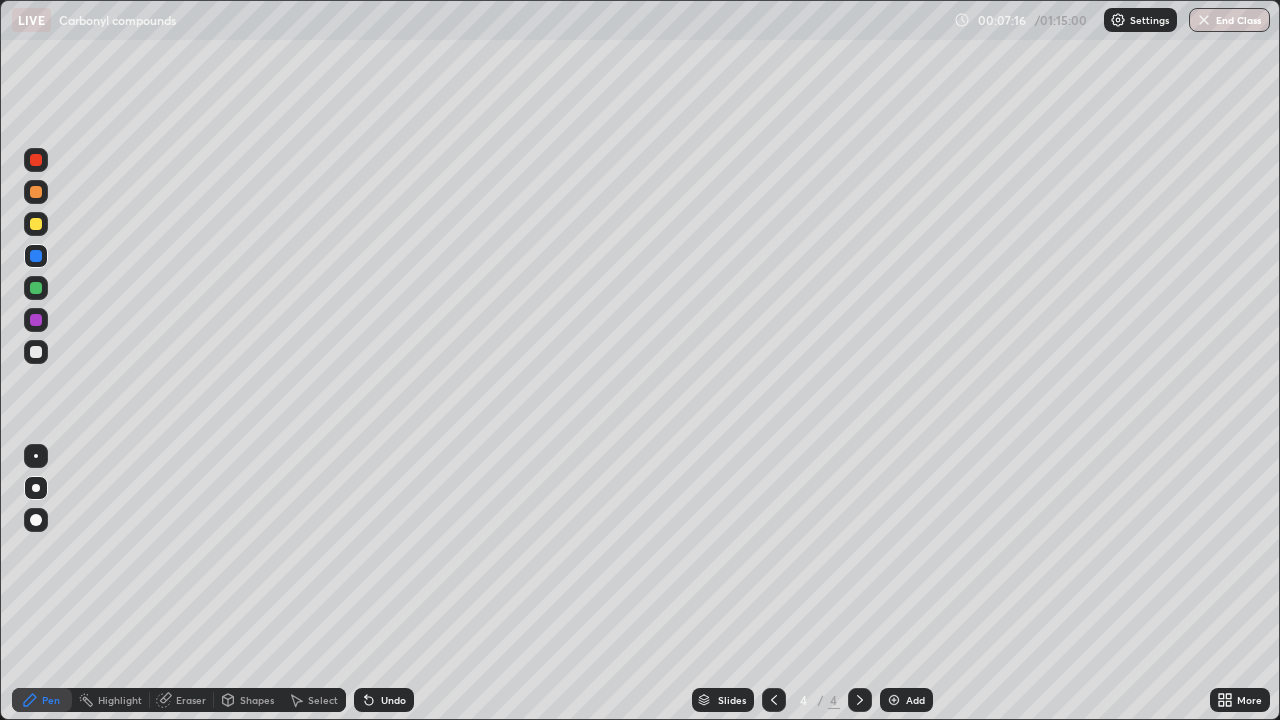 click at bounding box center [36, 320] 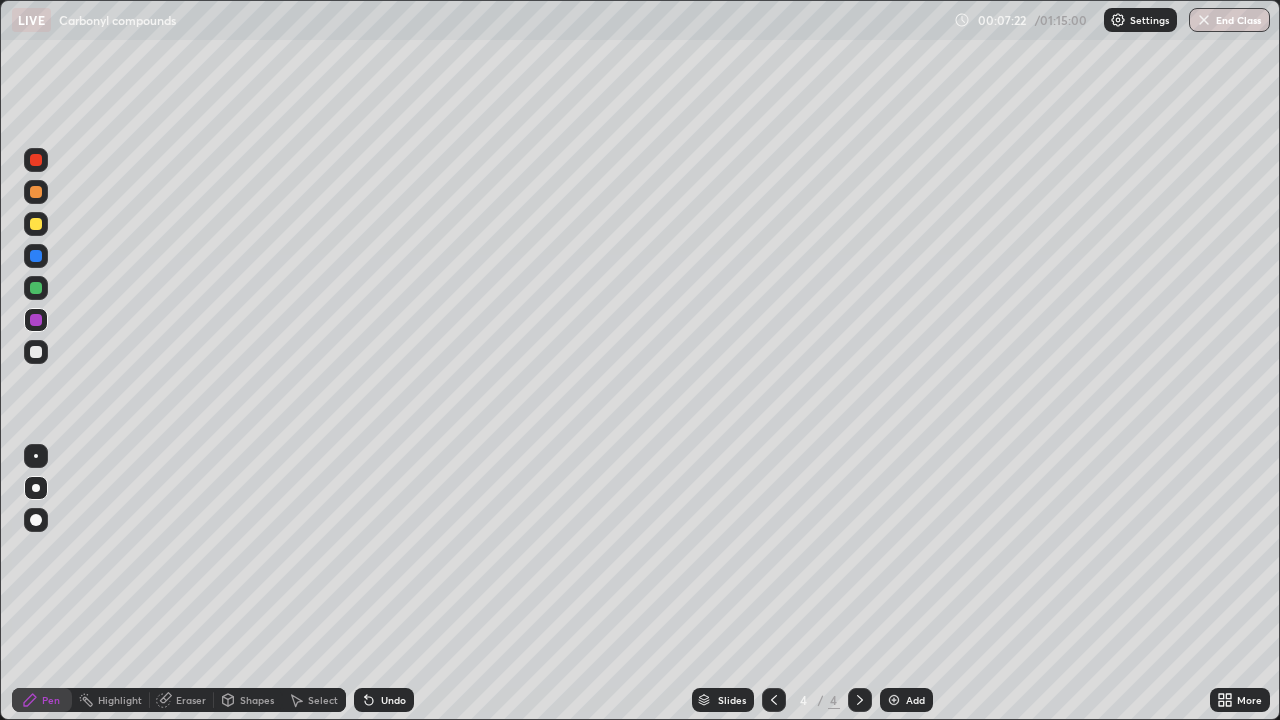 click on "Undo" at bounding box center (384, 700) 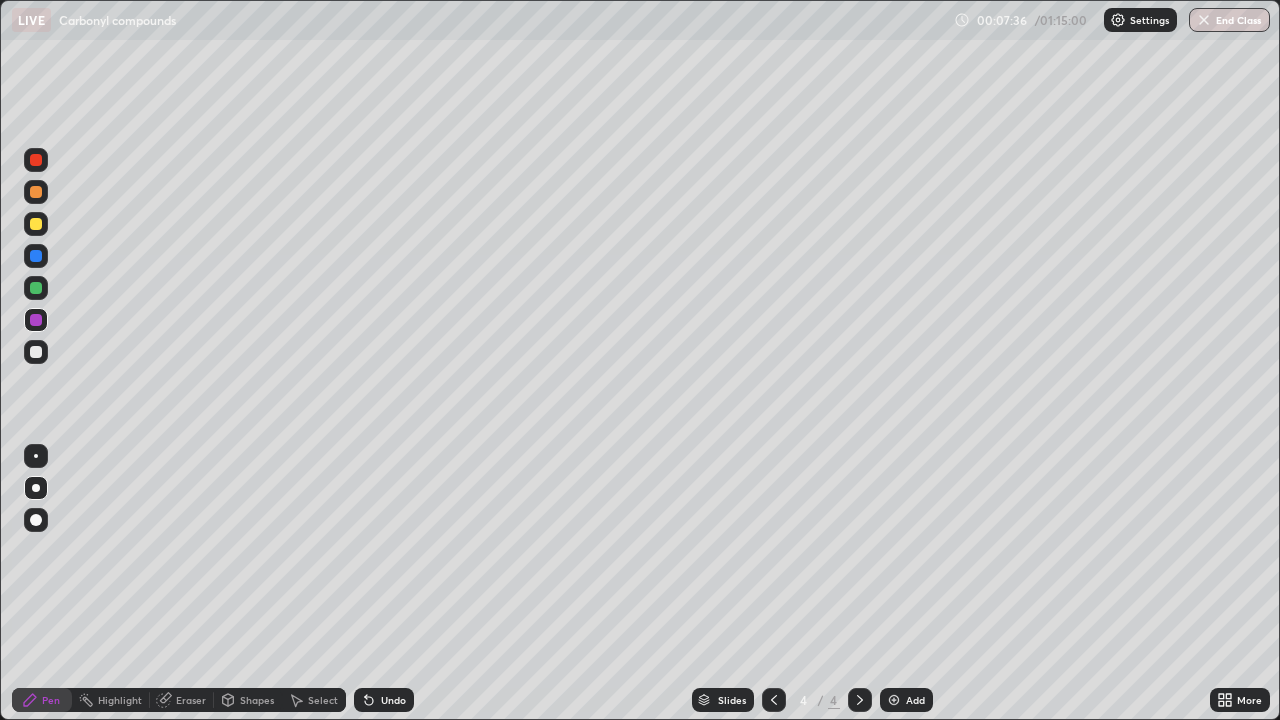 click at bounding box center (36, 256) 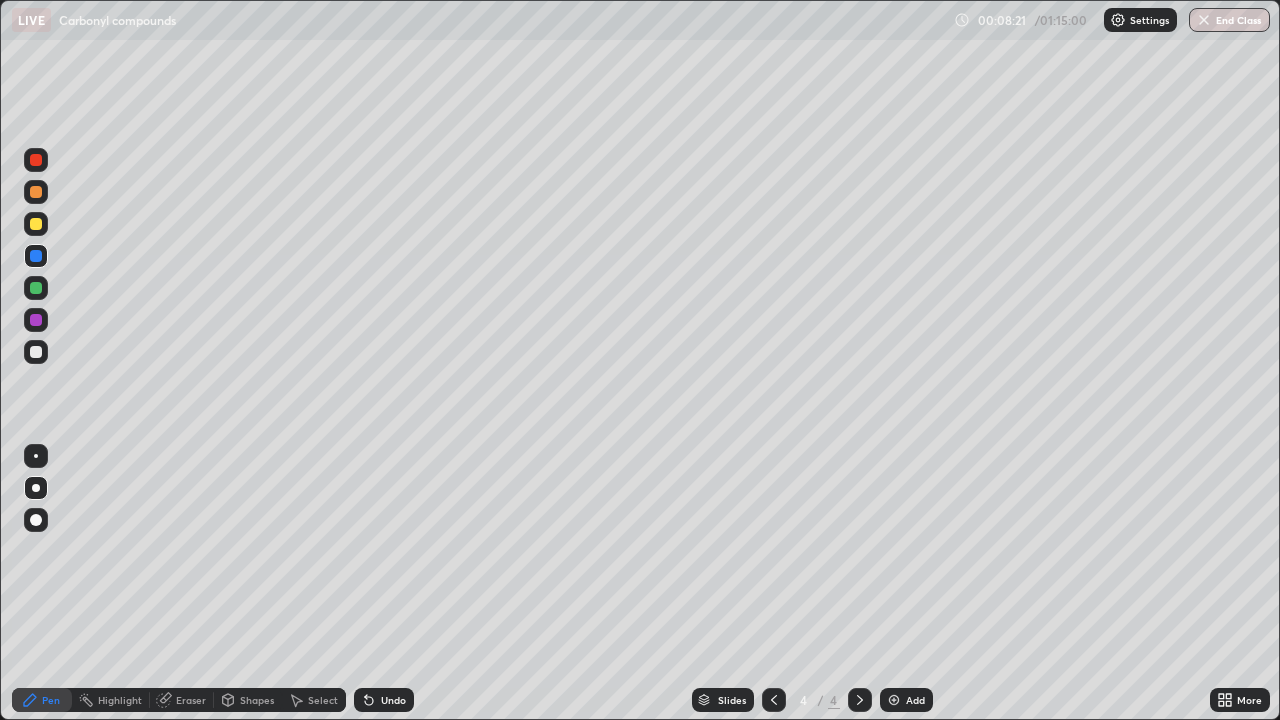click on "Undo" at bounding box center (384, 700) 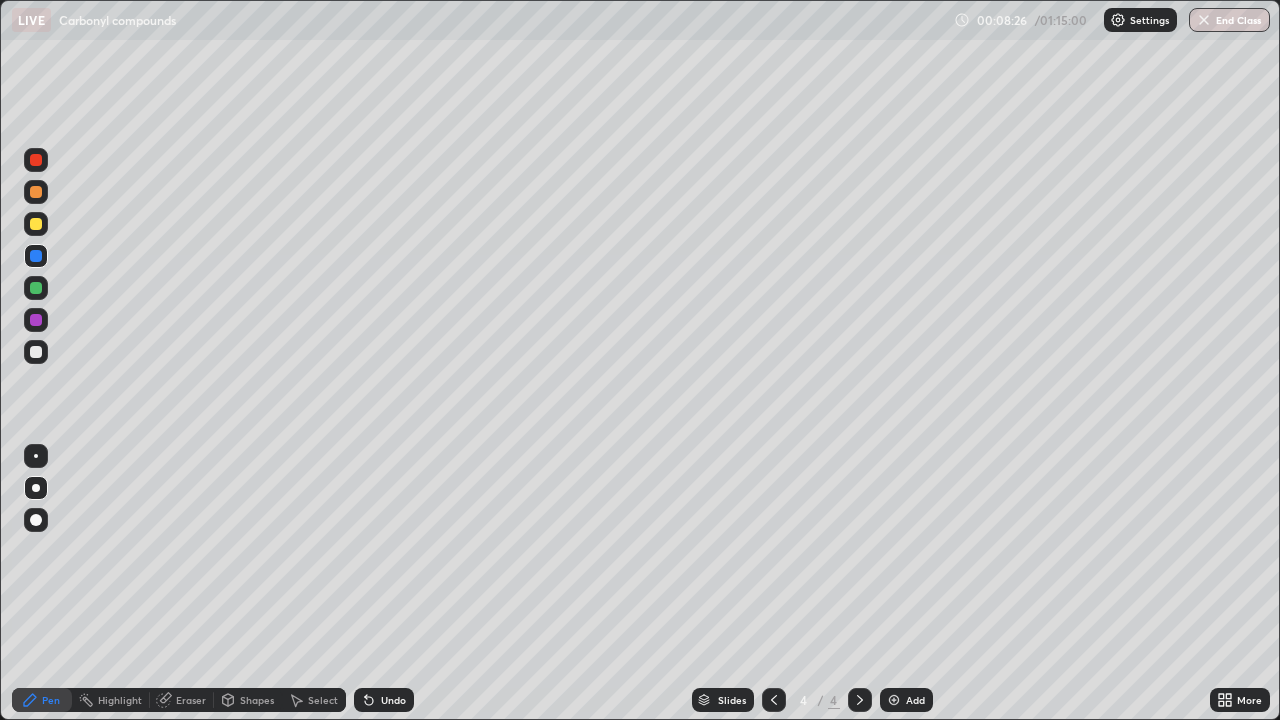 click at bounding box center (36, 352) 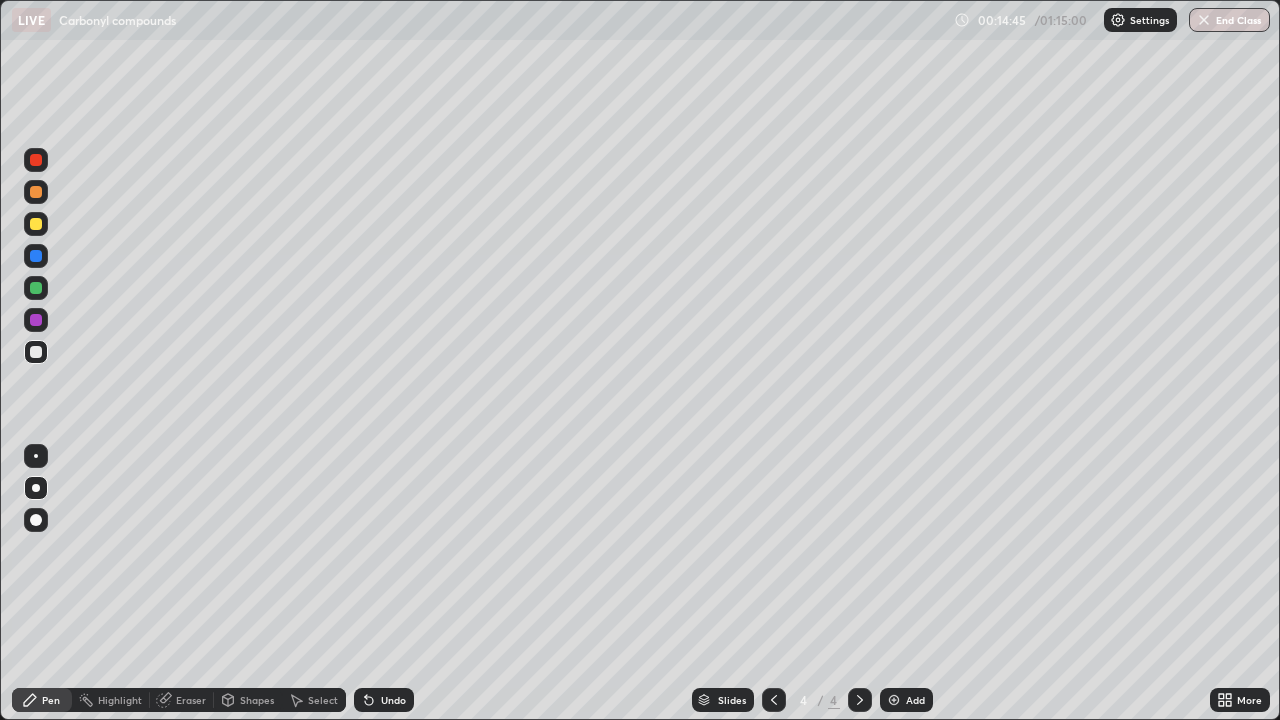 click on "Add" at bounding box center [915, 700] 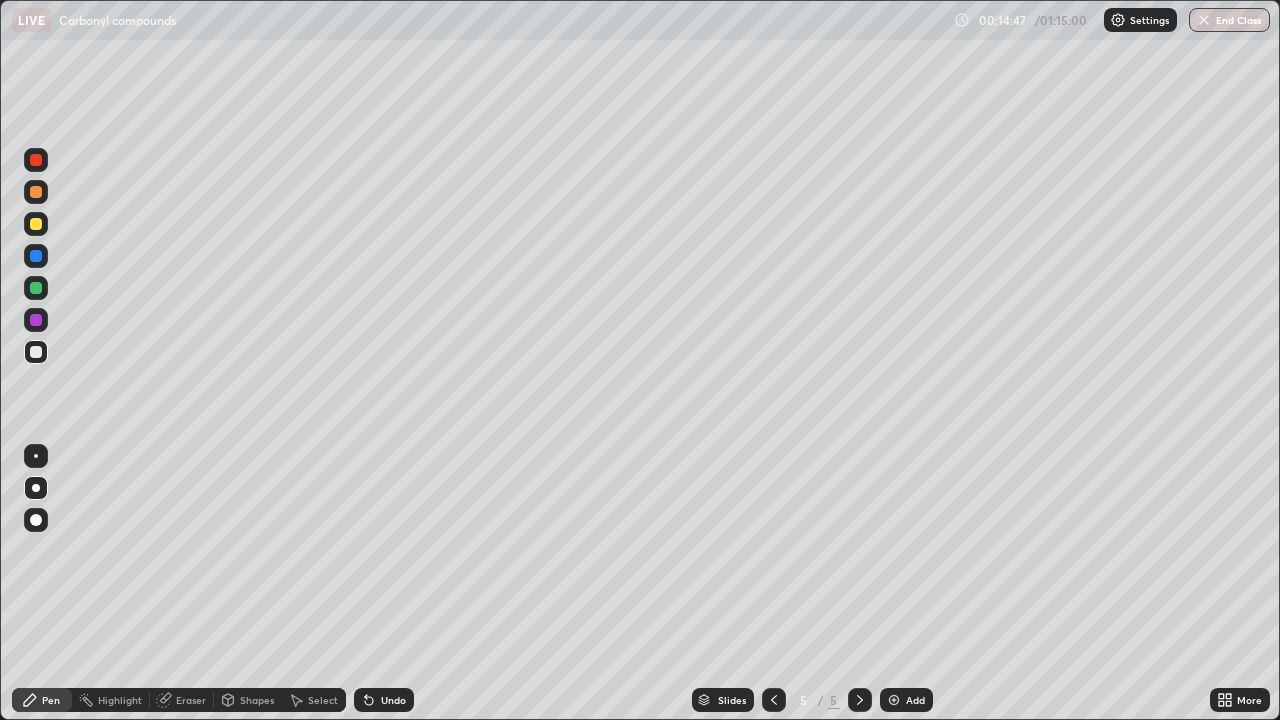 click at bounding box center (36, 320) 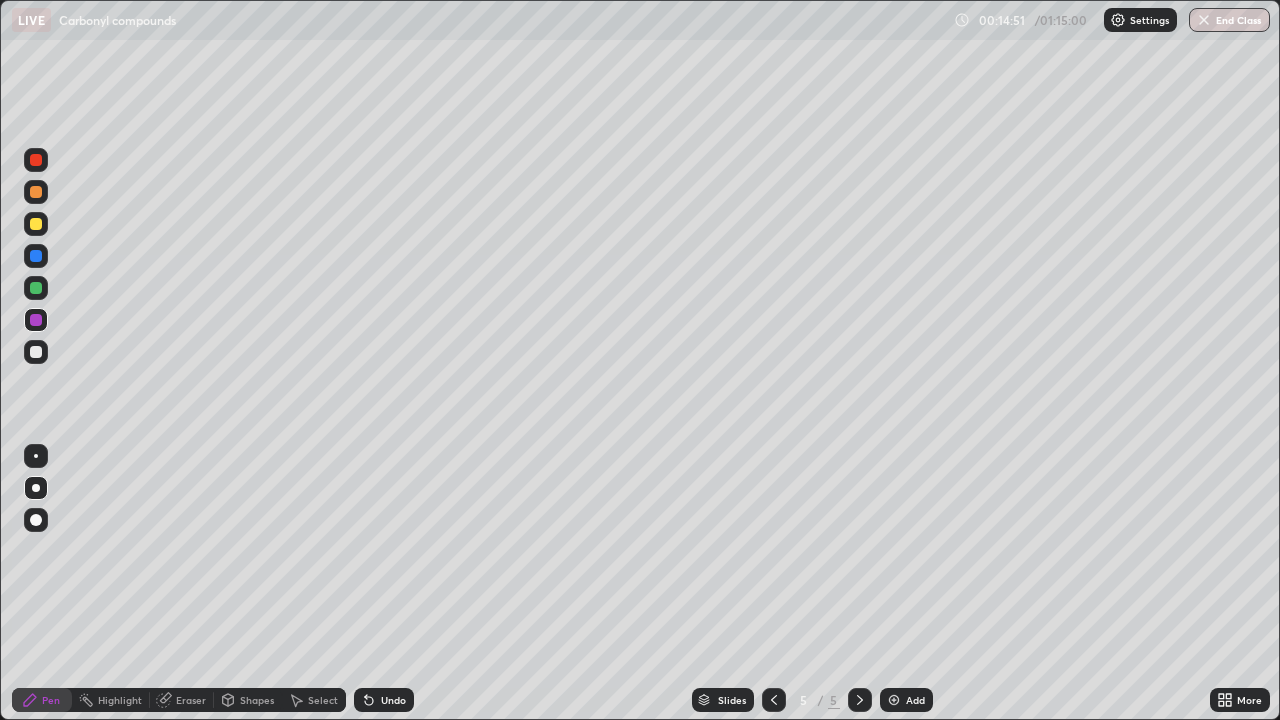 click on "Undo" at bounding box center (393, 700) 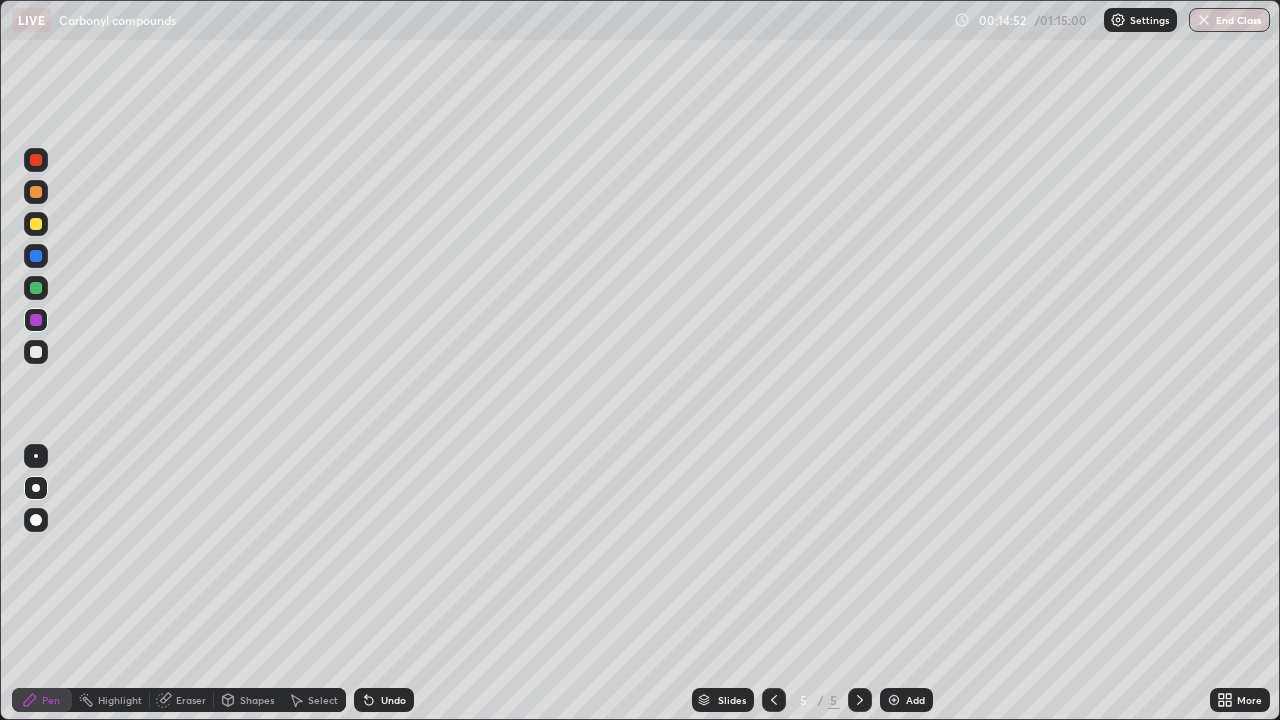 click on "Undo" at bounding box center [384, 700] 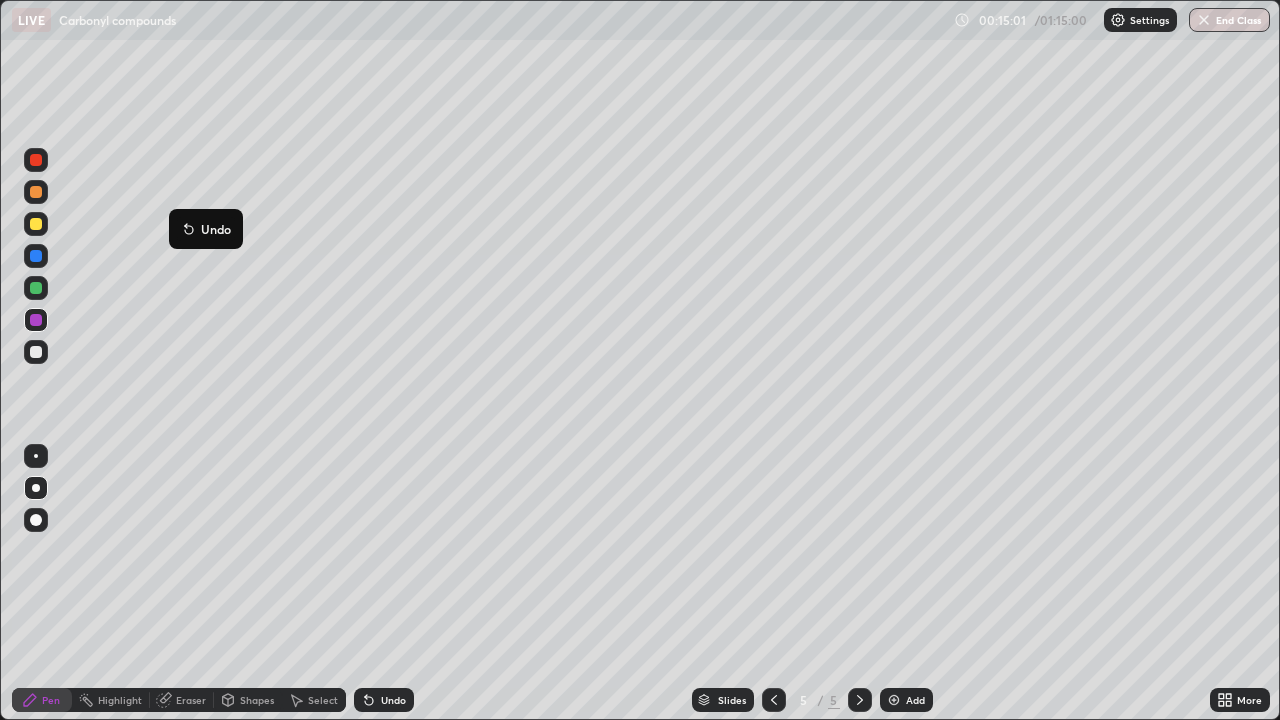 click at bounding box center (36, 224) 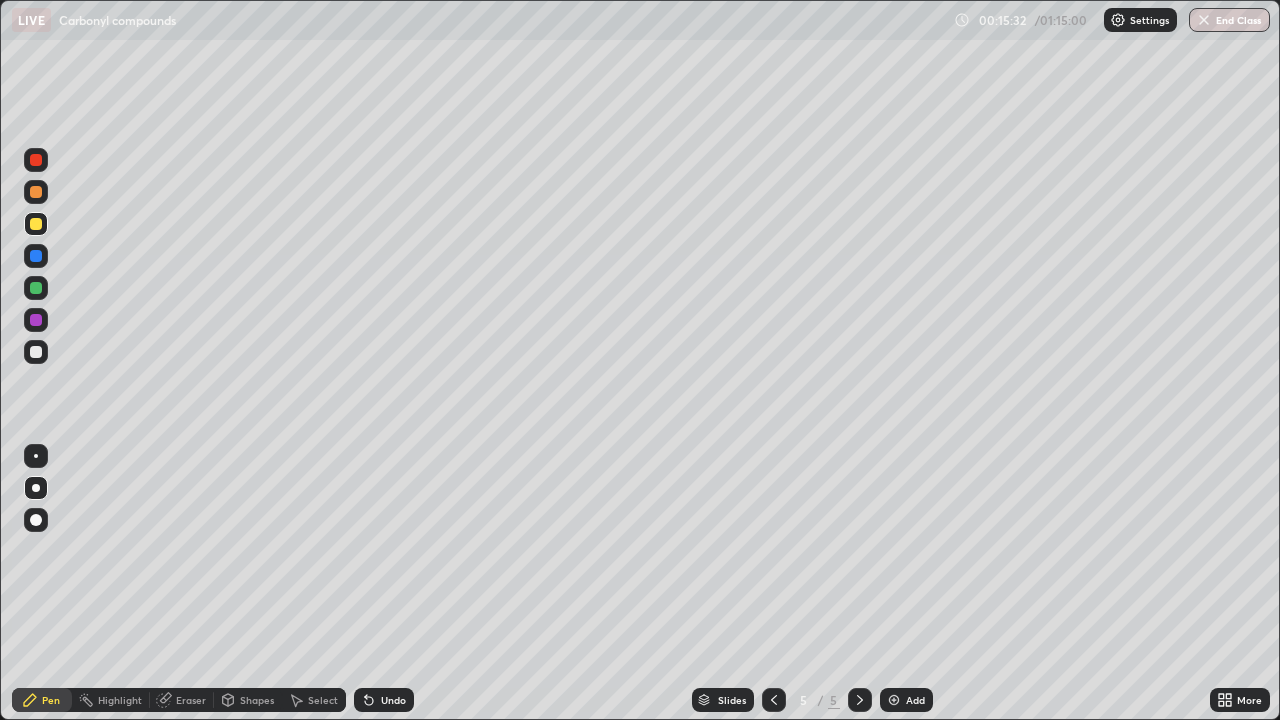 click at bounding box center (36, 288) 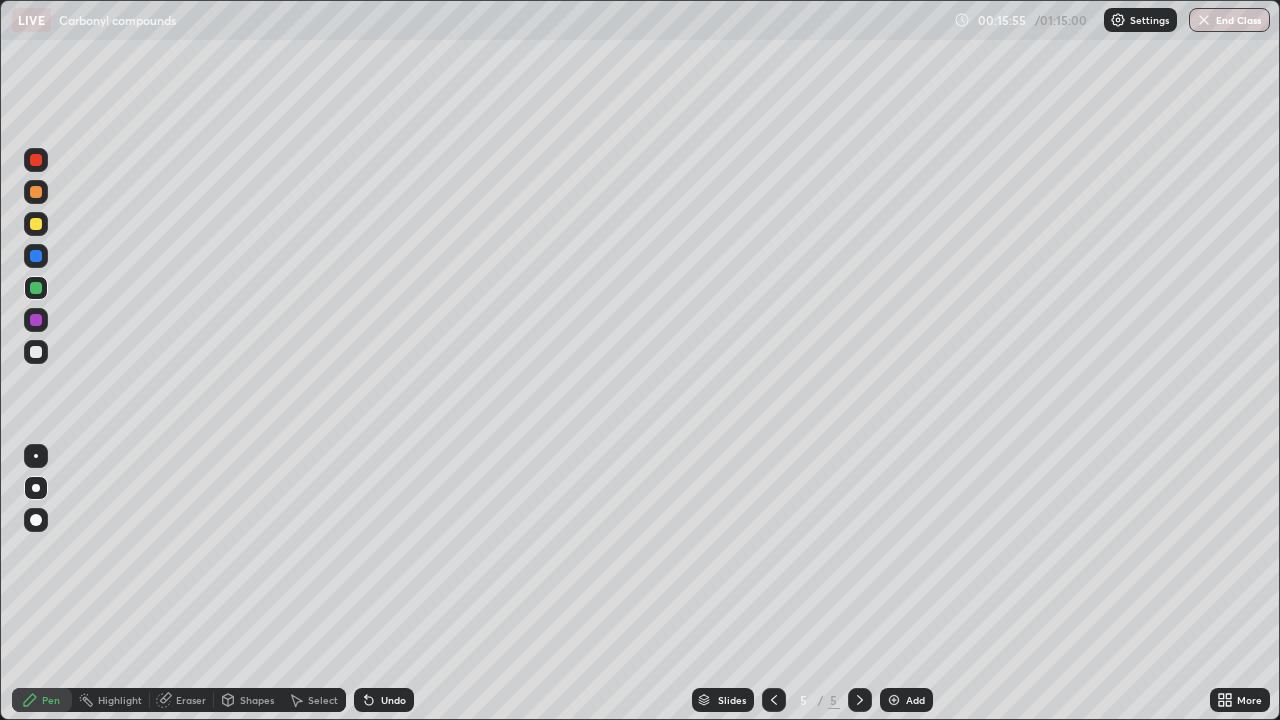 click on "Undo" at bounding box center [384, 700] 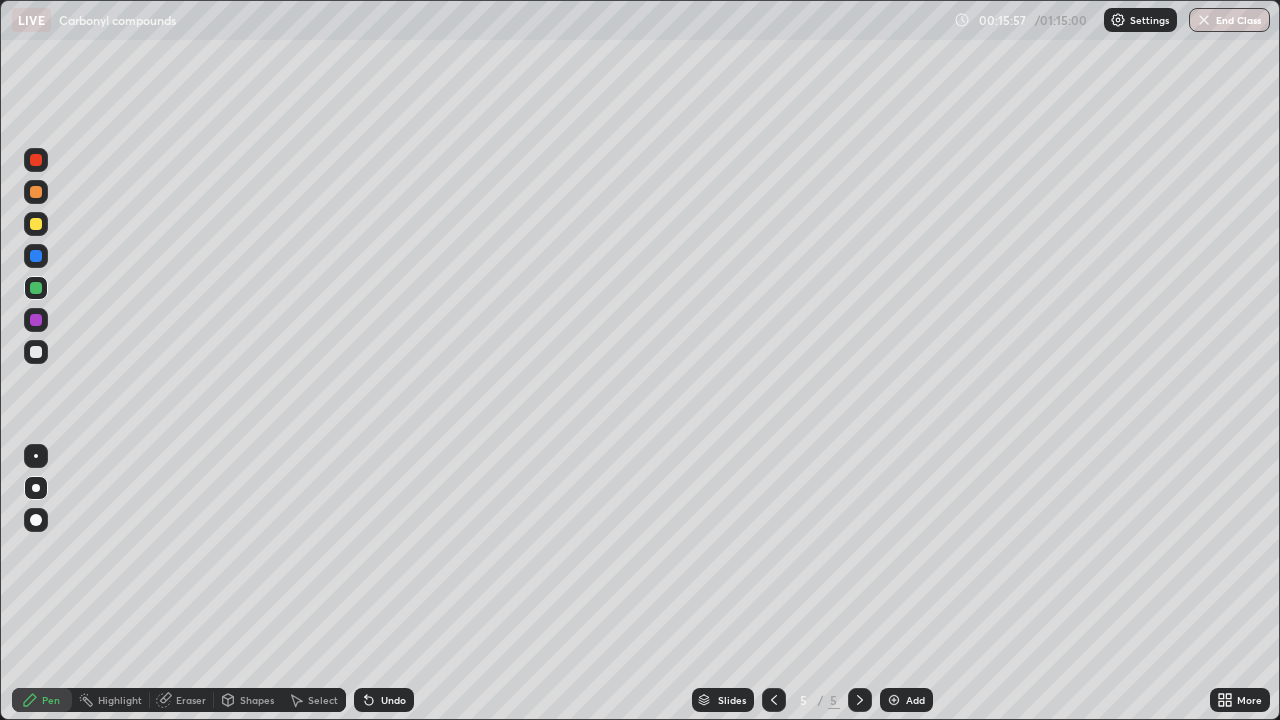 click on "Undo" at bounding box center (384, 700) 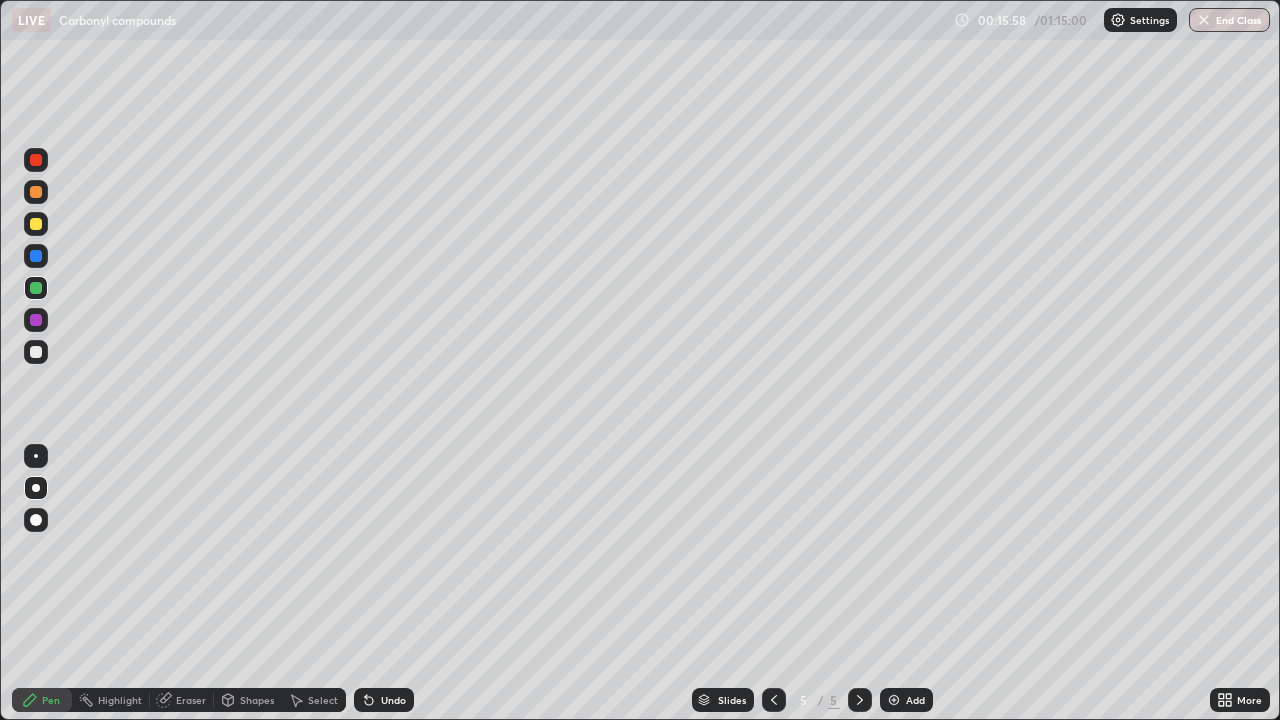 click on "Undo" at bounding box center (384, 700) 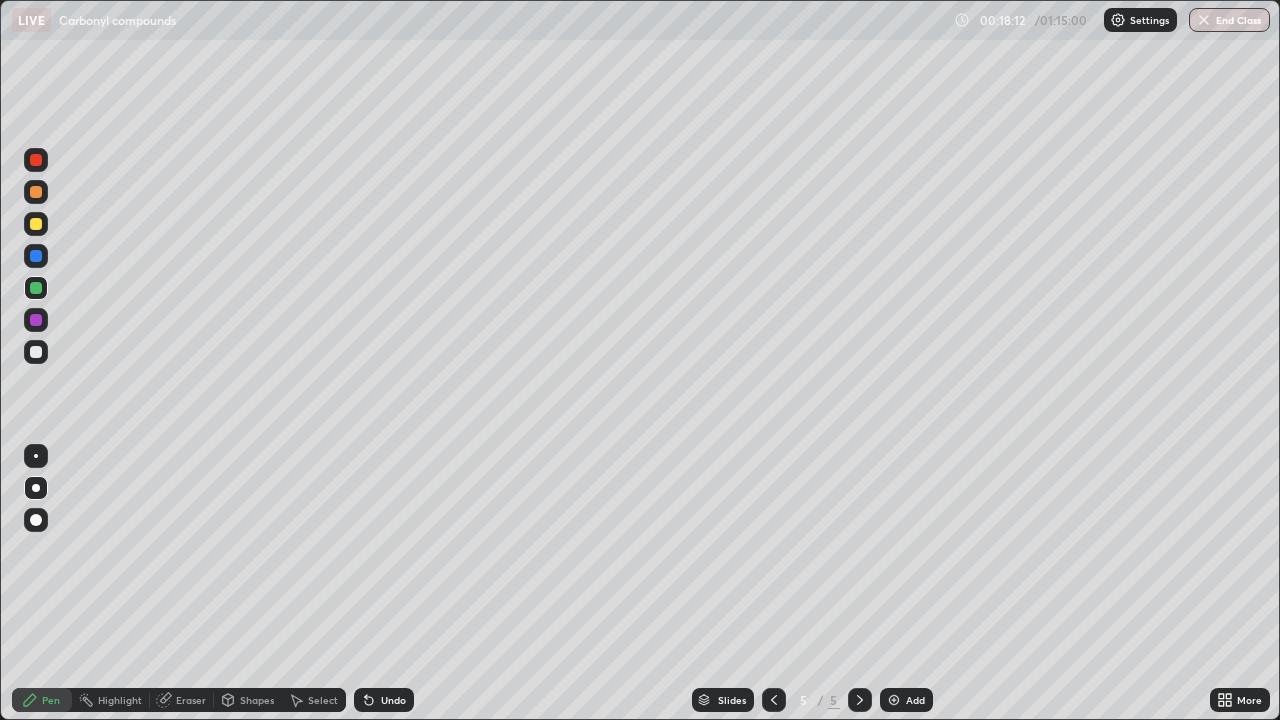 click on "Slides" at bounding box center [732, 700] 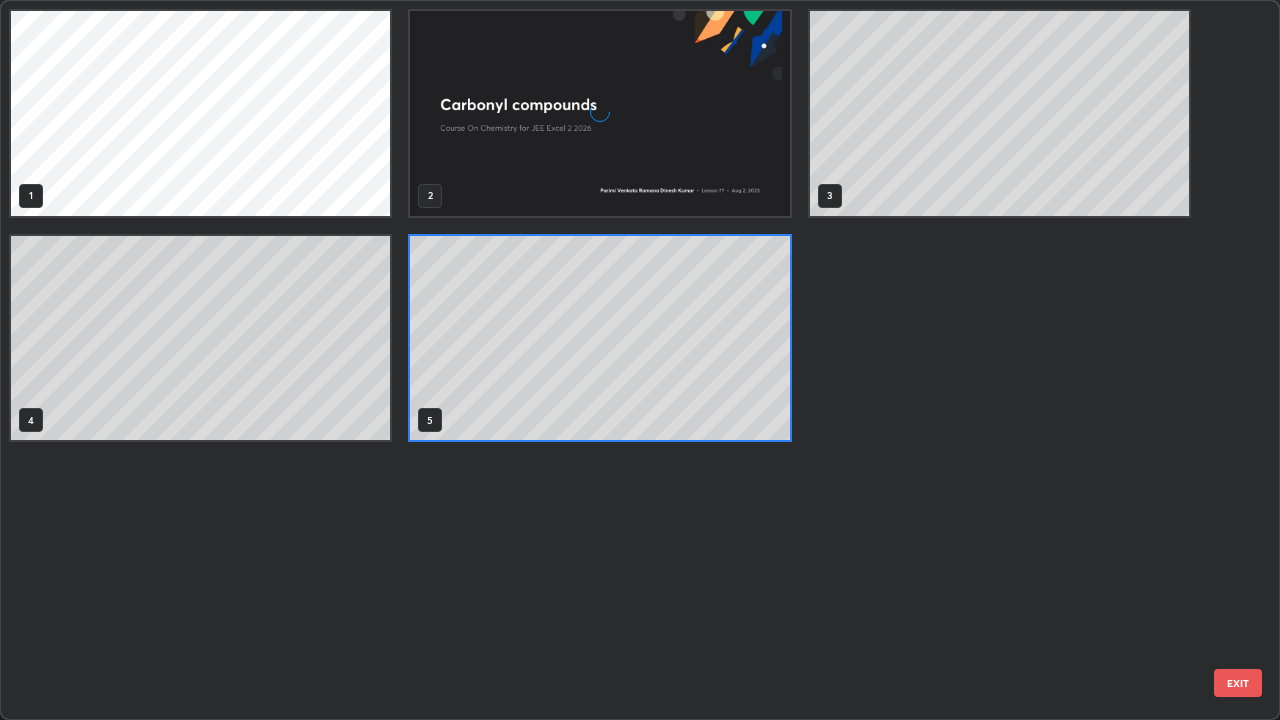 scroll, scrollTop: 7, scrollLeft: 11, axis: both 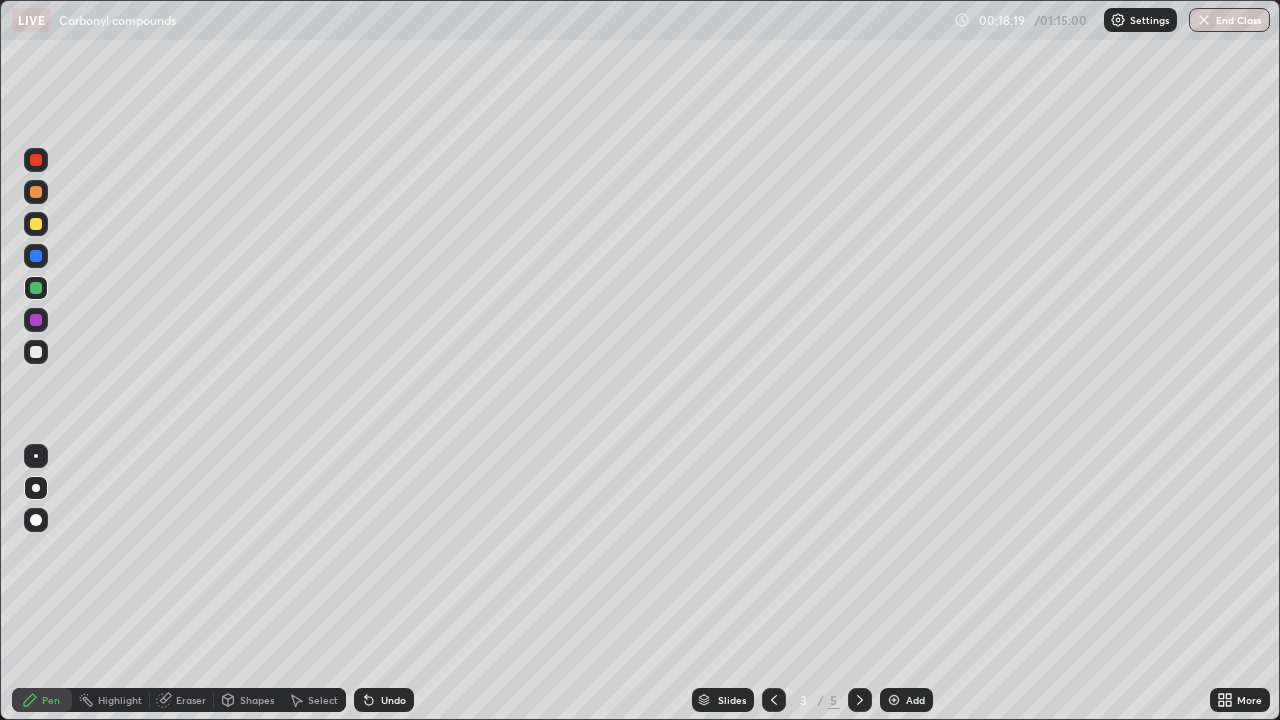 click at bounding box center [36, 320] 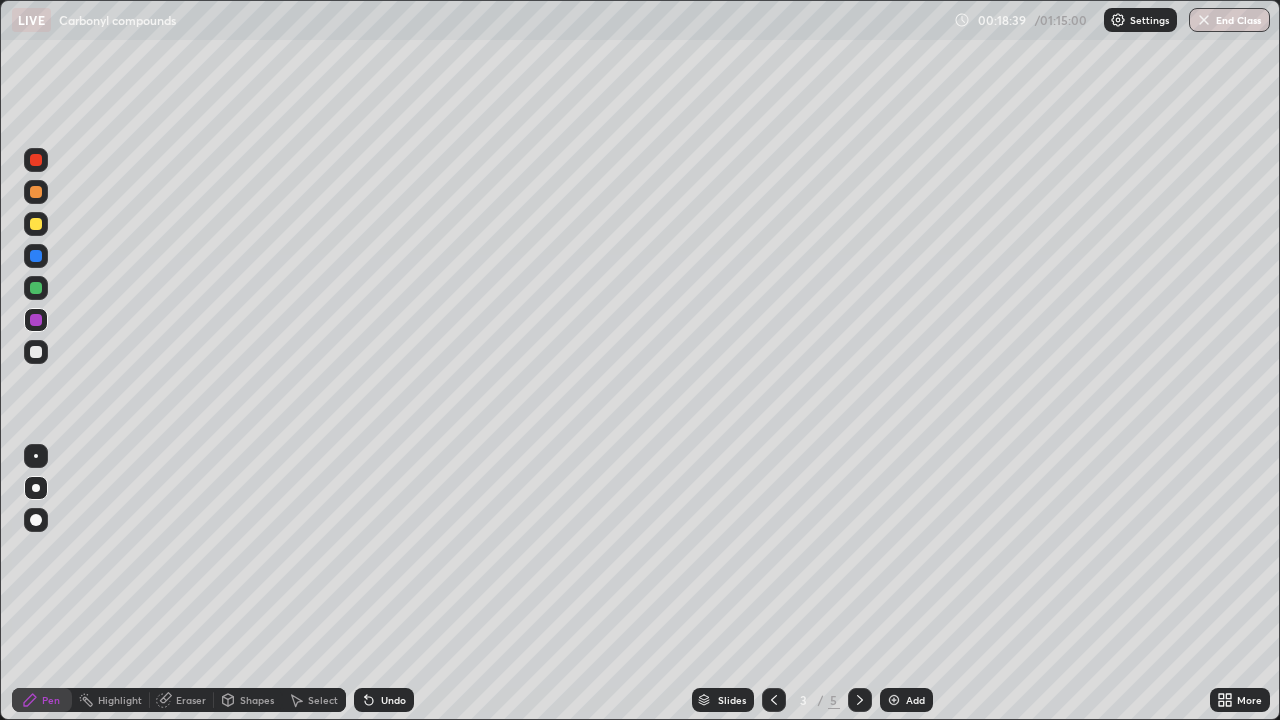 click on "Undo" at bounding box center [393, 700] 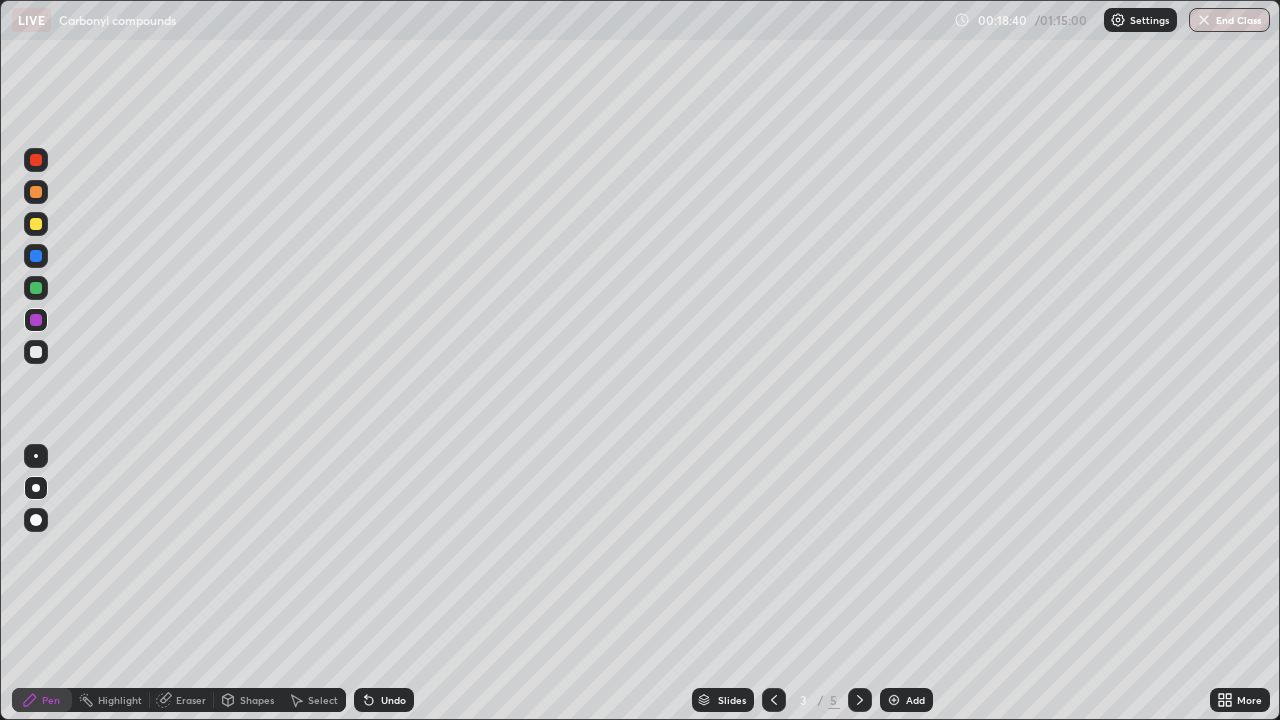 click on "Undo" at bounding box center [393, 700] 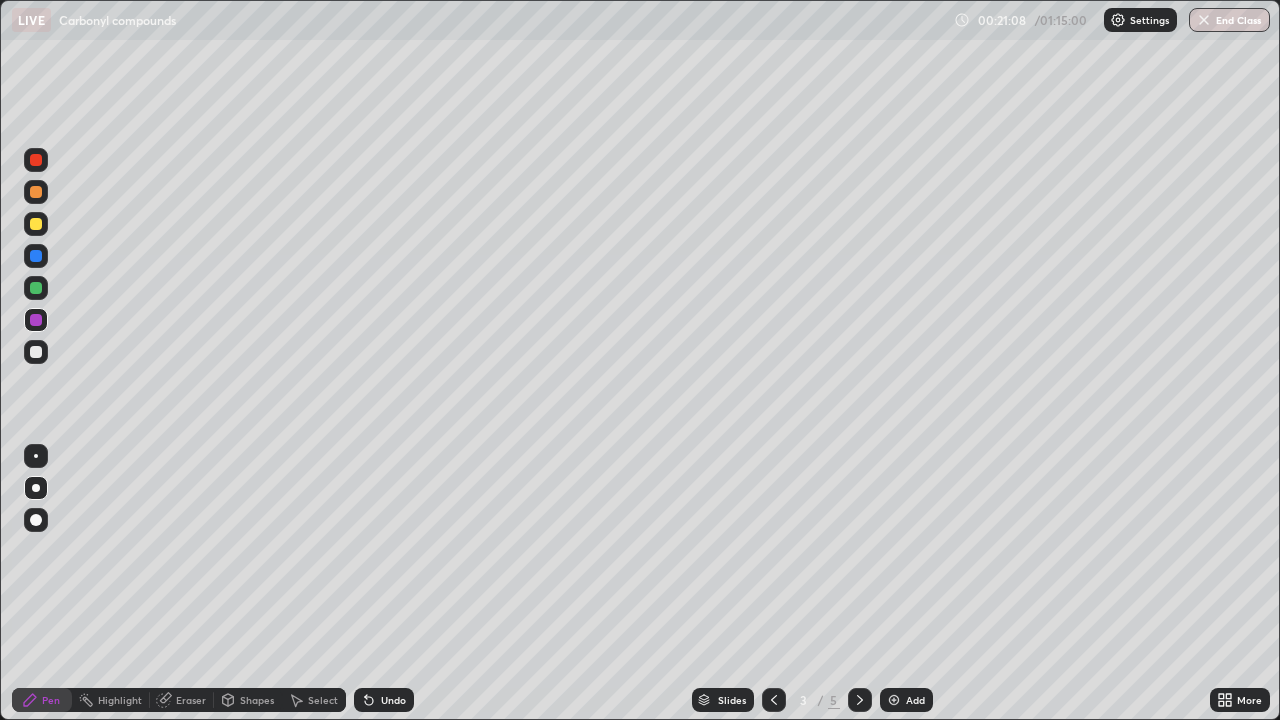 click at bounding box center [860, 700] 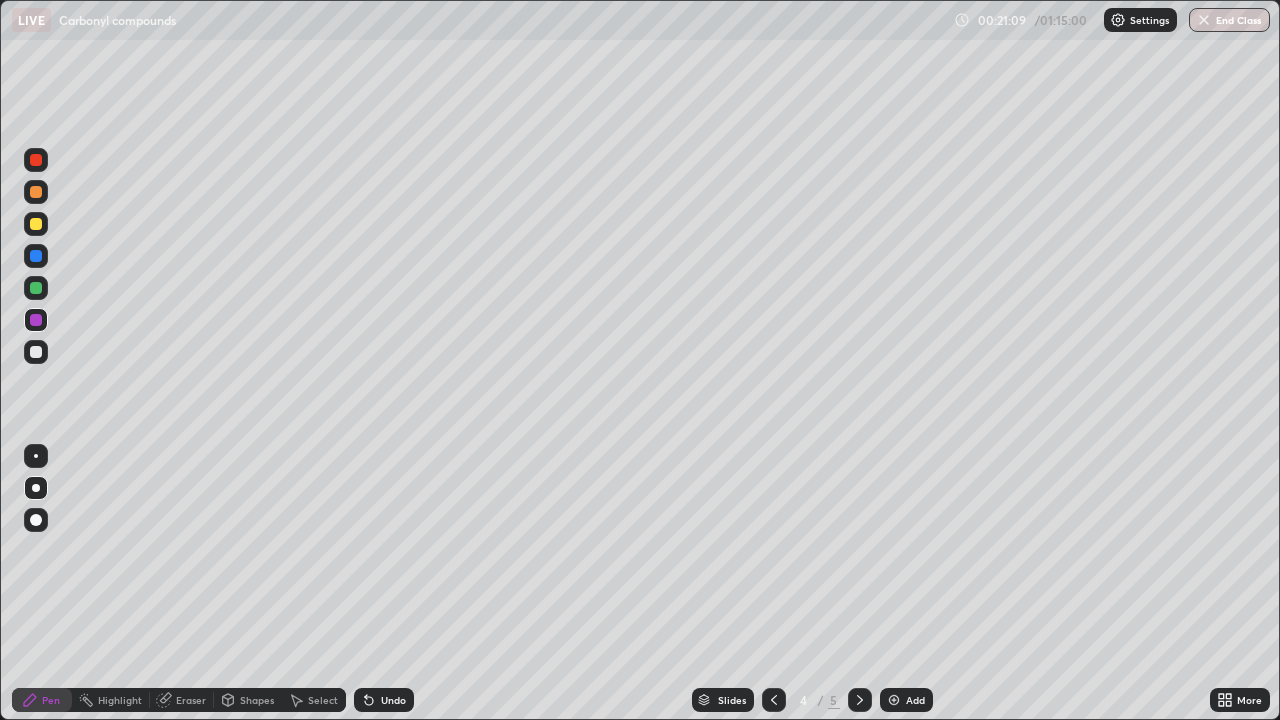 click 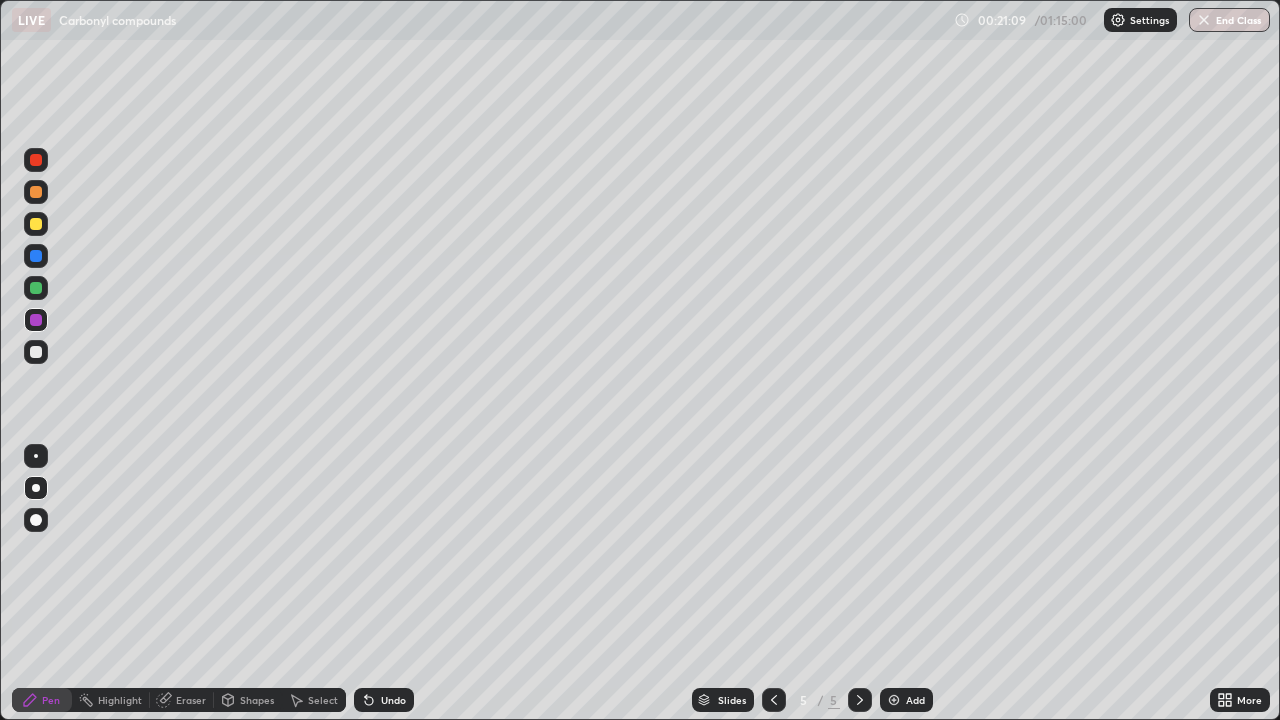 click at bounding box center (860, 700) 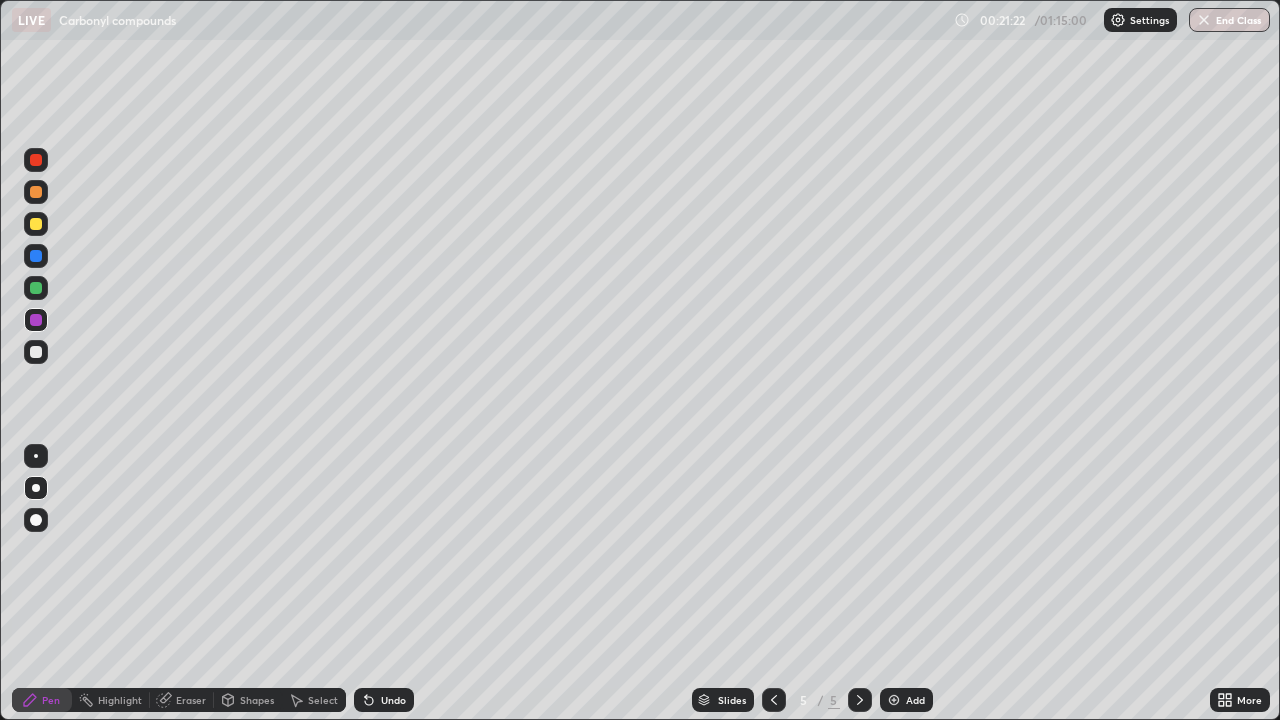 click 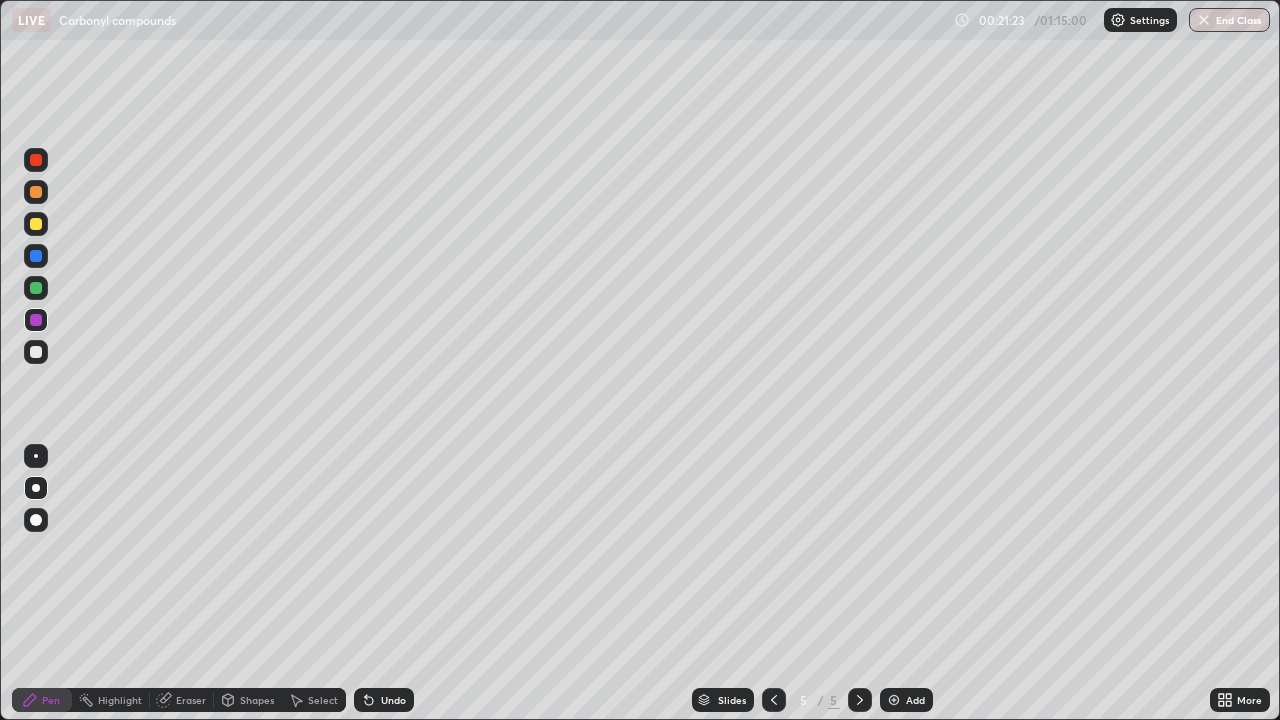 click at bounding box center [894, 700] 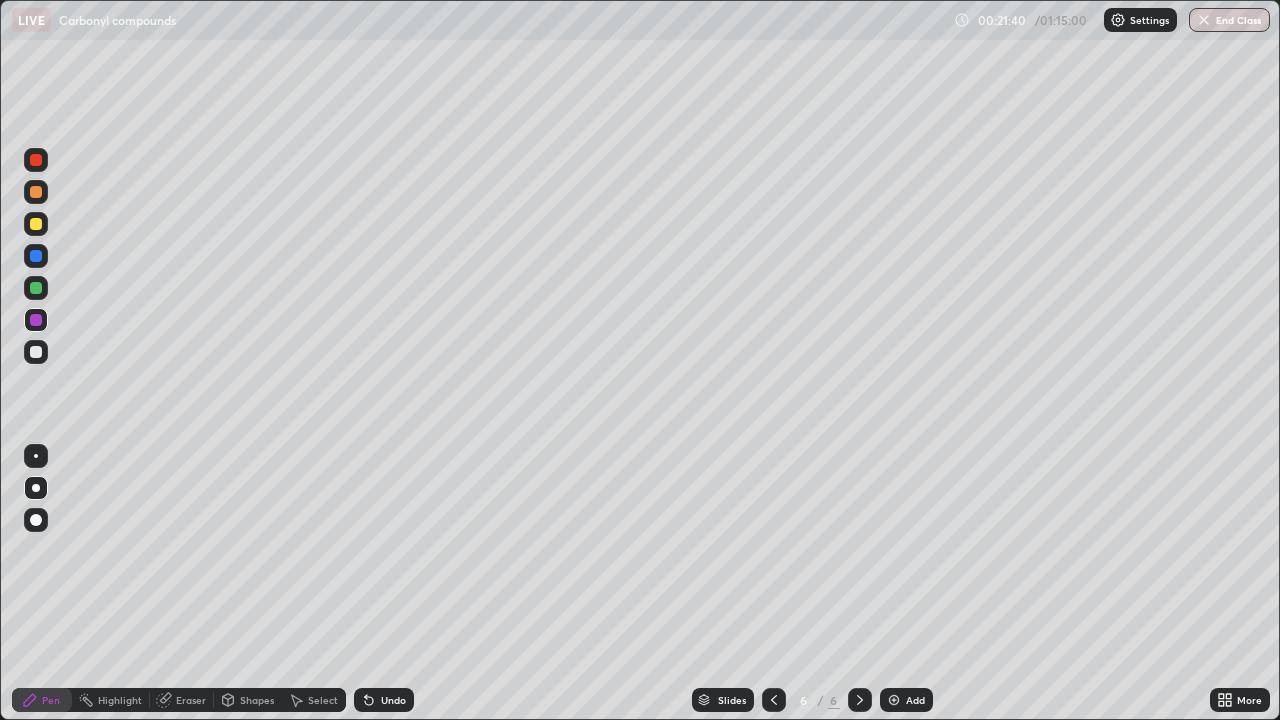 click at bounding box center [36, 224] 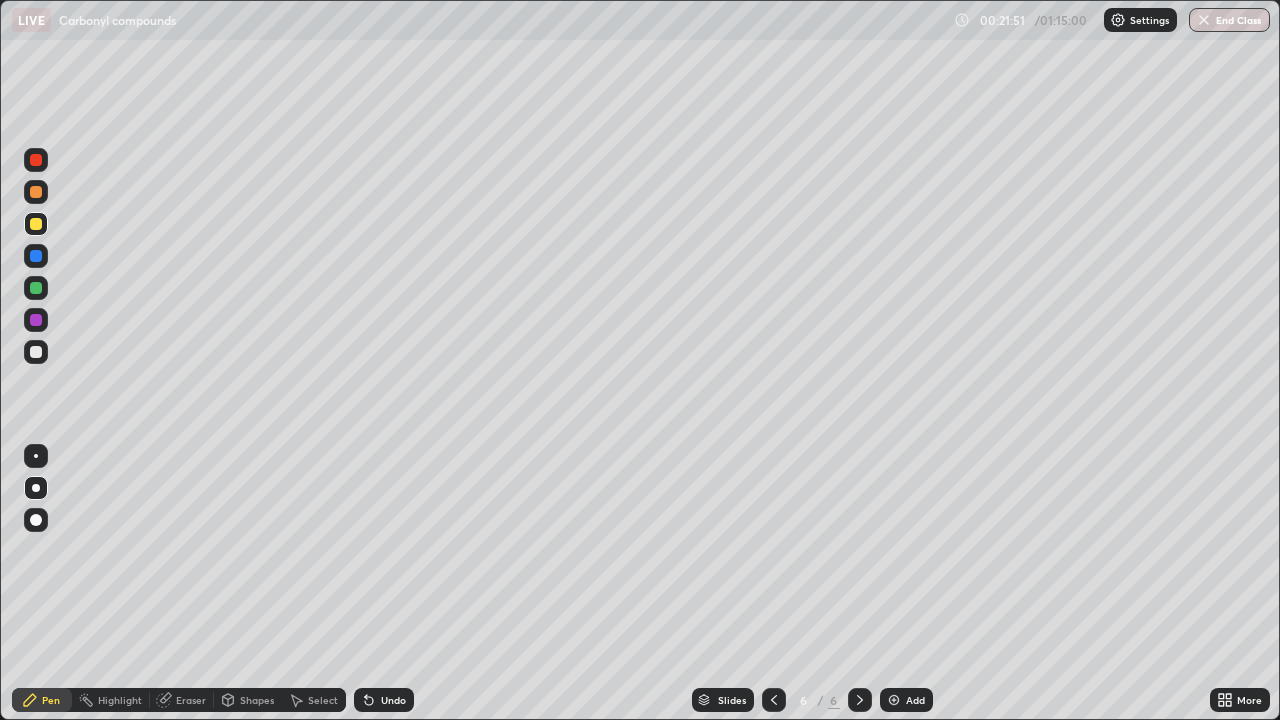 click at bounding box center (36, 256) 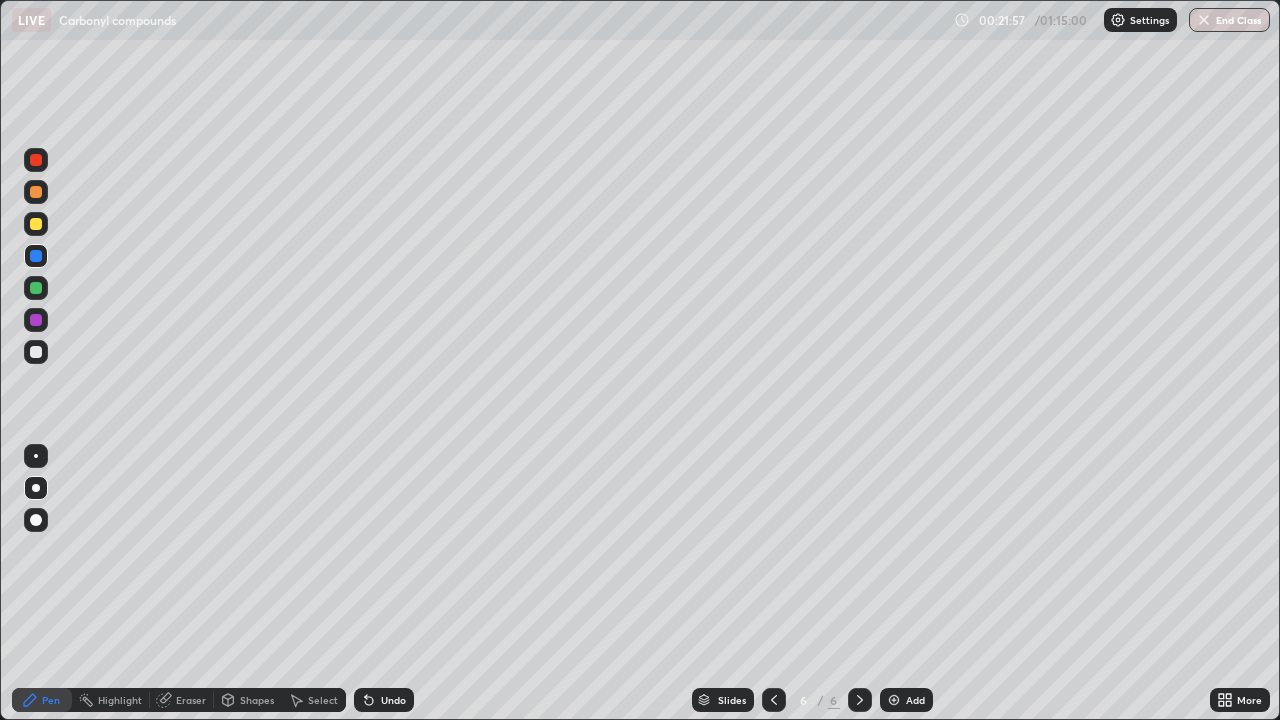 click 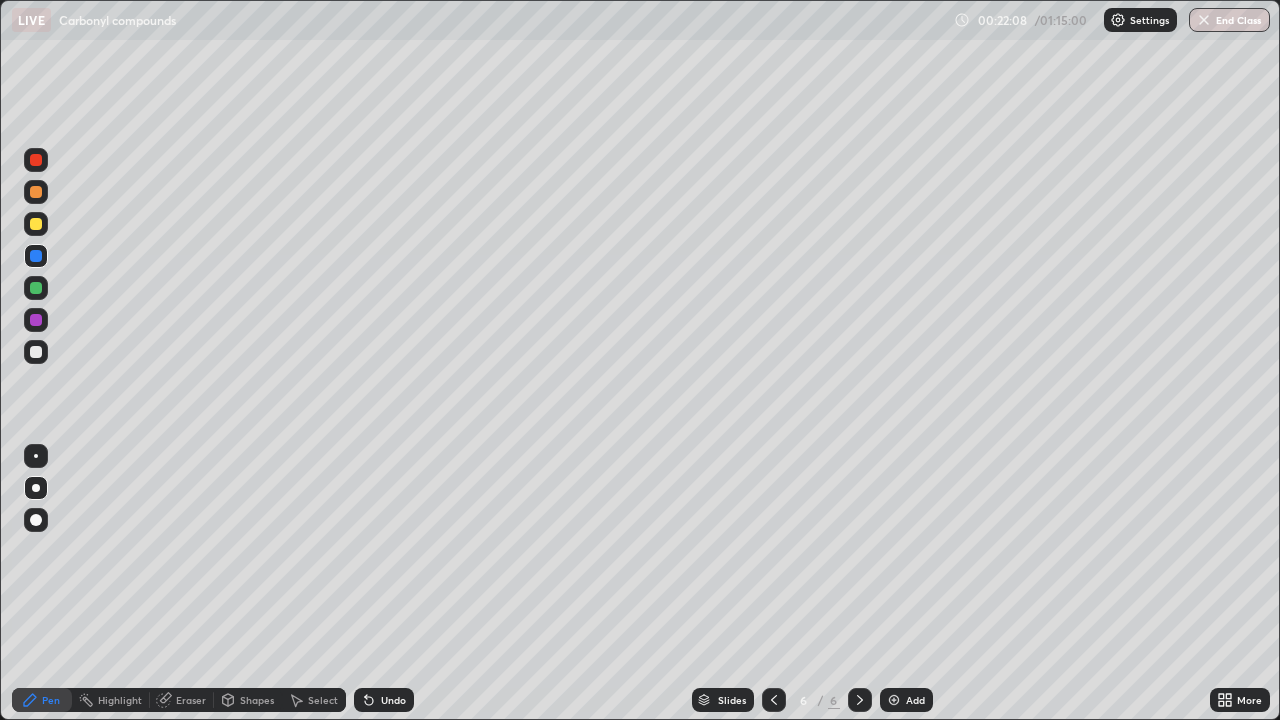 click at bounding box center [36, 352] 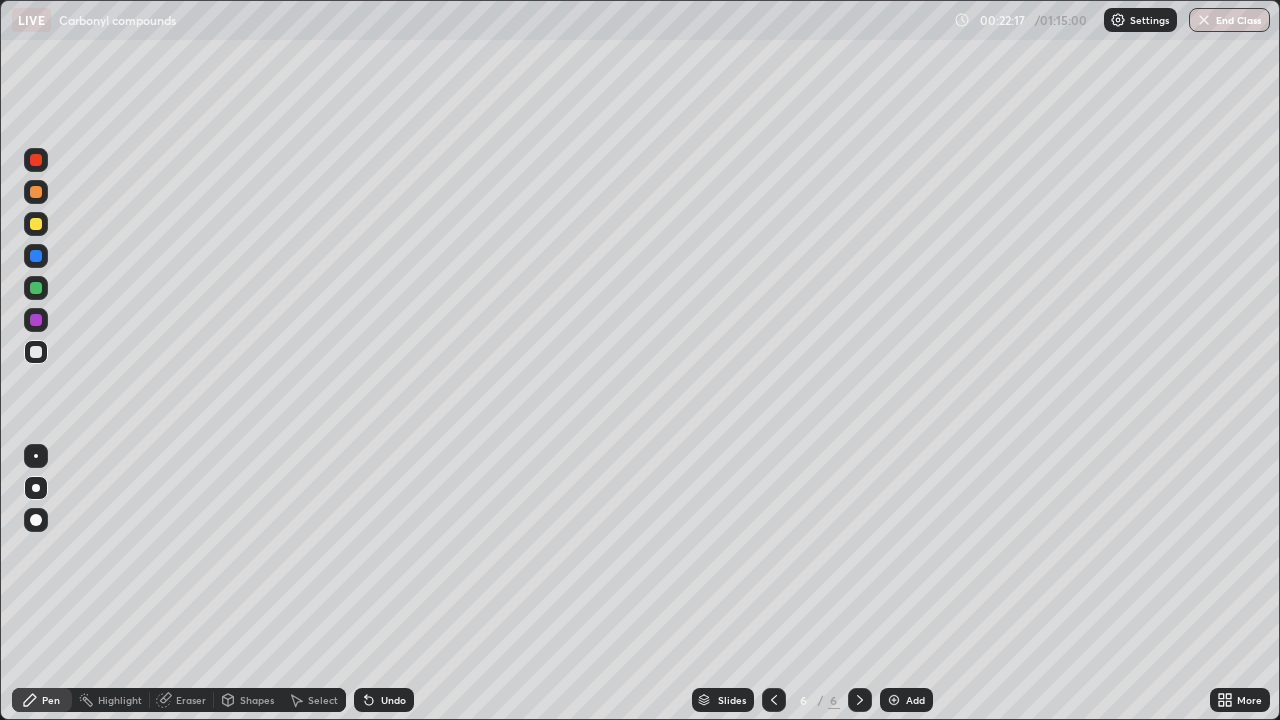 click on "Undo" at bounding box center (384, 700) 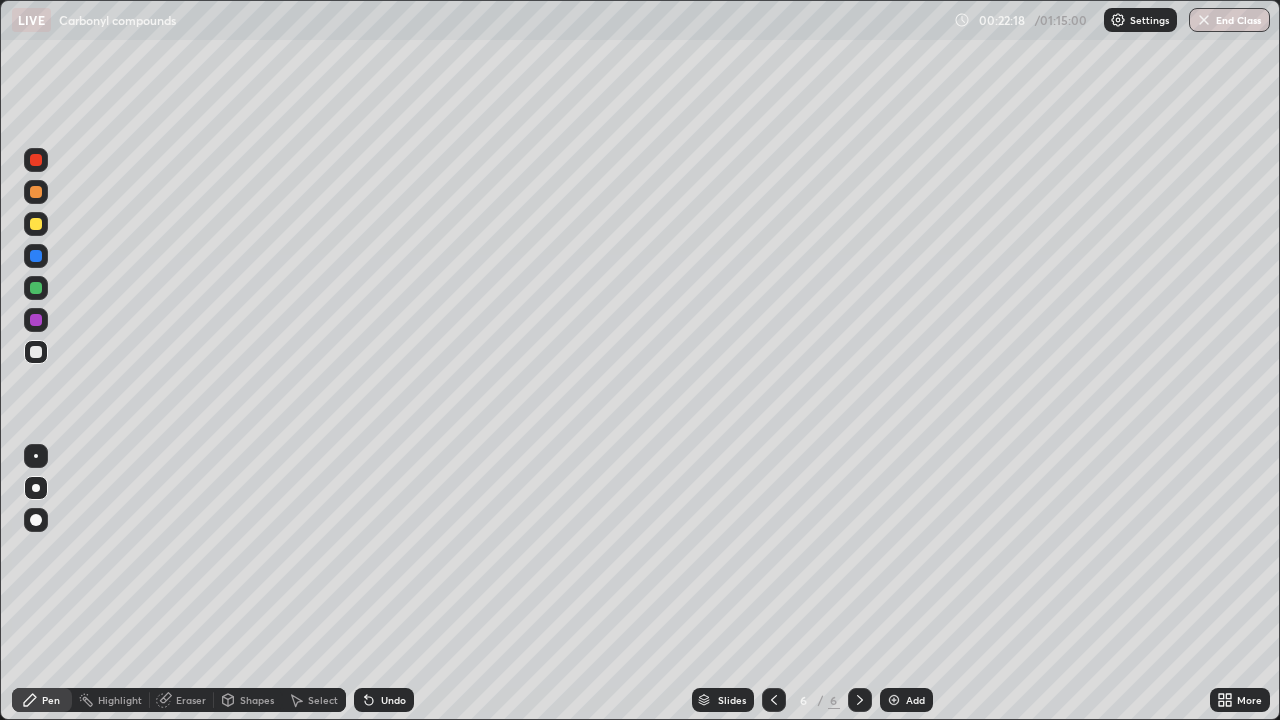 click on "Undo" at bounding box center [384, 700] 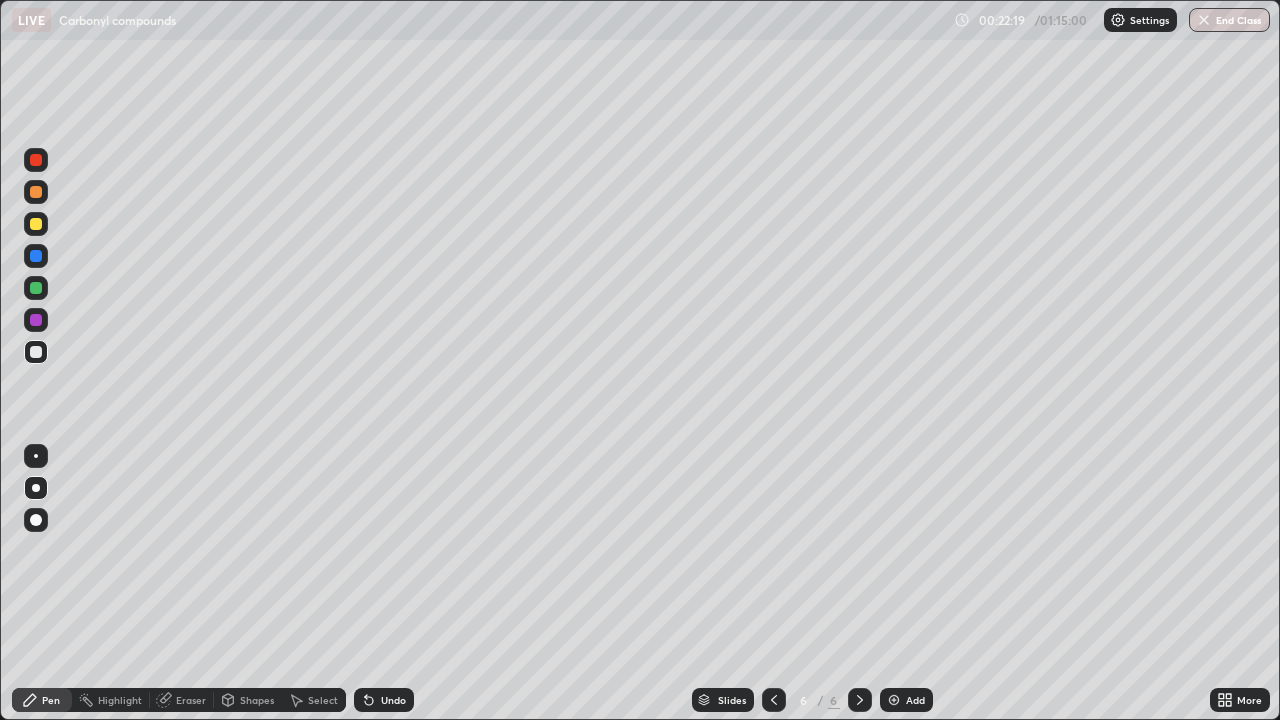click on "Undo" at bounding box center [384, 700] 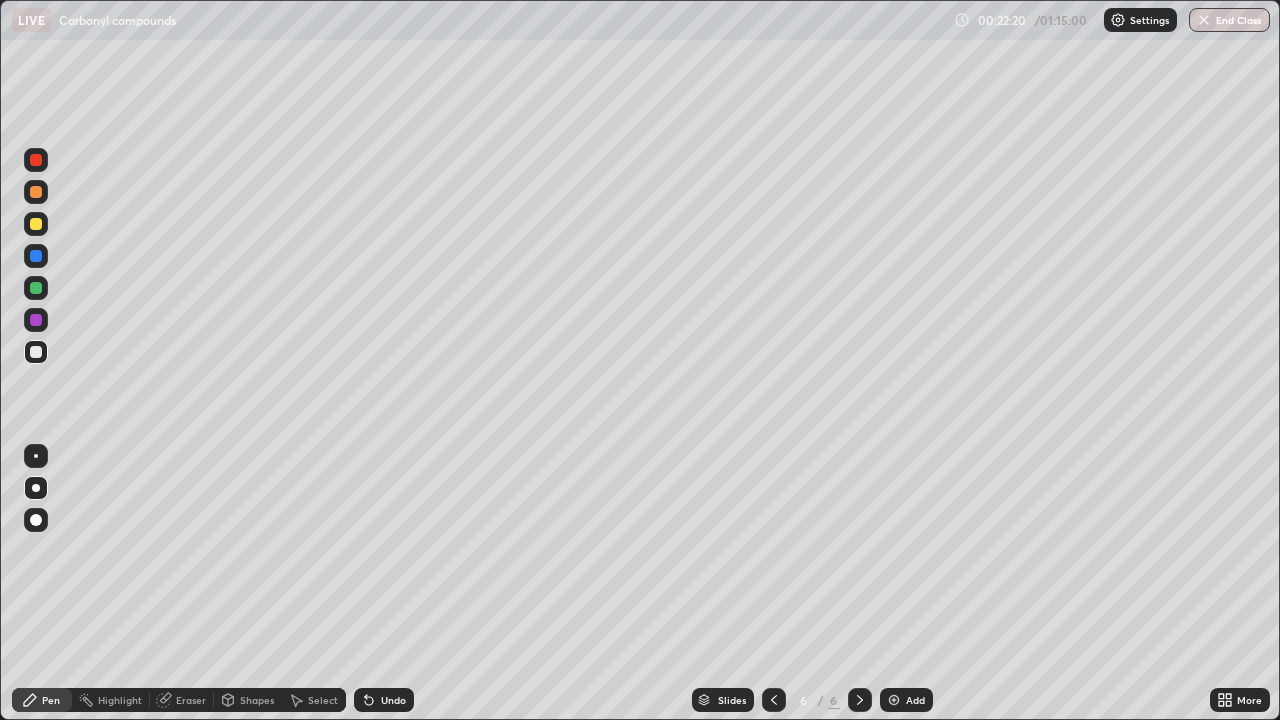 click on "Undo" at bounding box center (384, 700) 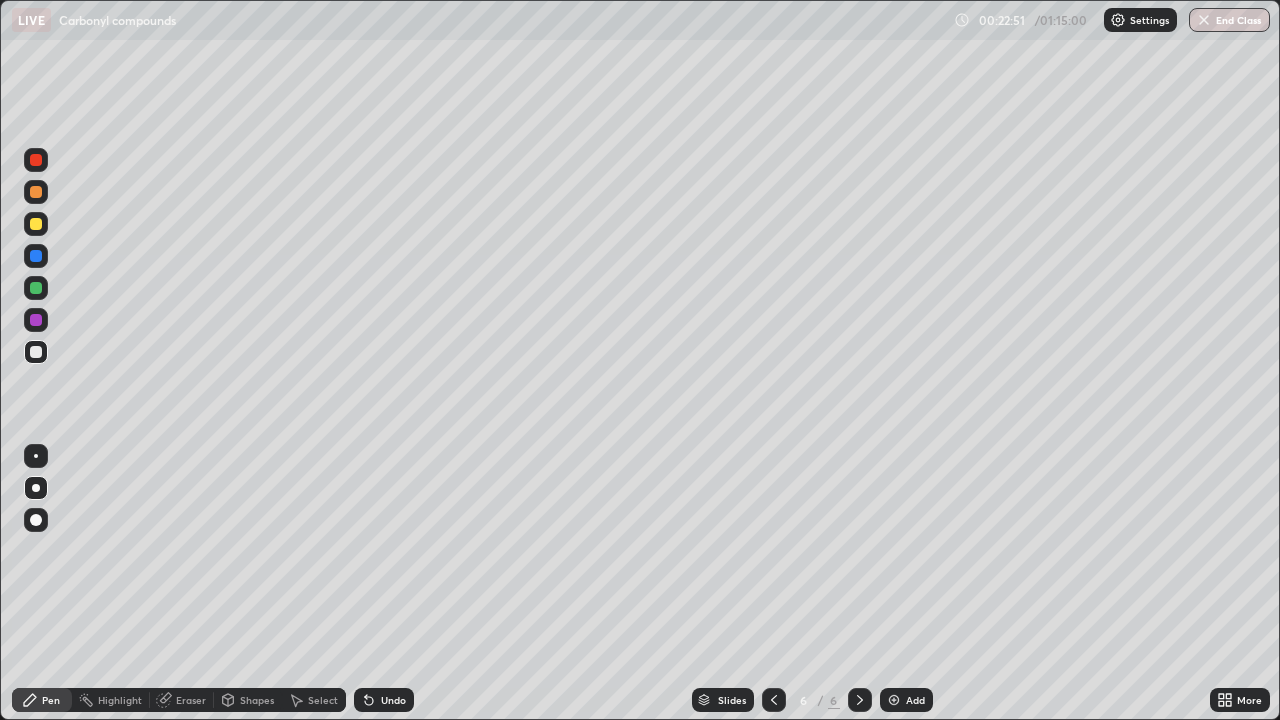 click at bounding box center (36, 320) 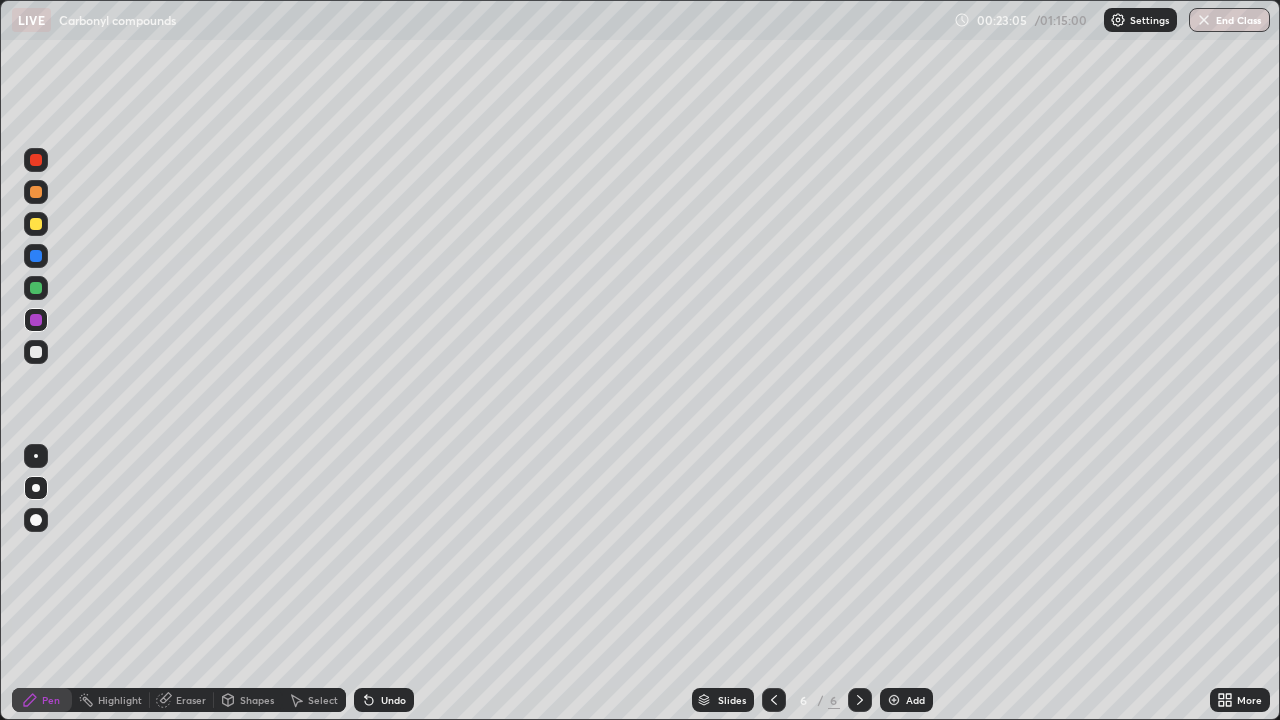 click at bounding box center (36, 352) 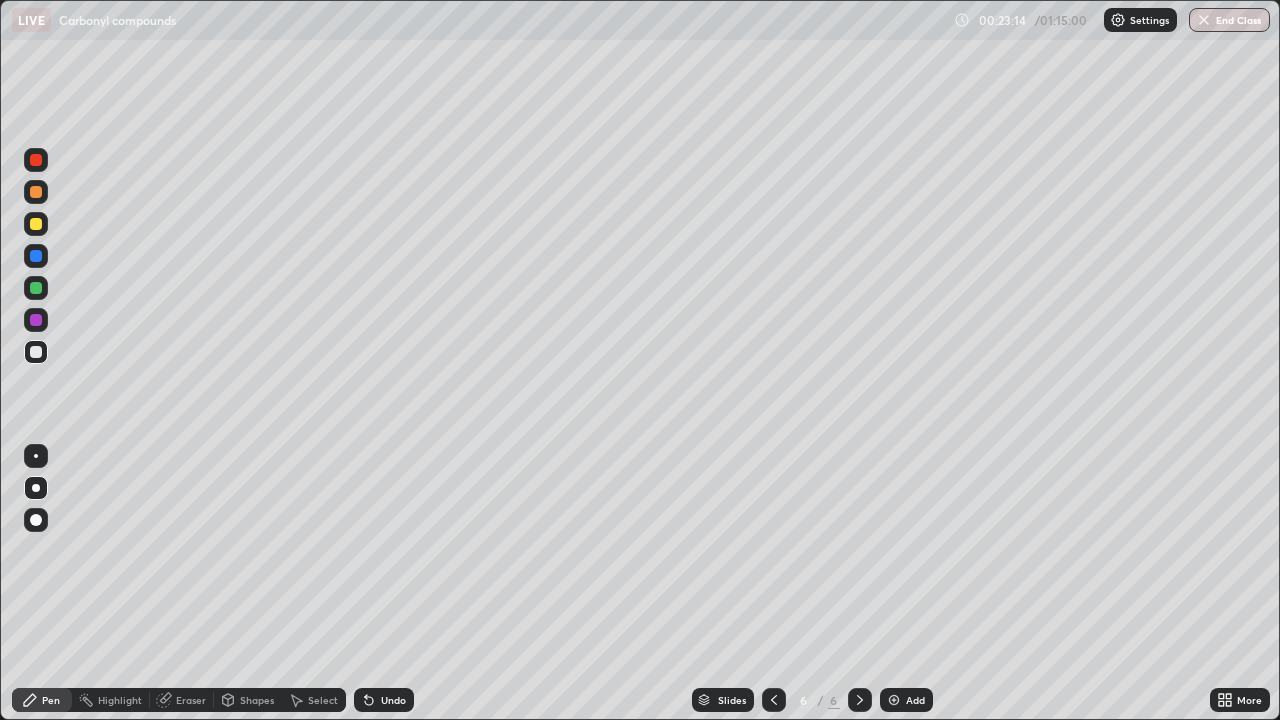 click on "Undo" at bounding box center (384, 700) 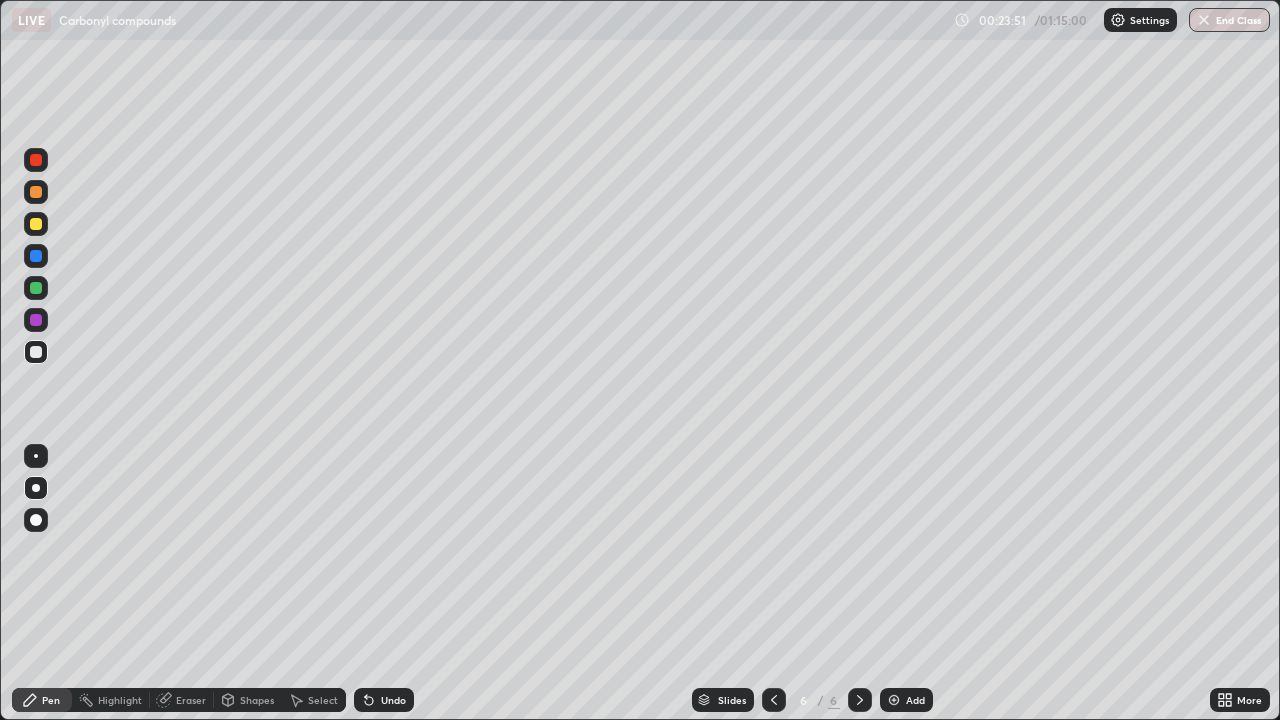 click on "Undo" at bounding box center (384, 700) 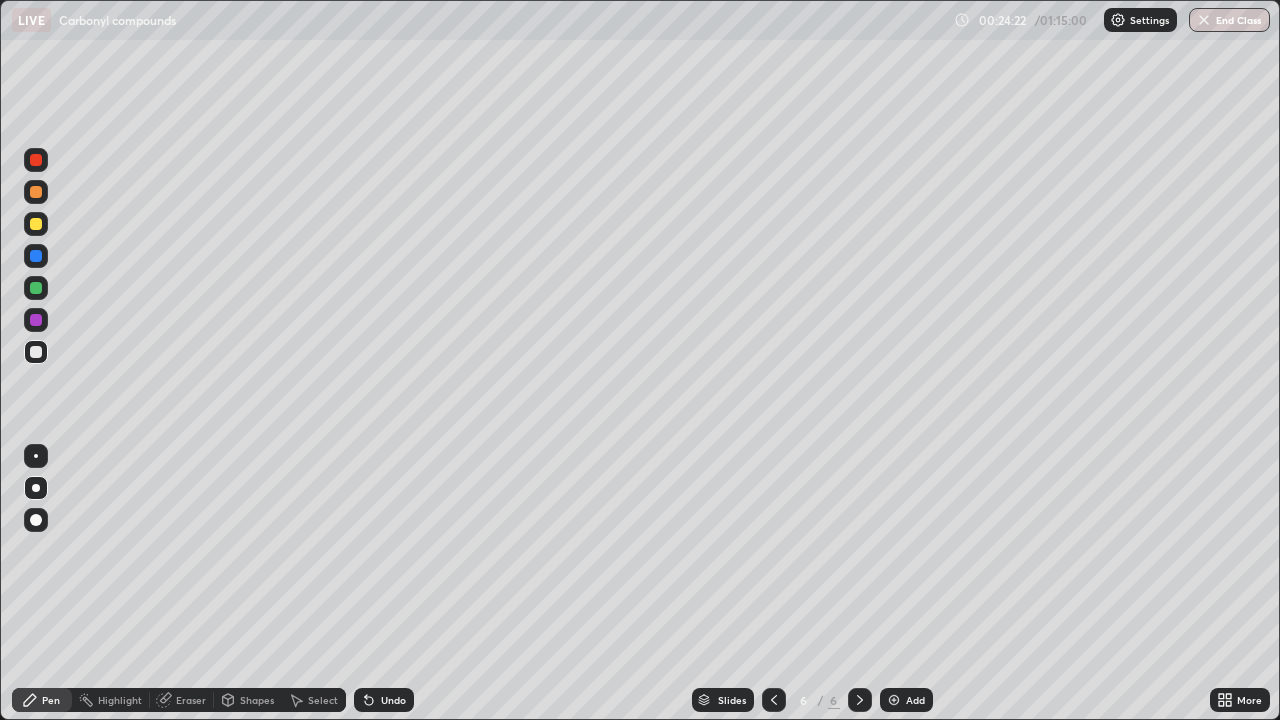 click on "Undo" at bounding box center (384, 700) 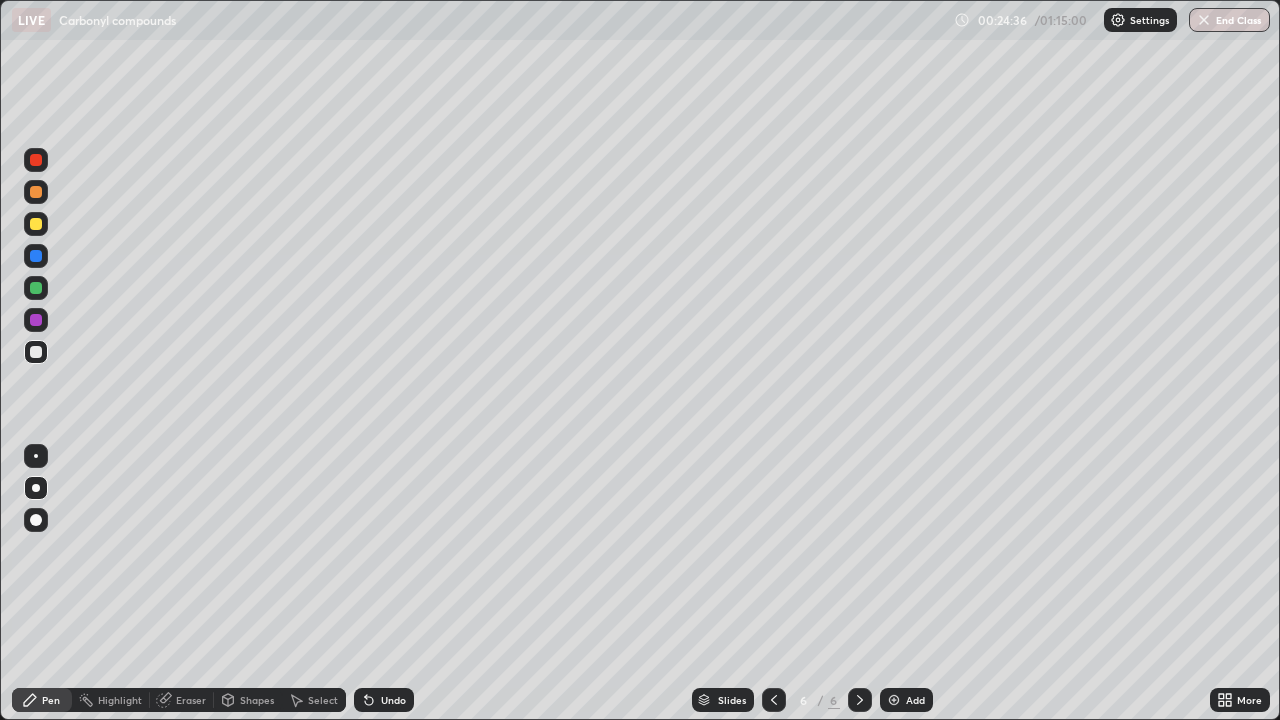click at bounding box center (36, 224) 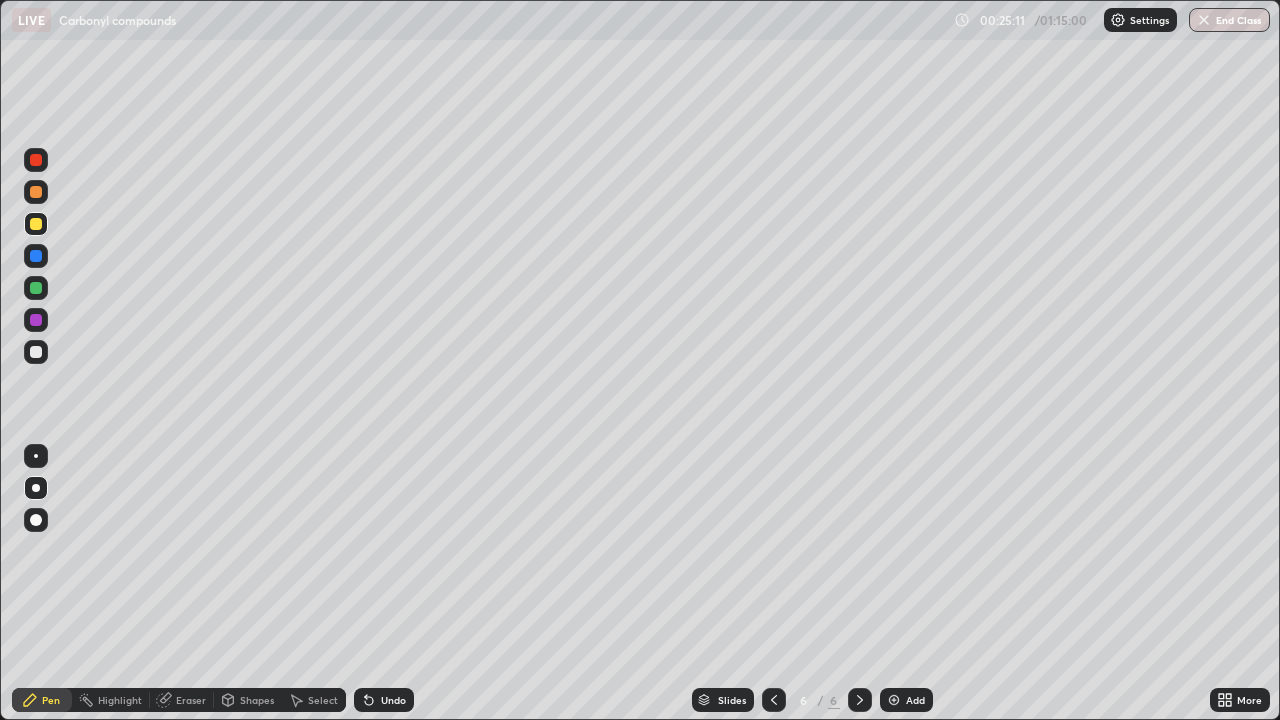 click on "Undo" at bounding box center (393, 700) 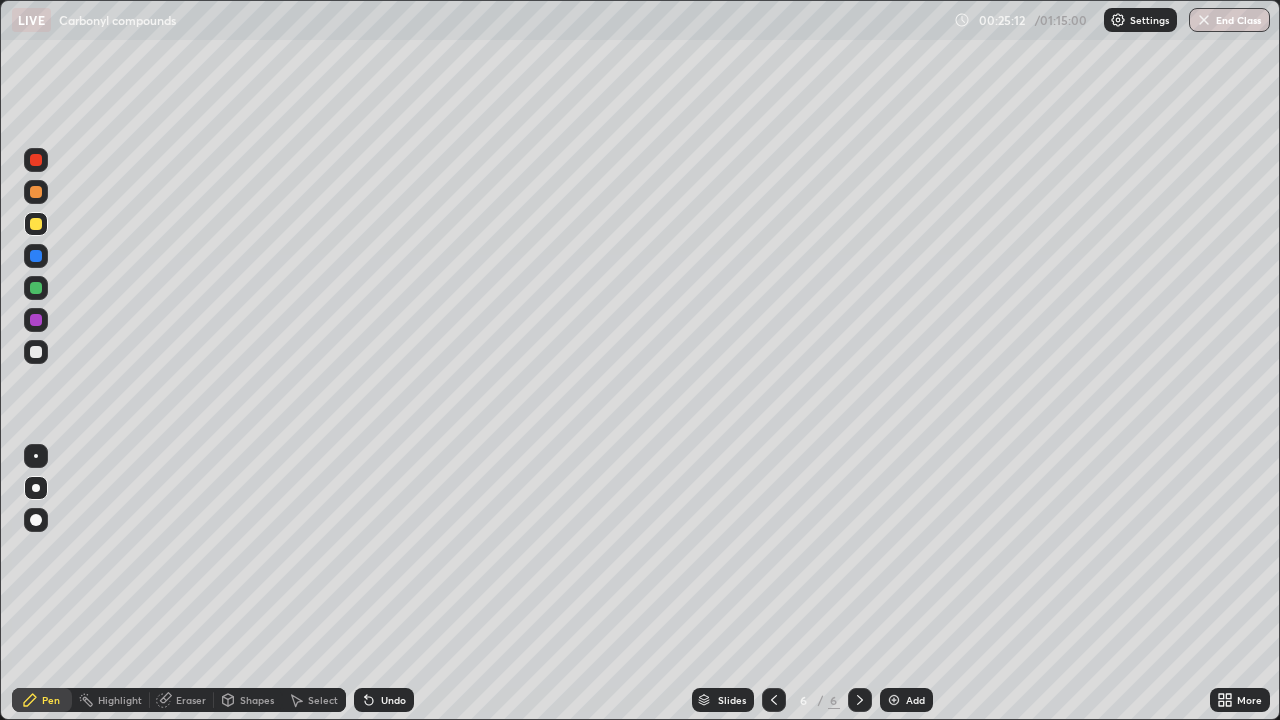 click on "Undo" at bounding box center [384, 700] 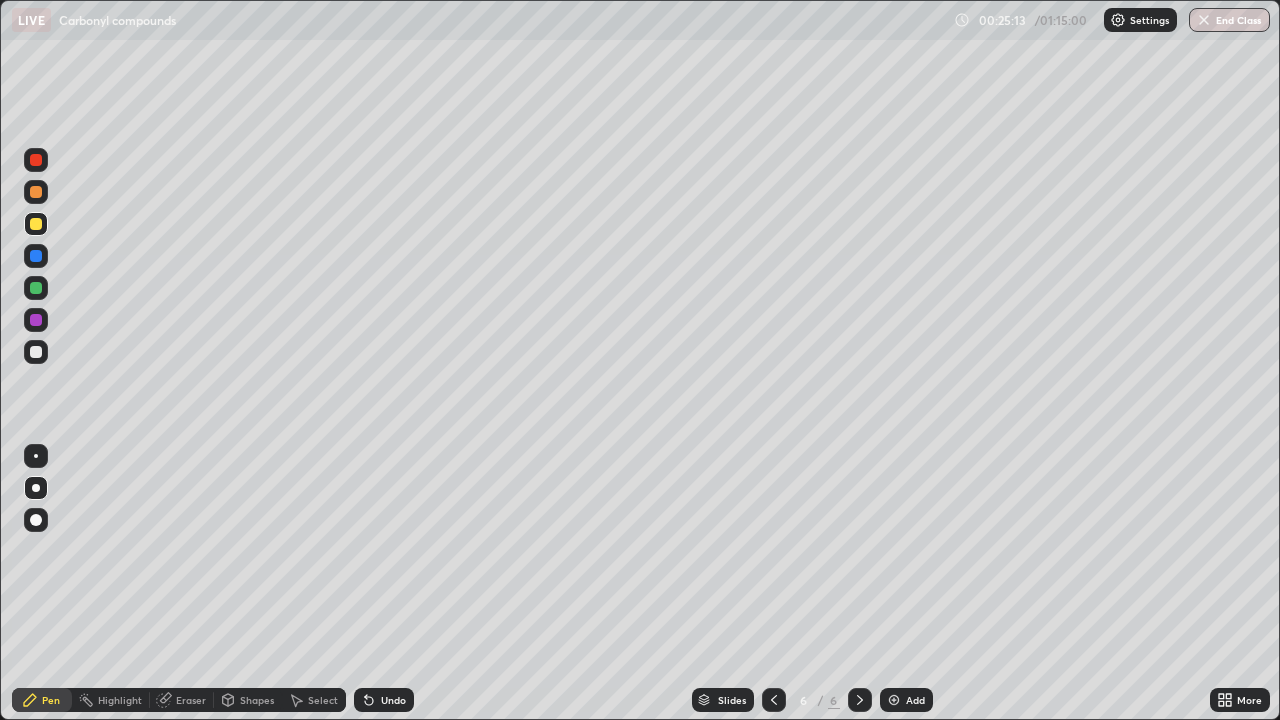 click on "Undo" at bounding box center [384, 700] 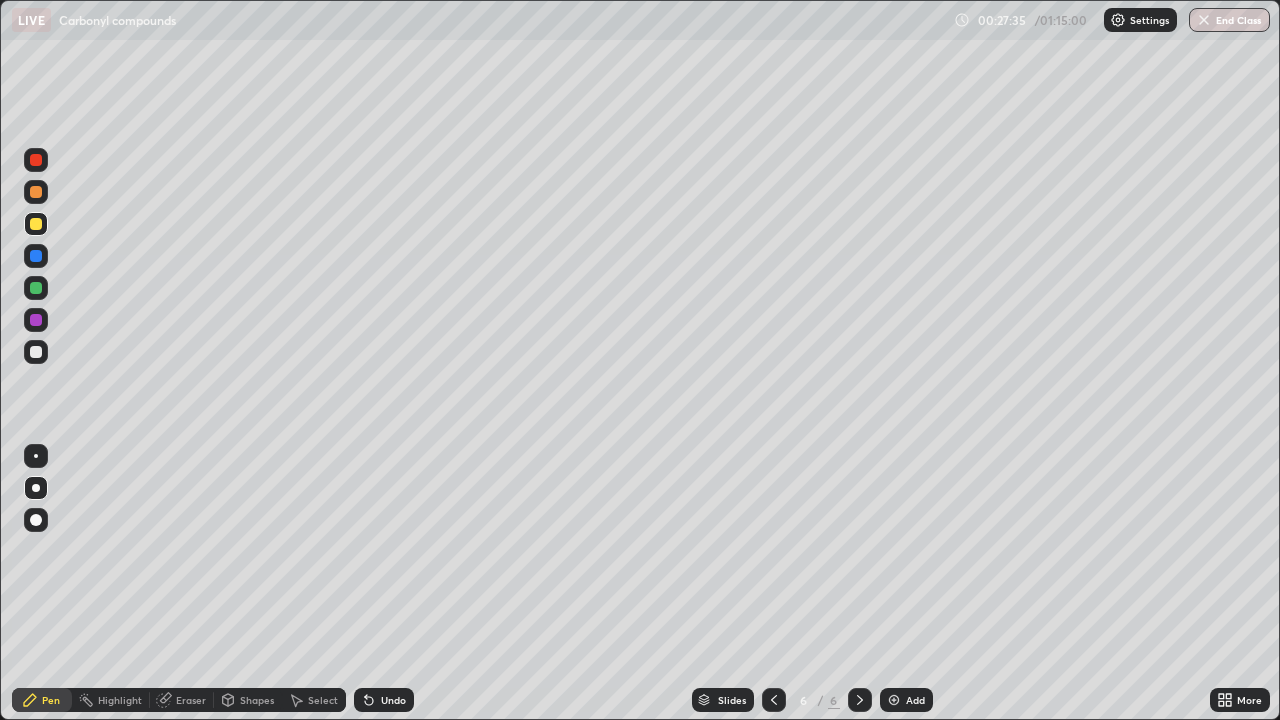 click on "Slides 6 / 6 Add" at bounding box center [812, 700] 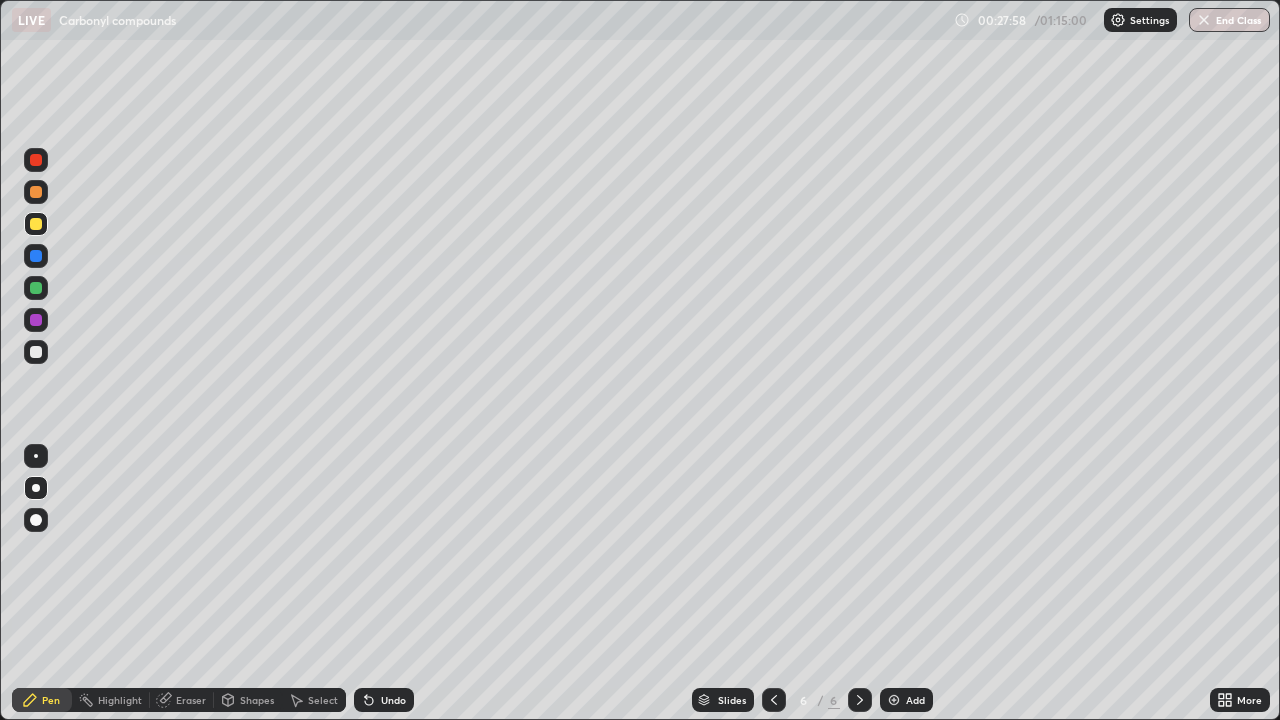 click on "Add" at bounding box center (915, 700) 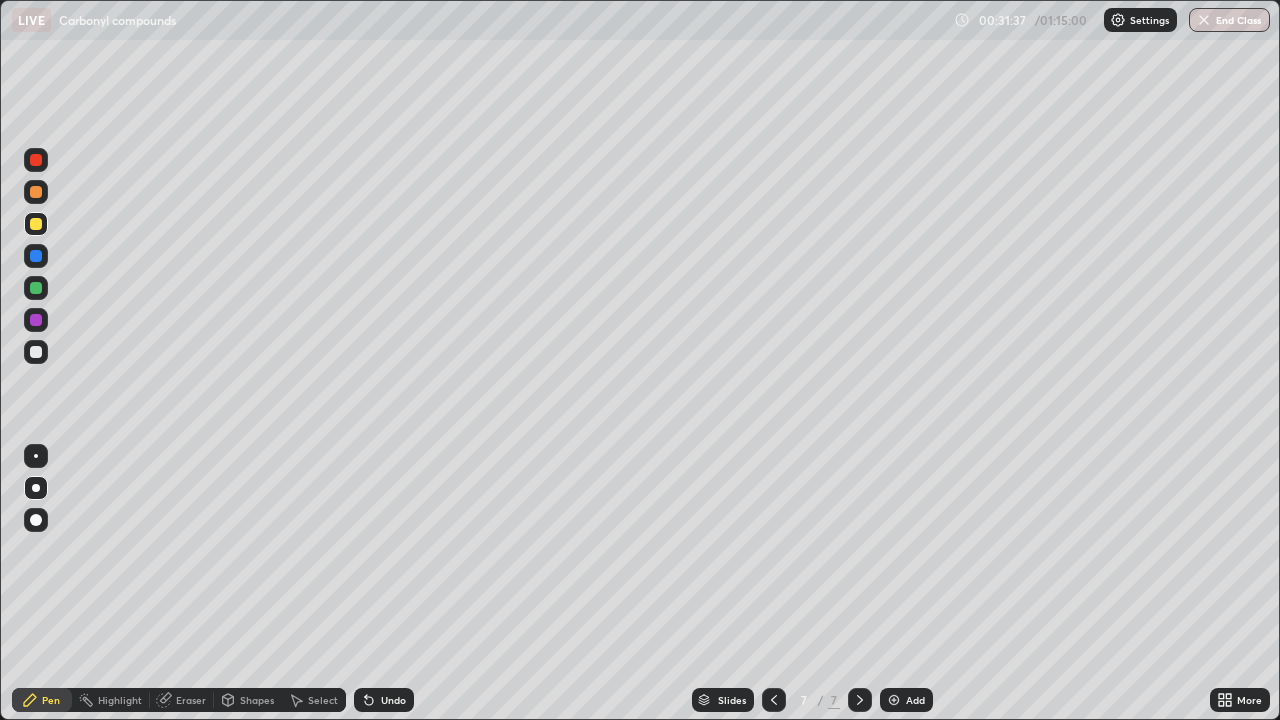 click at bounding box center (36, 288) 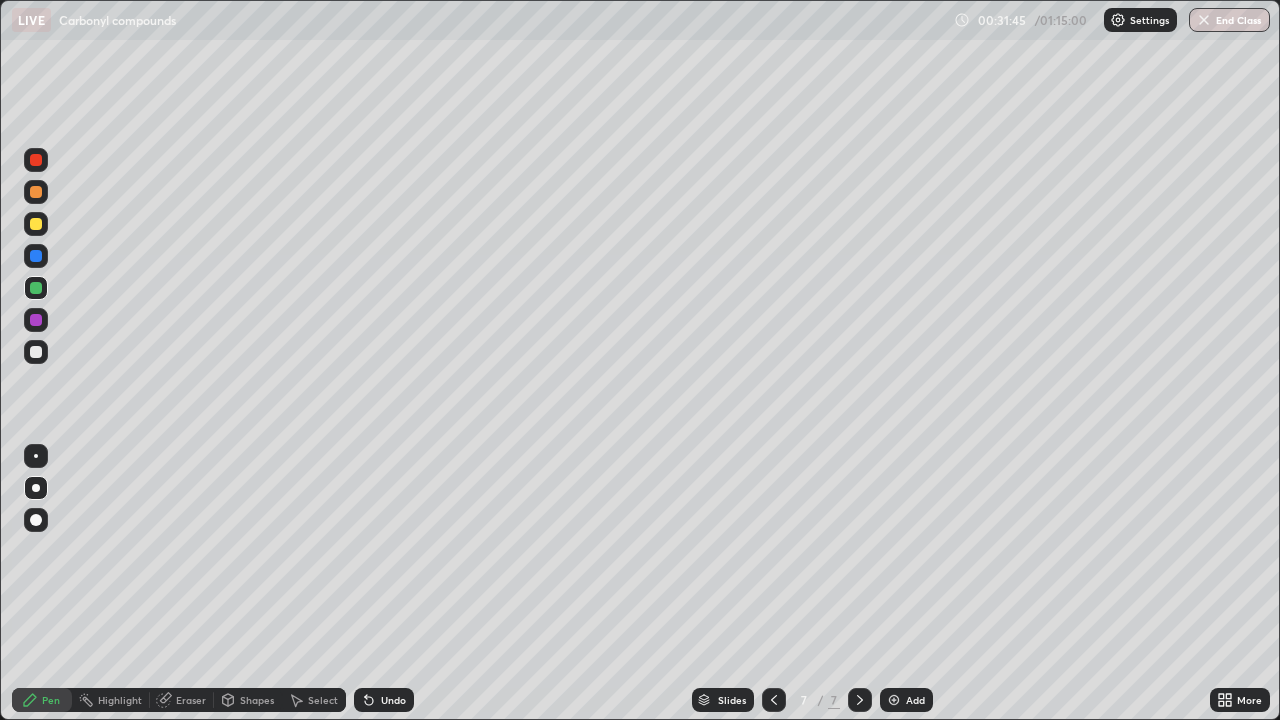click on "Shapes" at bounding box center [248, 700] 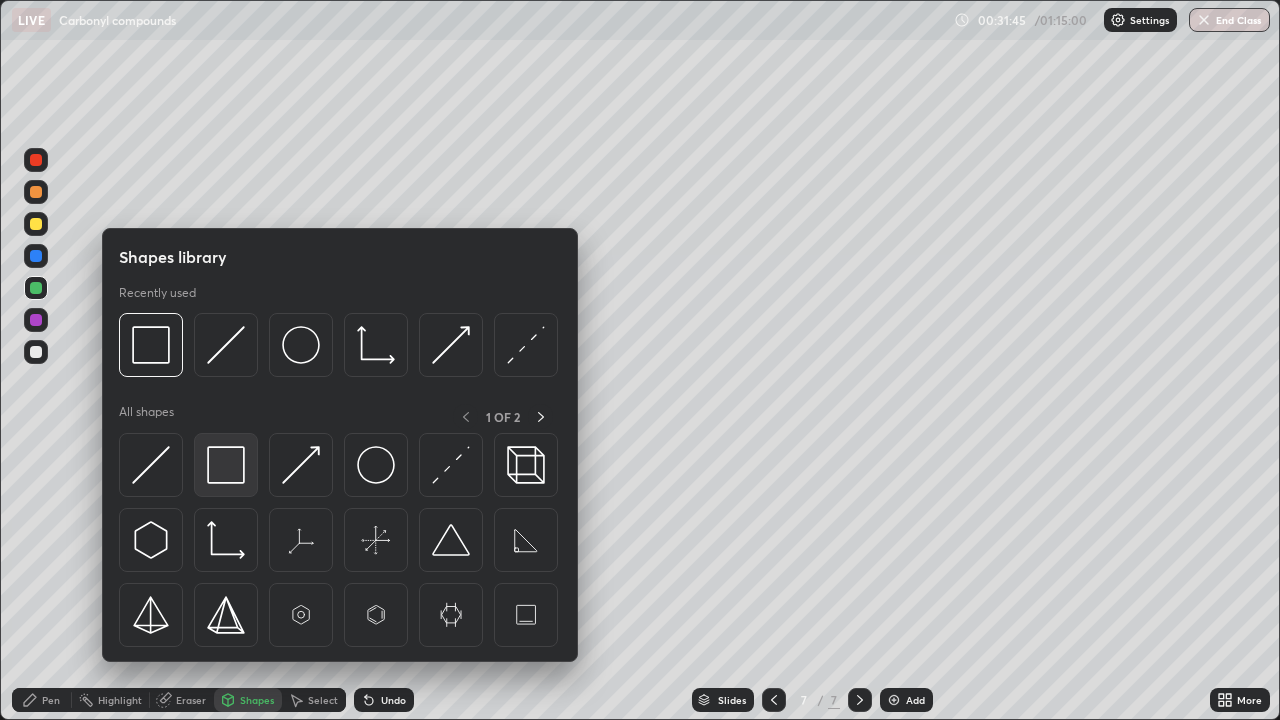 click at bounding box center [226, 465] 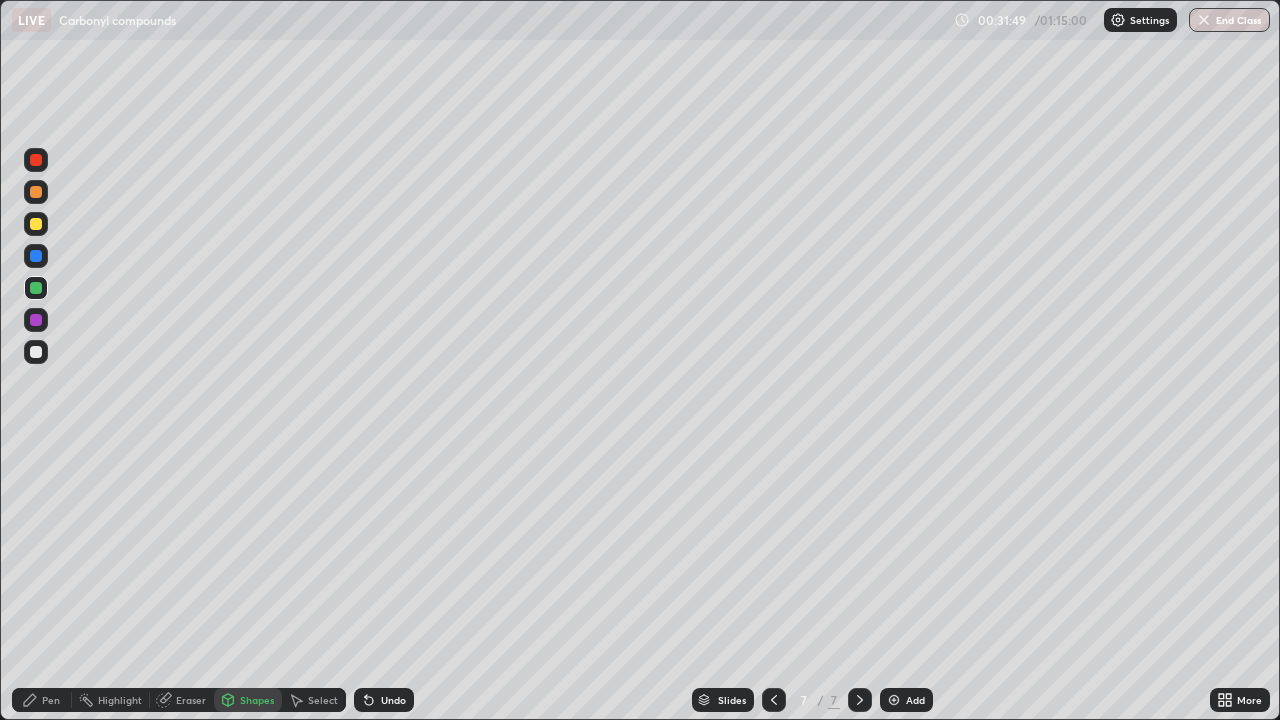click on "Shapes" at bounding box center [248, 700] 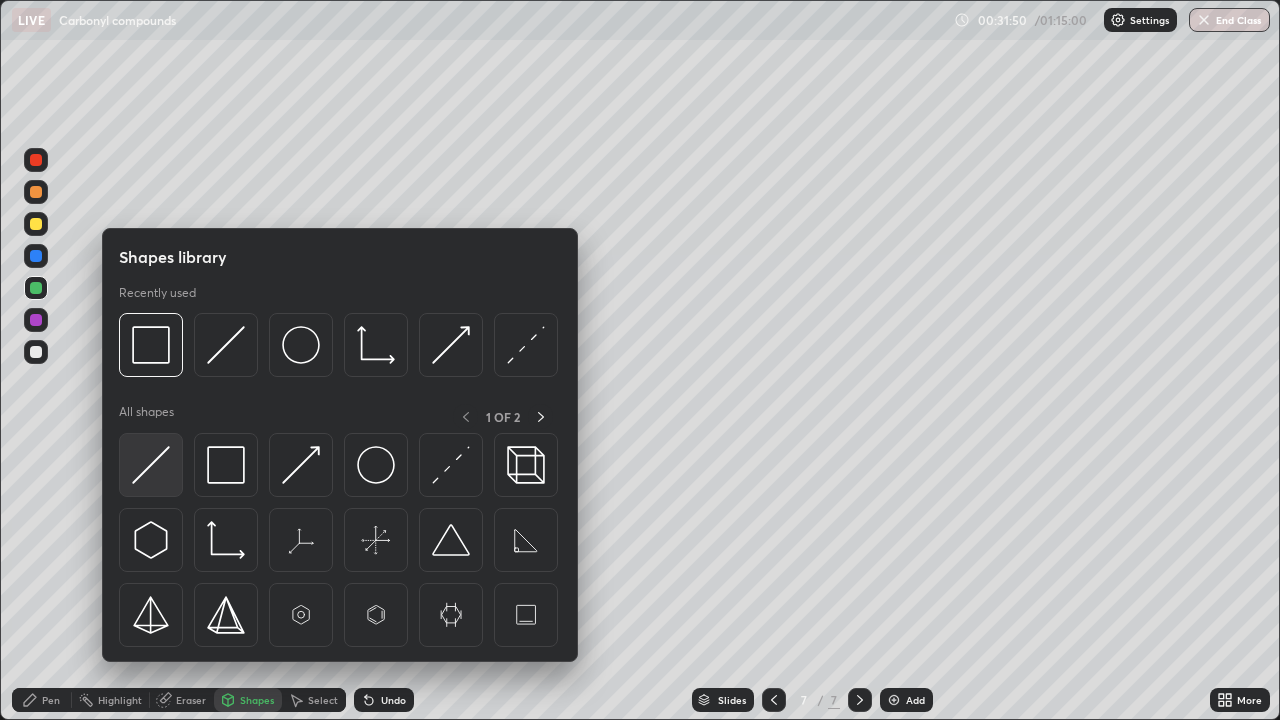 click at bounding box center [151, 465] 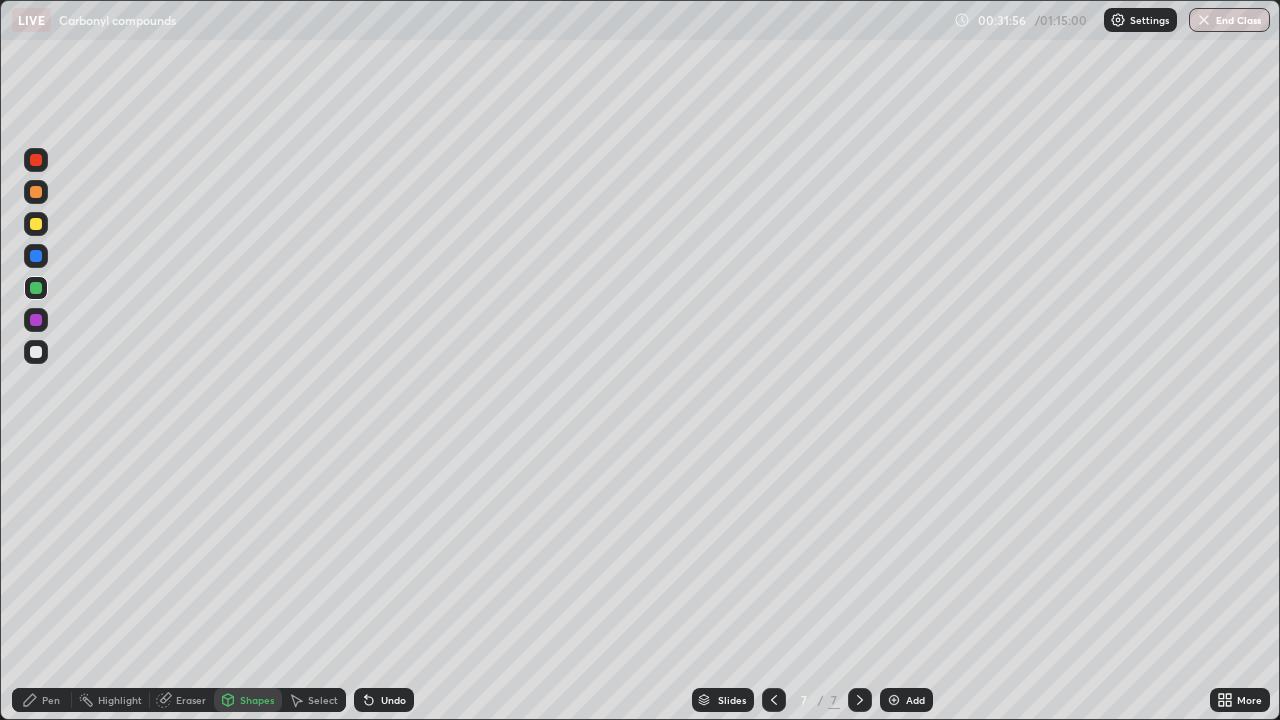 click on "Pen" at bounding box center [42, 700] 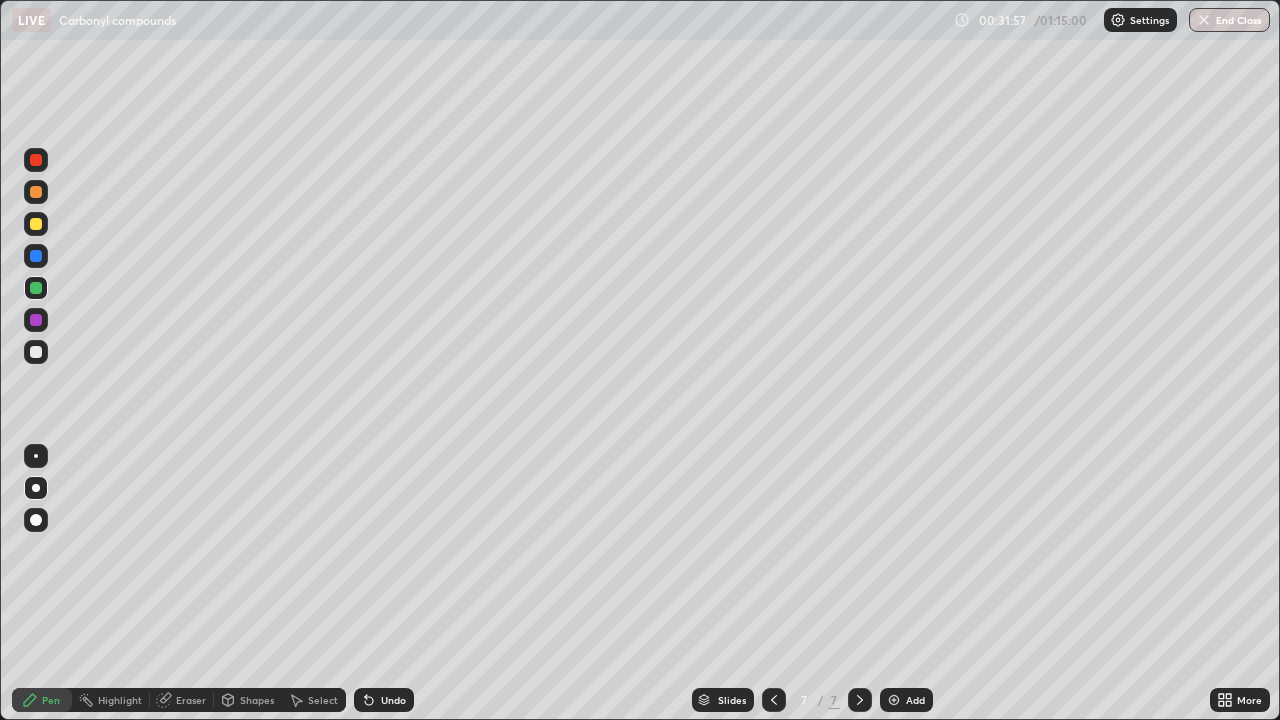 click at bounding box center (36, 352) 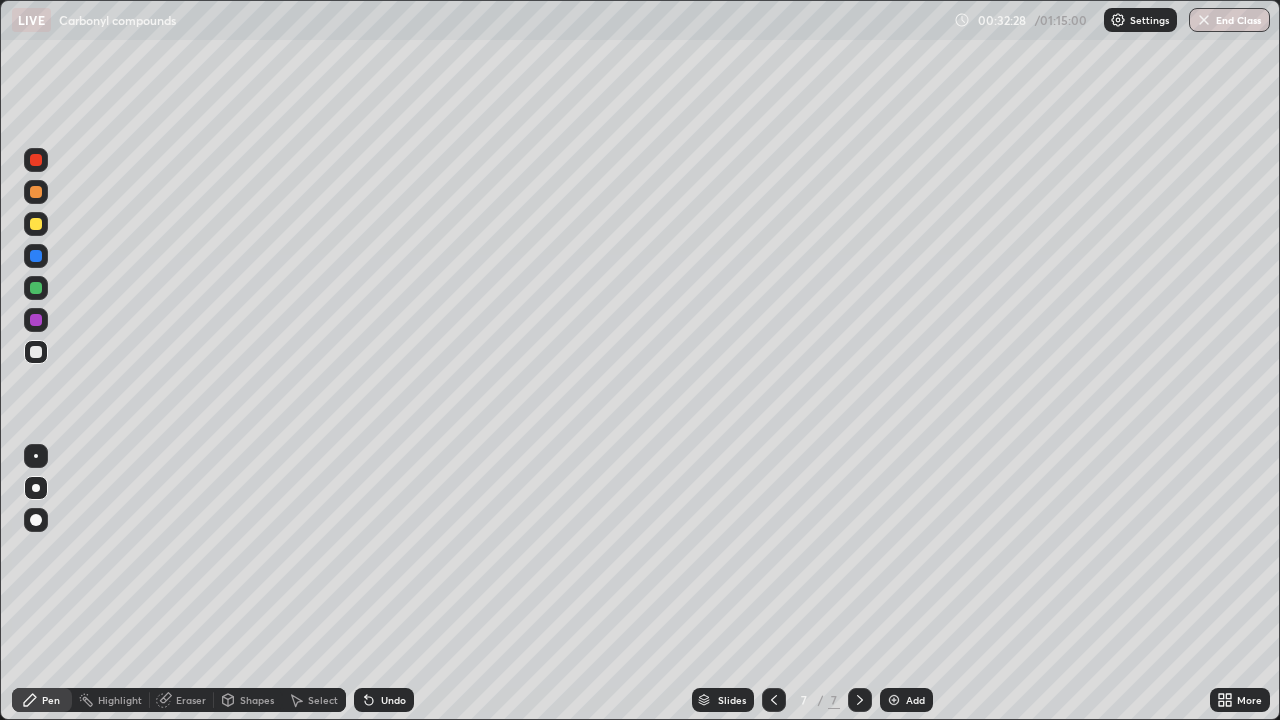 click at bounding box center [36, 352] 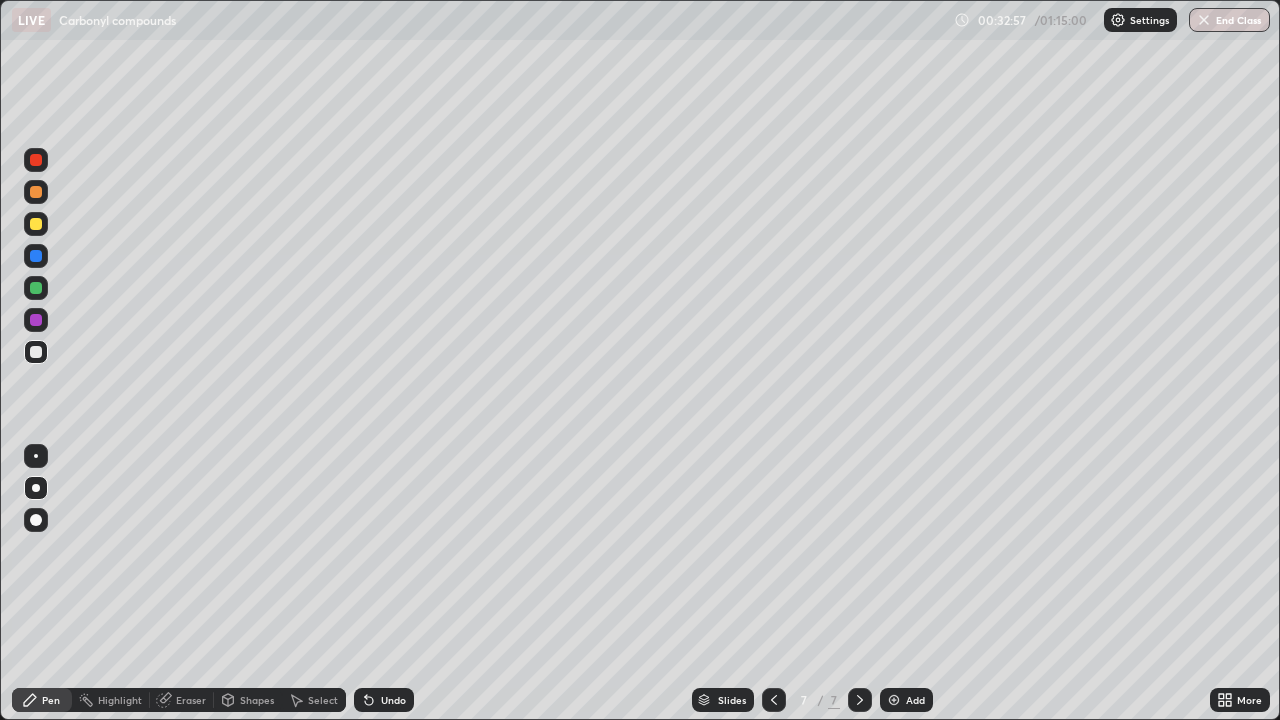 click on "Shapes" at bounding box center [257, 700] 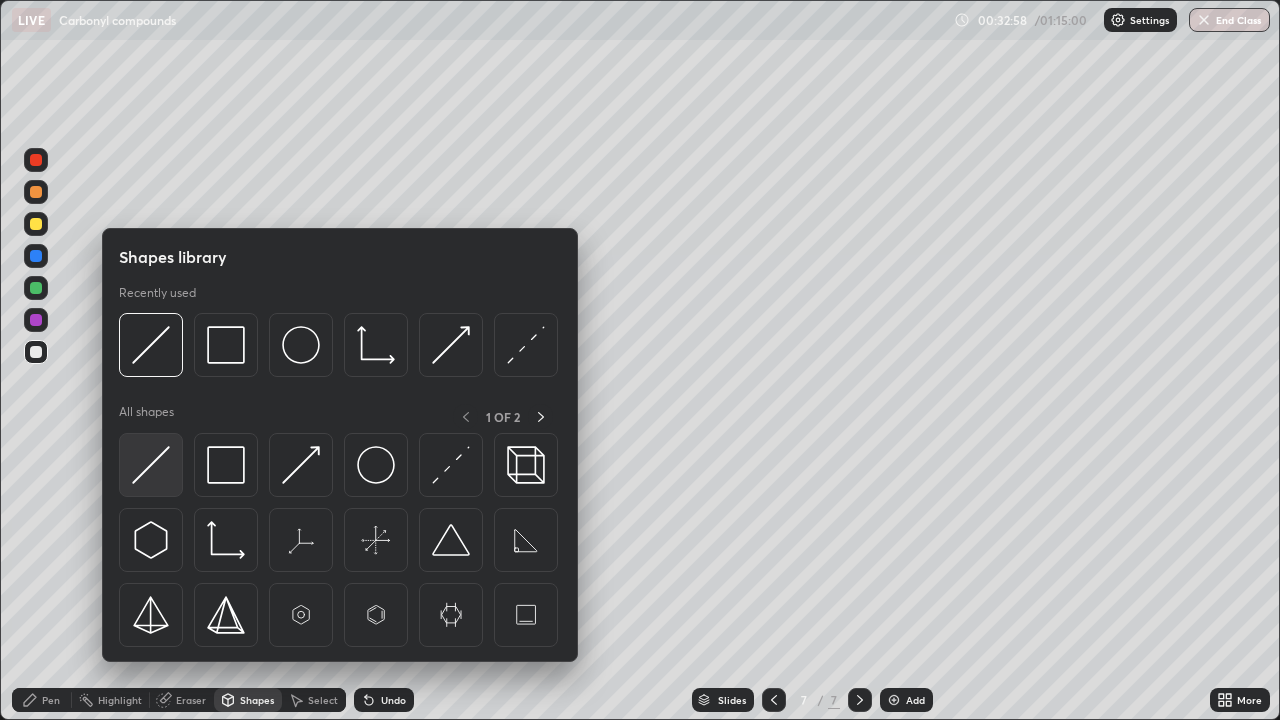 click at bounding box center [151, 465] 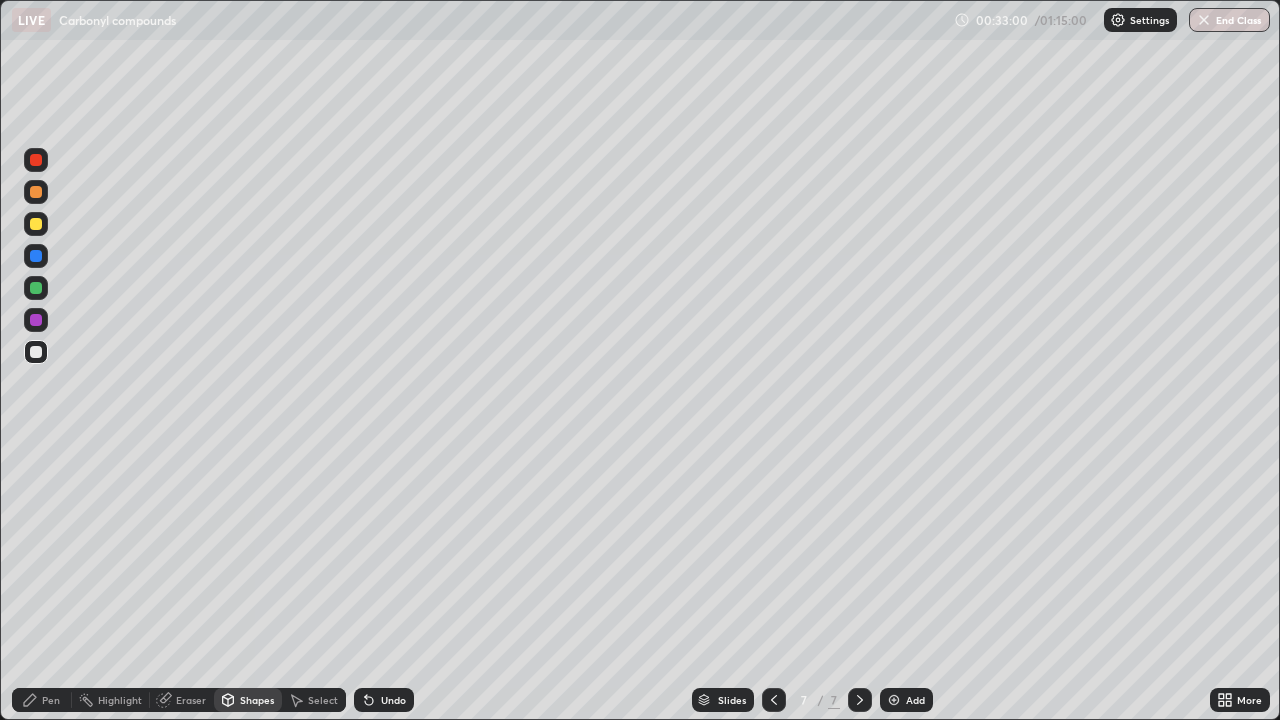 click on "Pen" at bounding box center [51, 700] 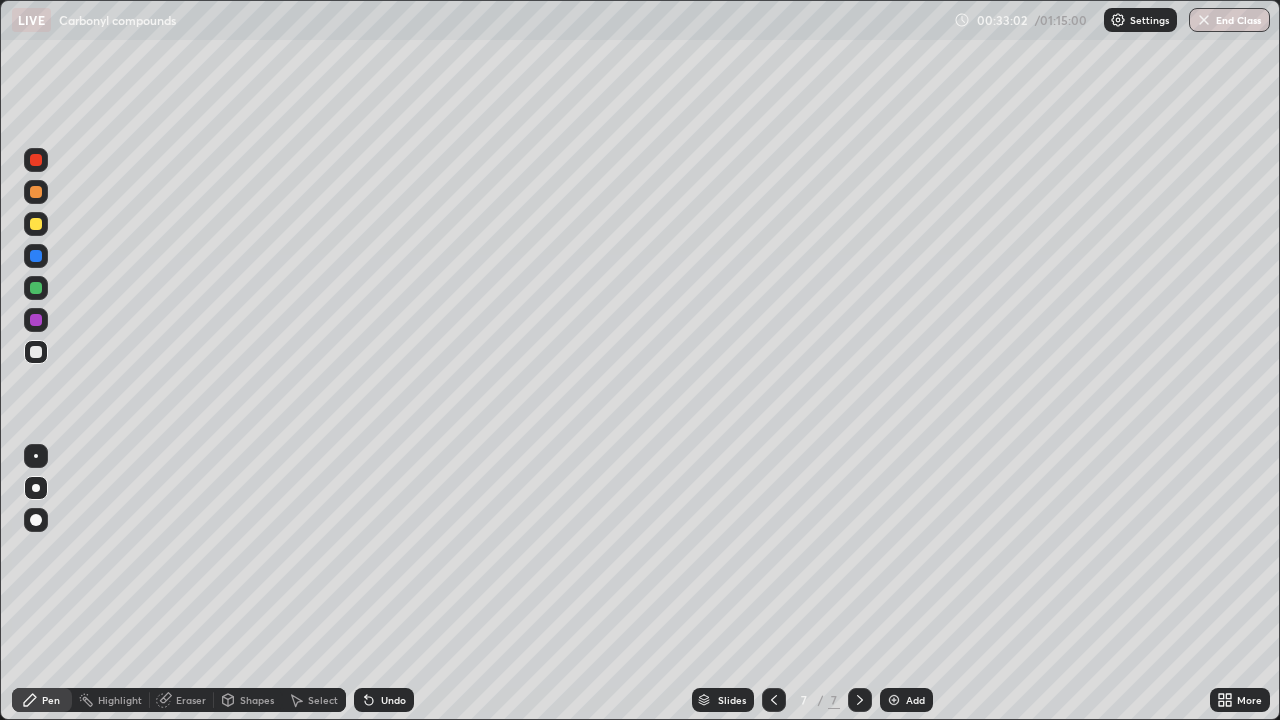 click at bounding box center [36, 320] 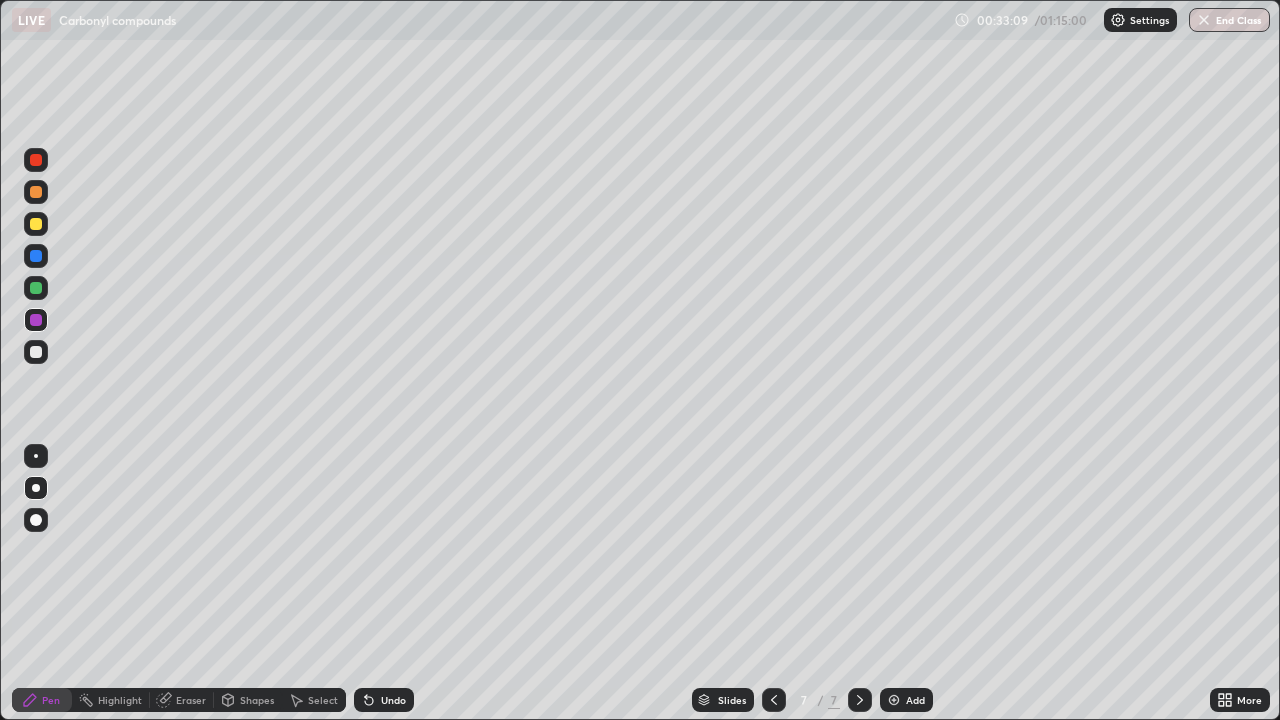 click on "Shapes" at bounding box center (257, 700) 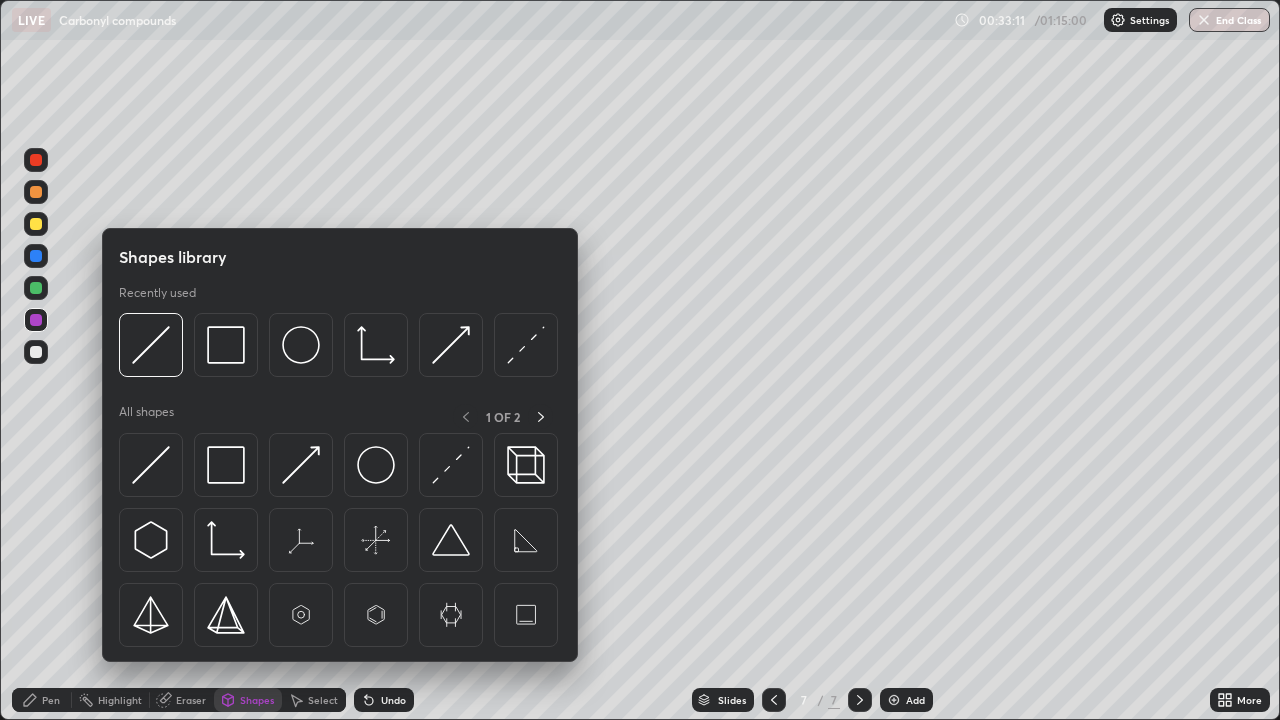 click at bounding box center (36, 256) 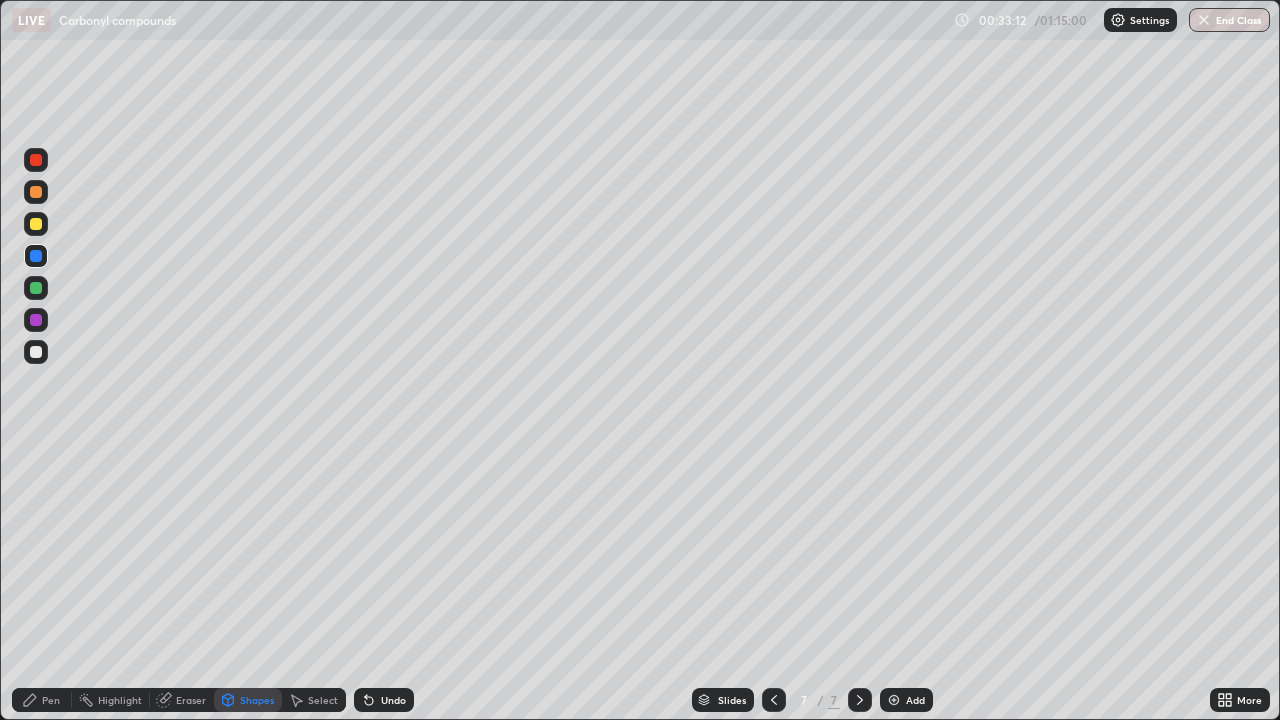 click at bounding box center (36, 224) 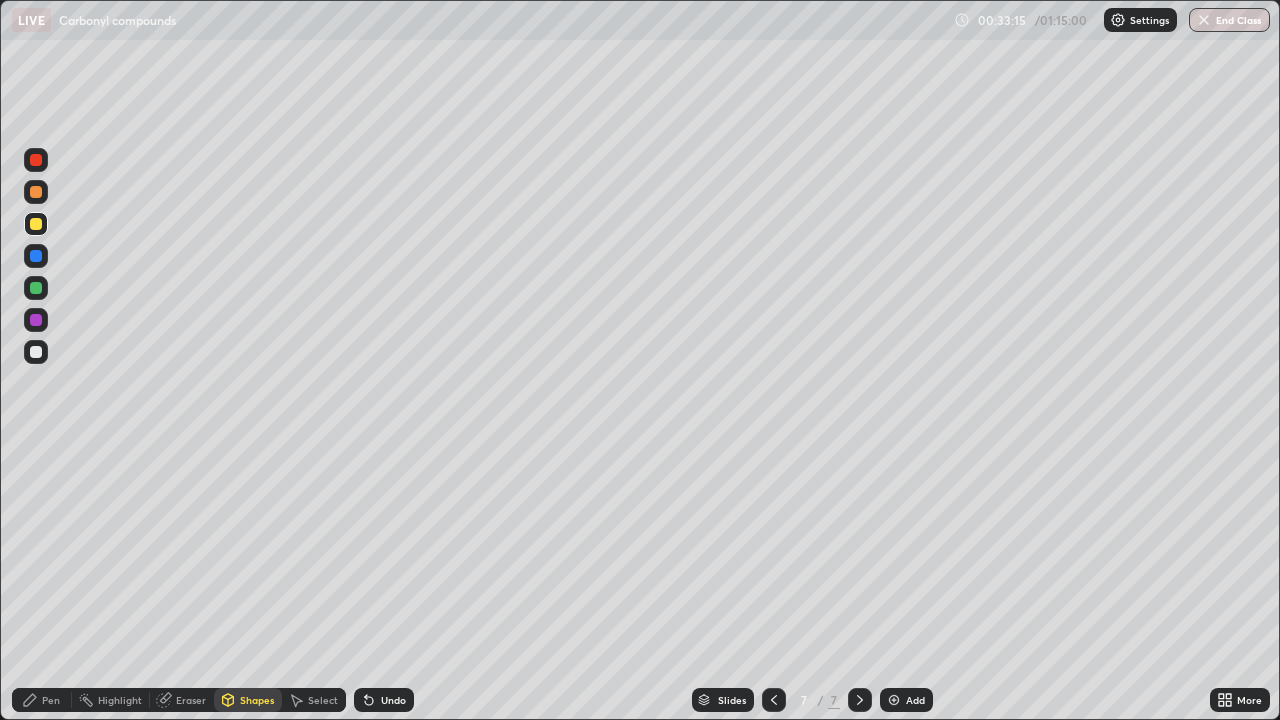 click on "Pen" at bounding box center [42, 700] 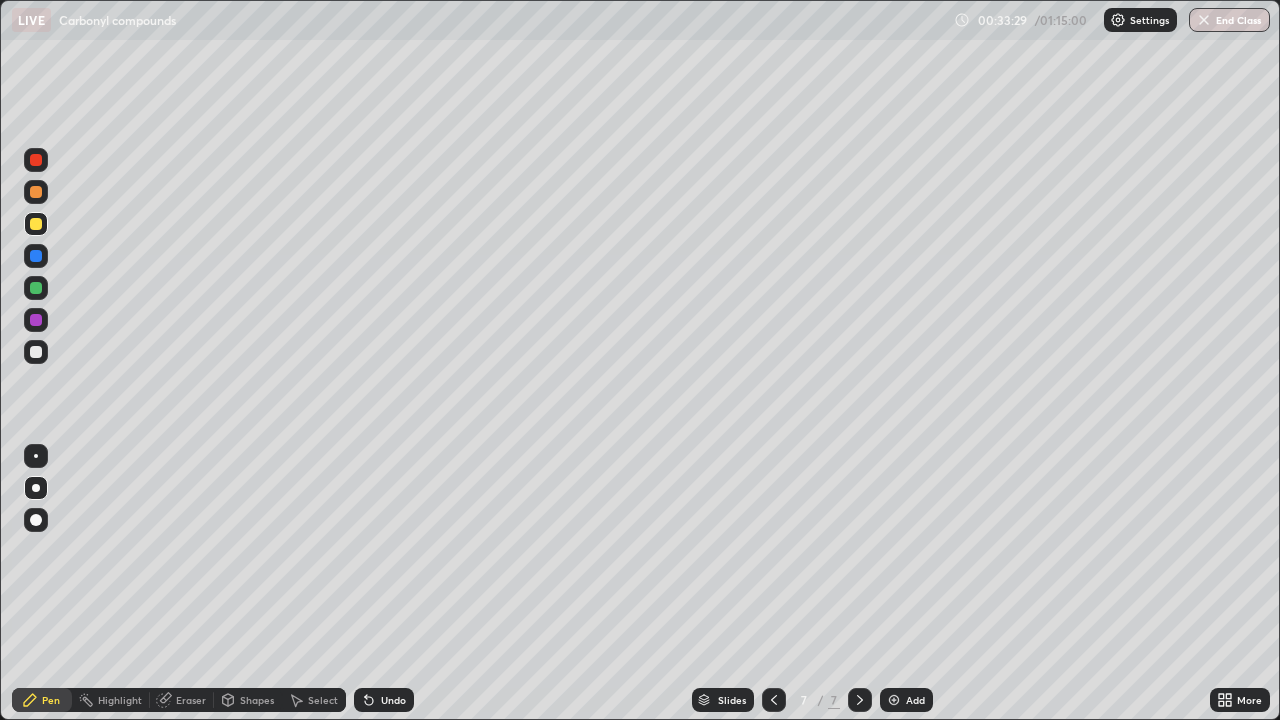 click on "Shapes" at bounding box center [257, 700] 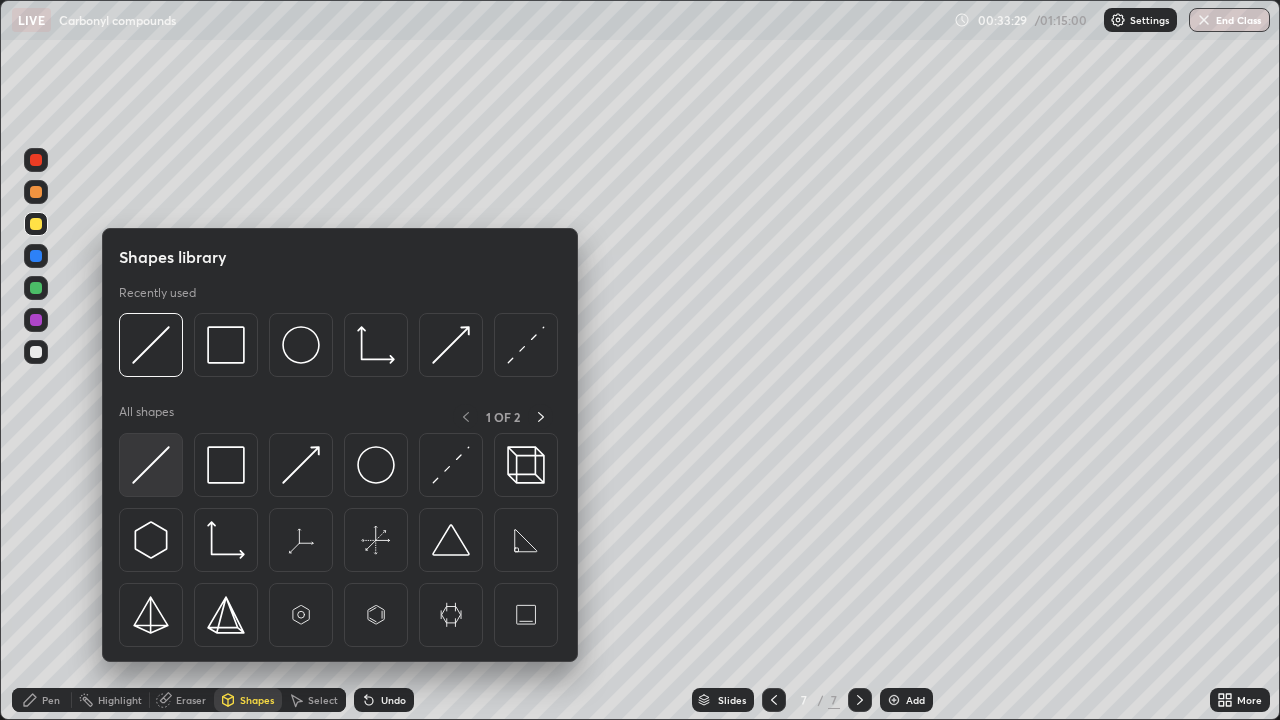 click at bounding box center [151, 465] 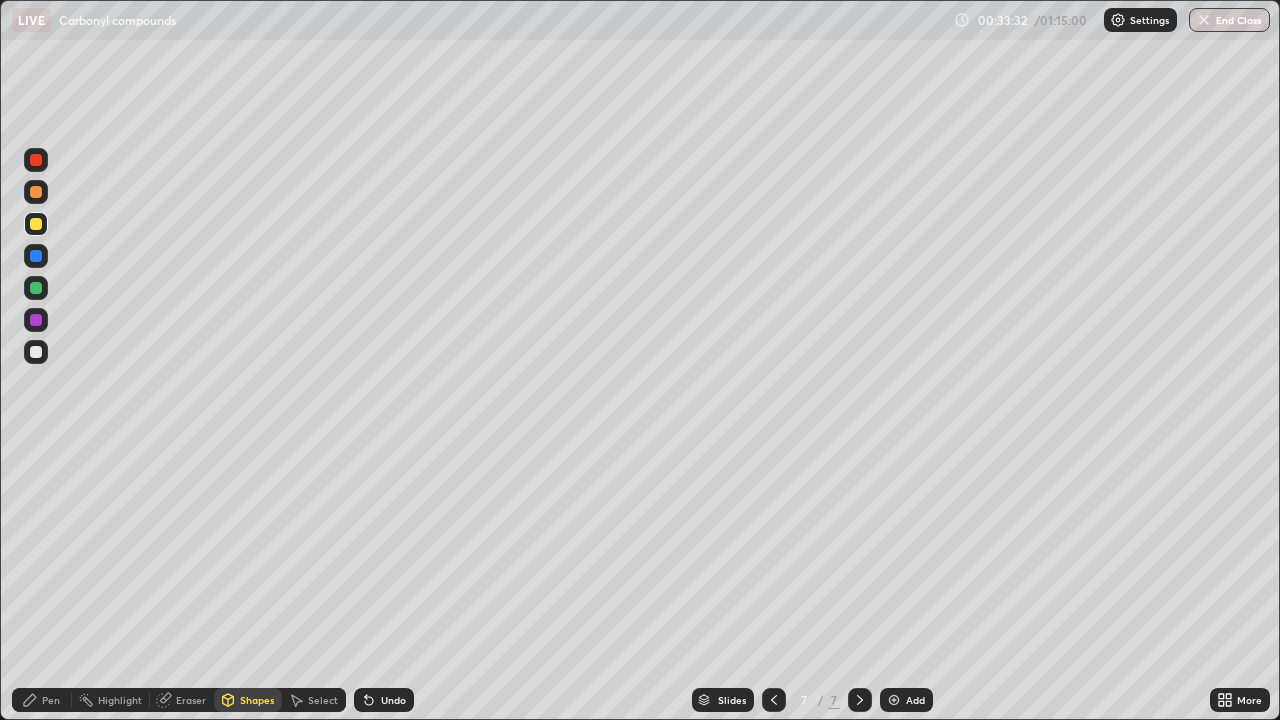 click at bounding box center (36, 352) 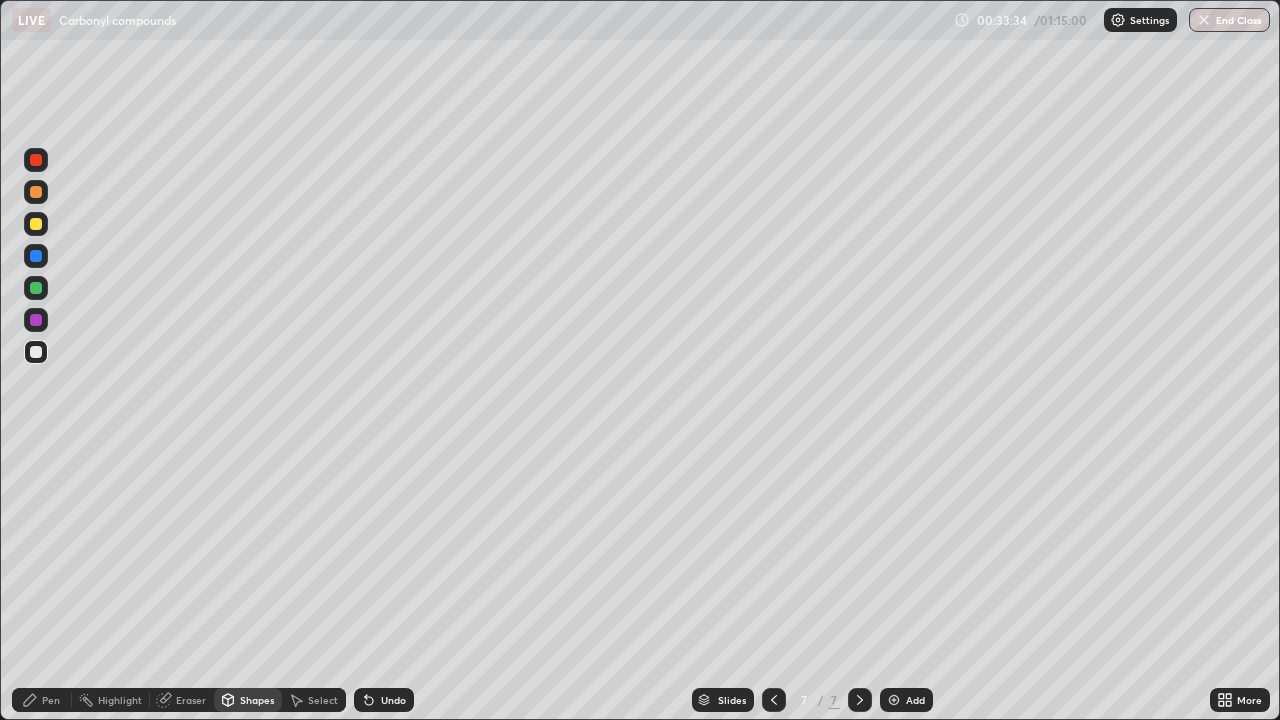 click on "Pen" at bounding box center [42, 700] 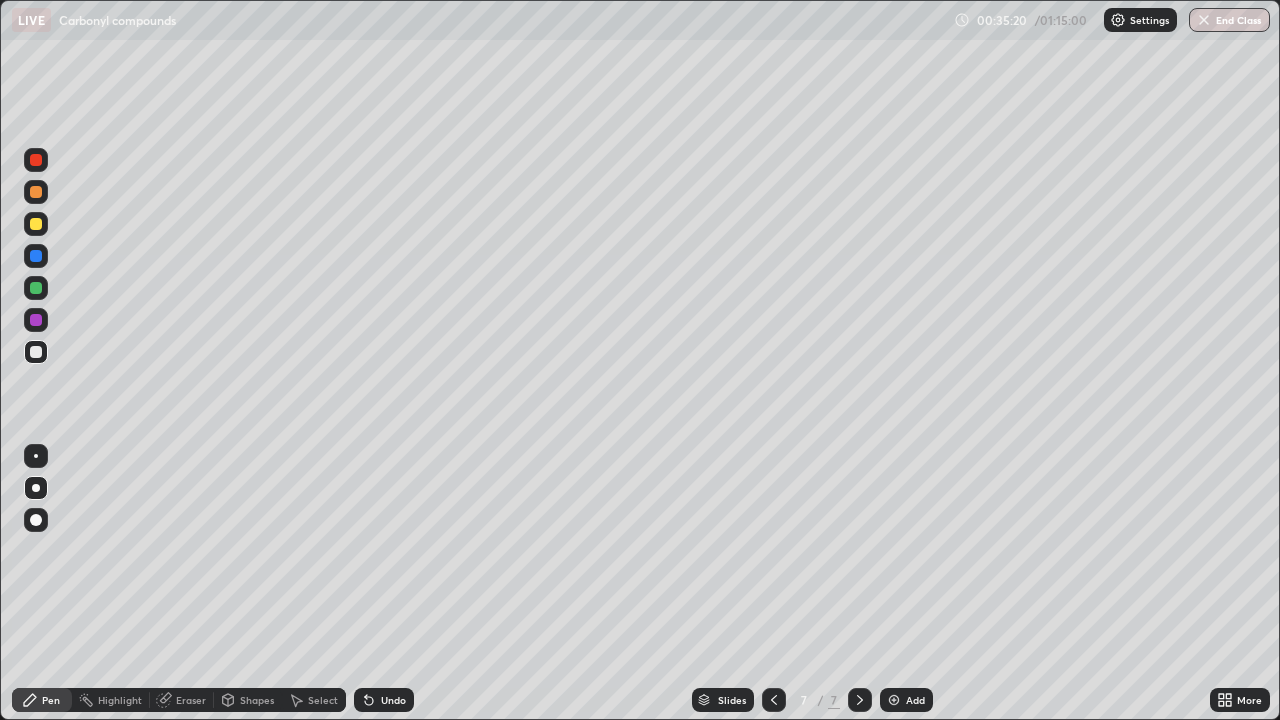 click at bounding box center (36, 320) 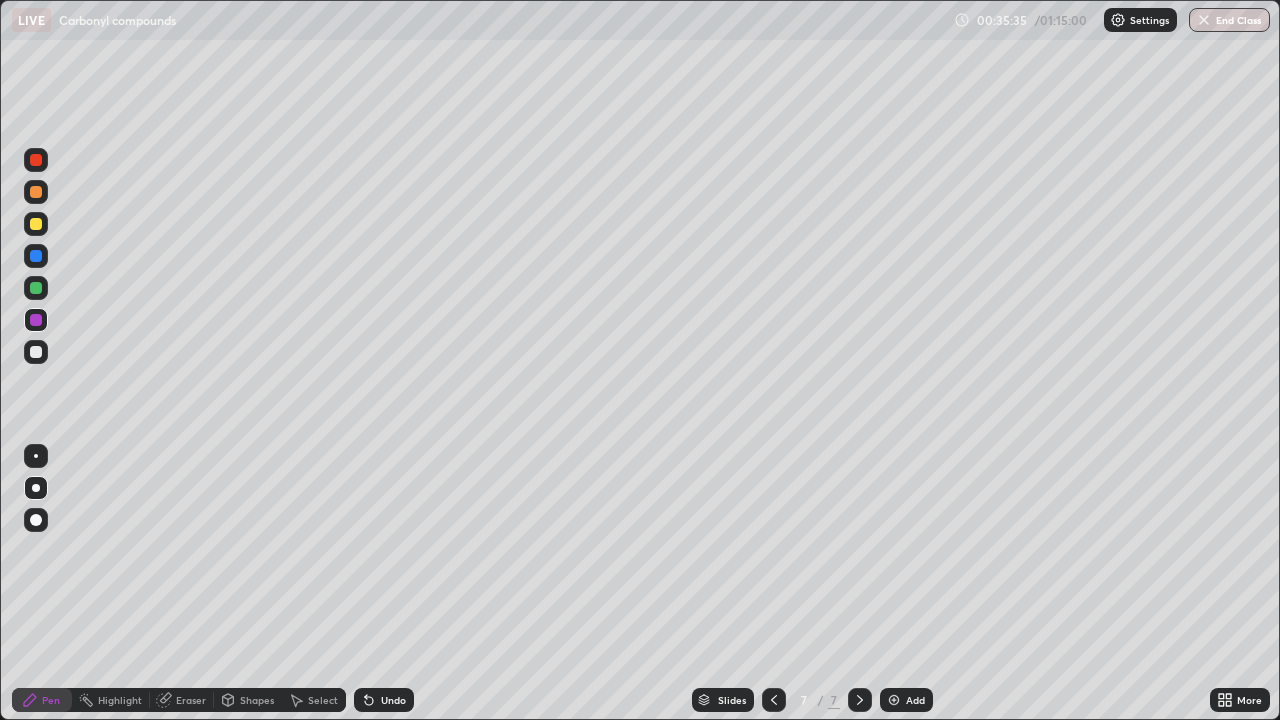 click on "Undo" at bounding box center (384, 700) 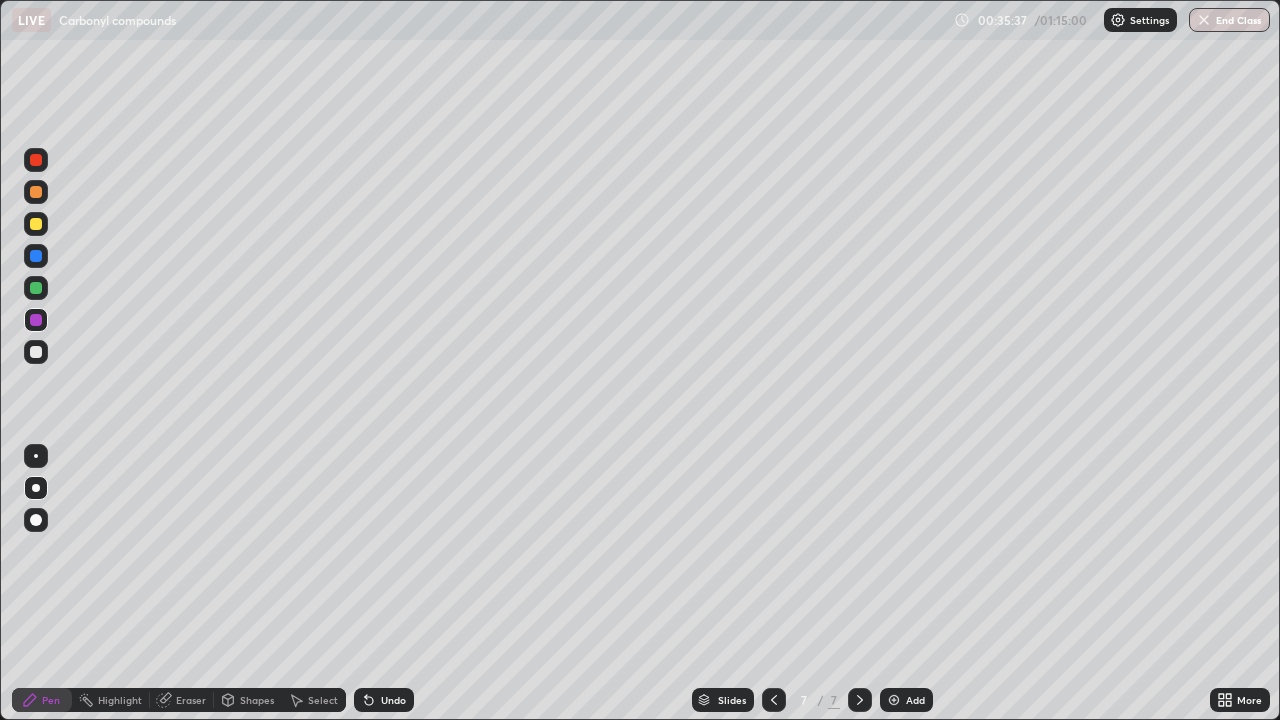 click on "Undo" at bounding box center [384, 700] 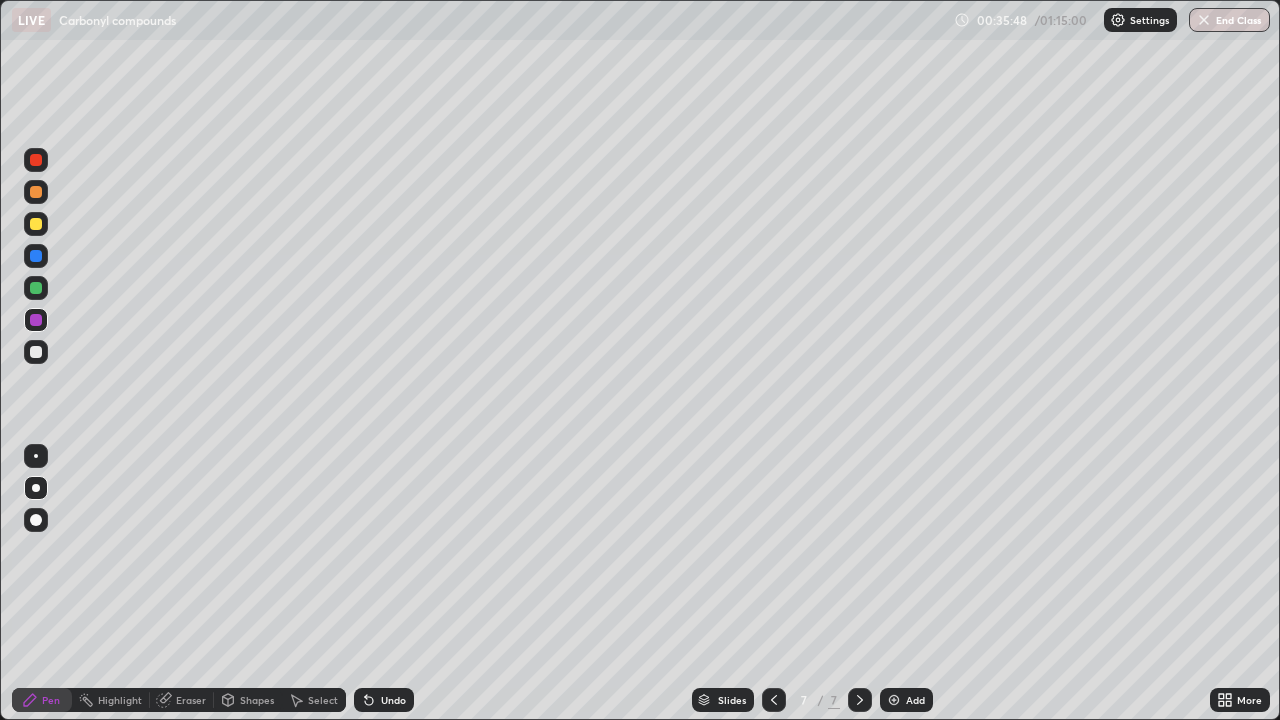 click on "Undo" at bounding box center (393, 700) 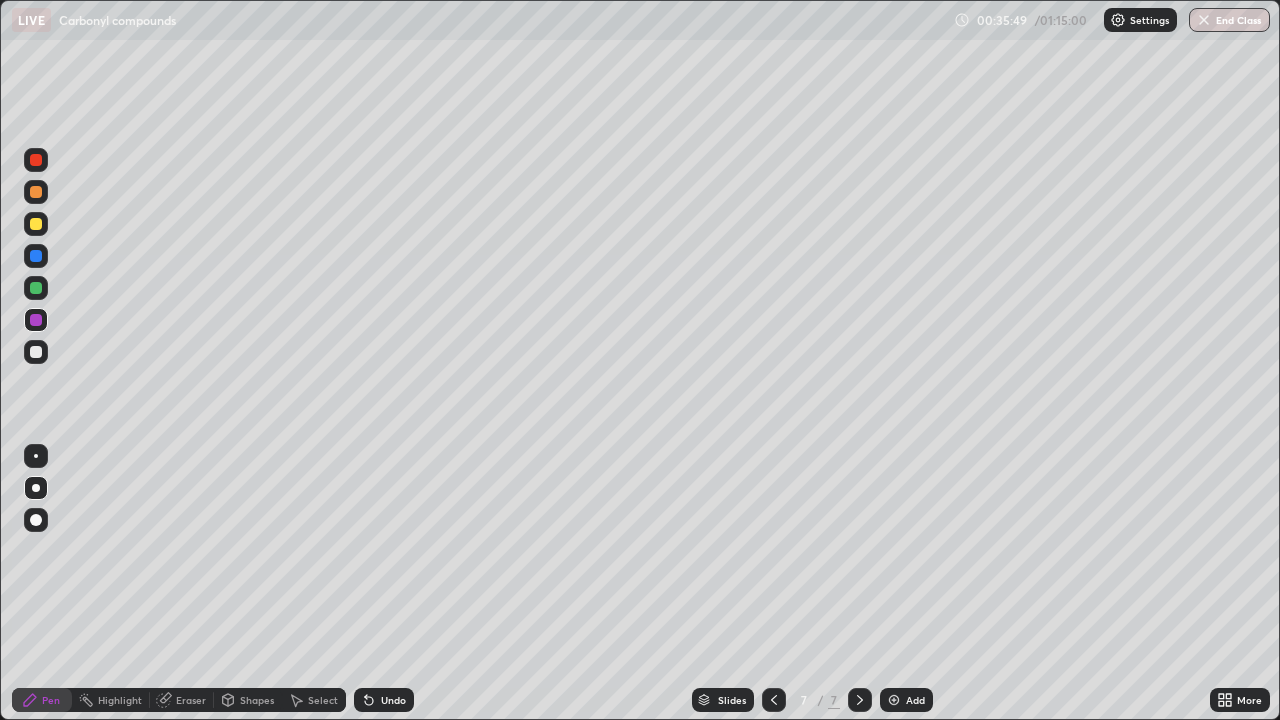 click on "Undo" at bounding box center [384, 700] 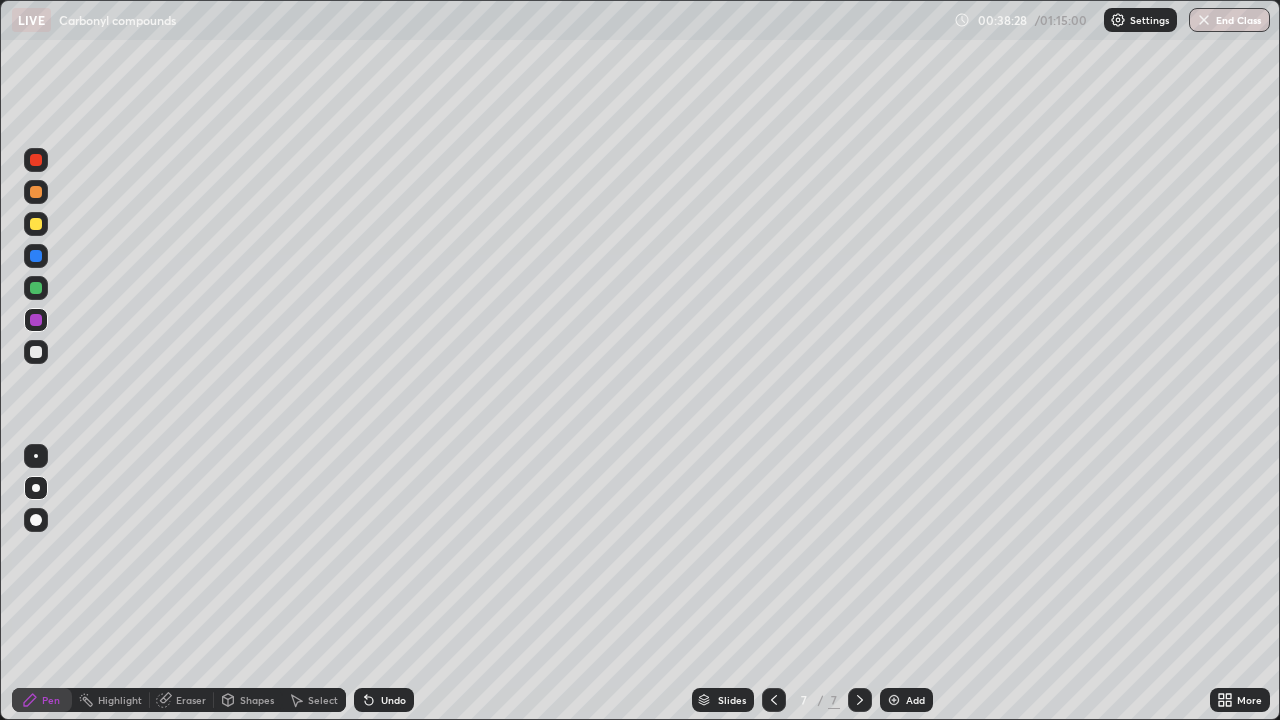 click at bounding box center [894, 700] 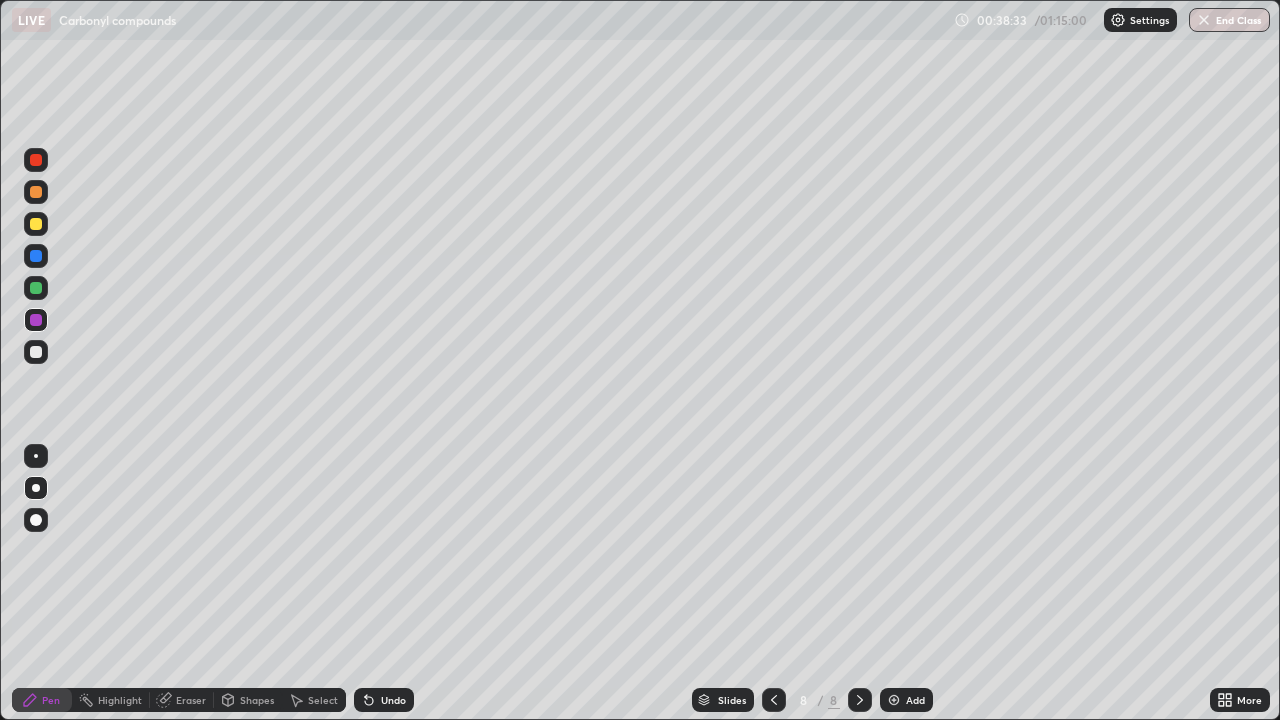 click on "Shapes" at bounding box center (248, 700) 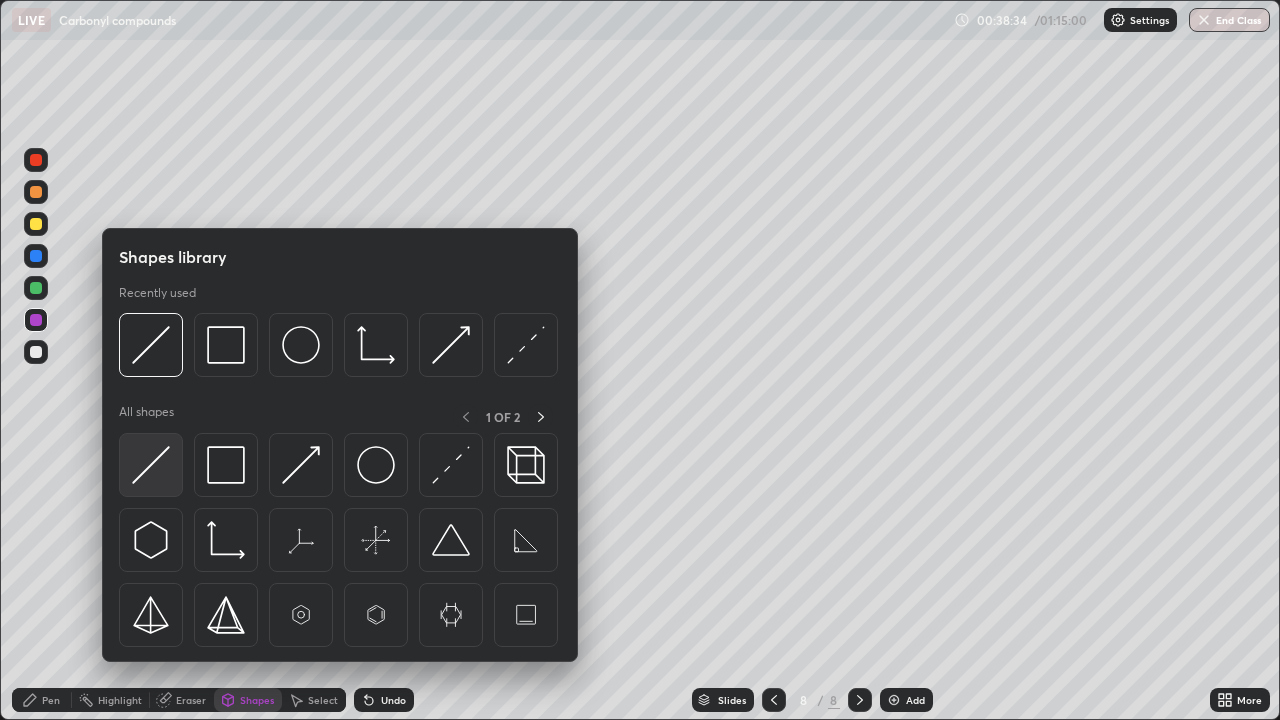 click at bounding box center (151, 465) 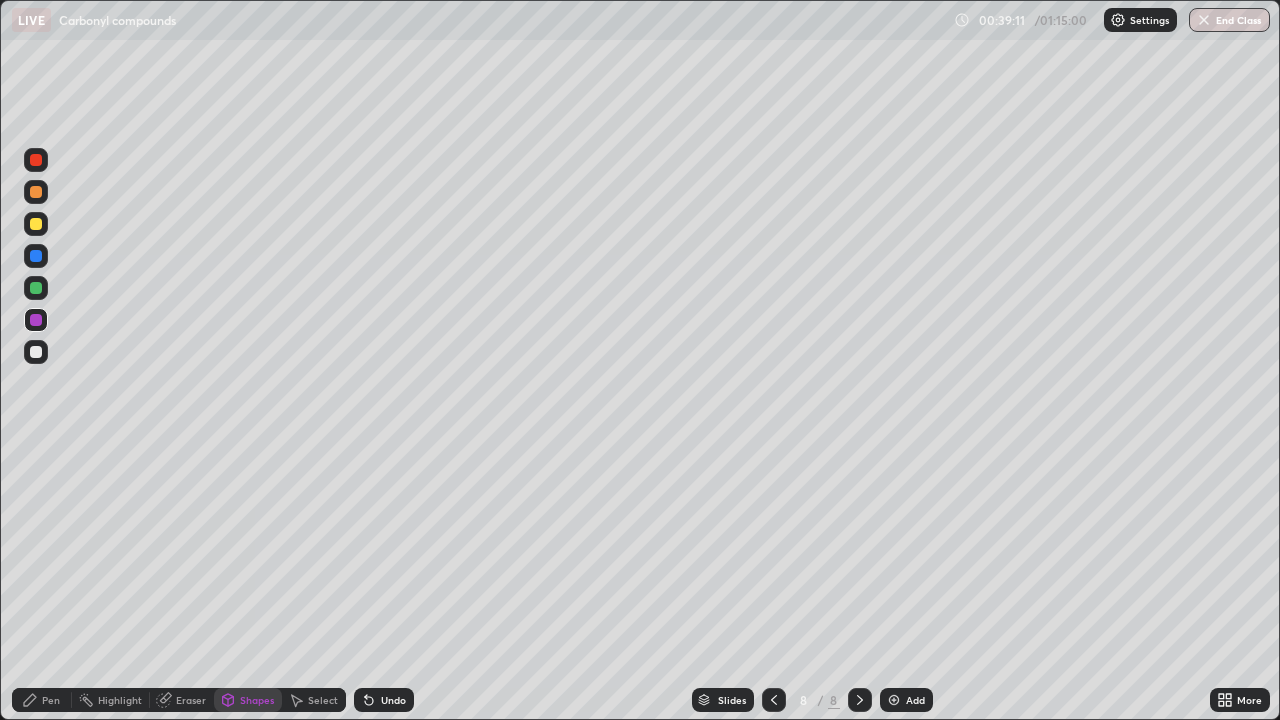 click on "Pen" at bounding box center [51, 700] 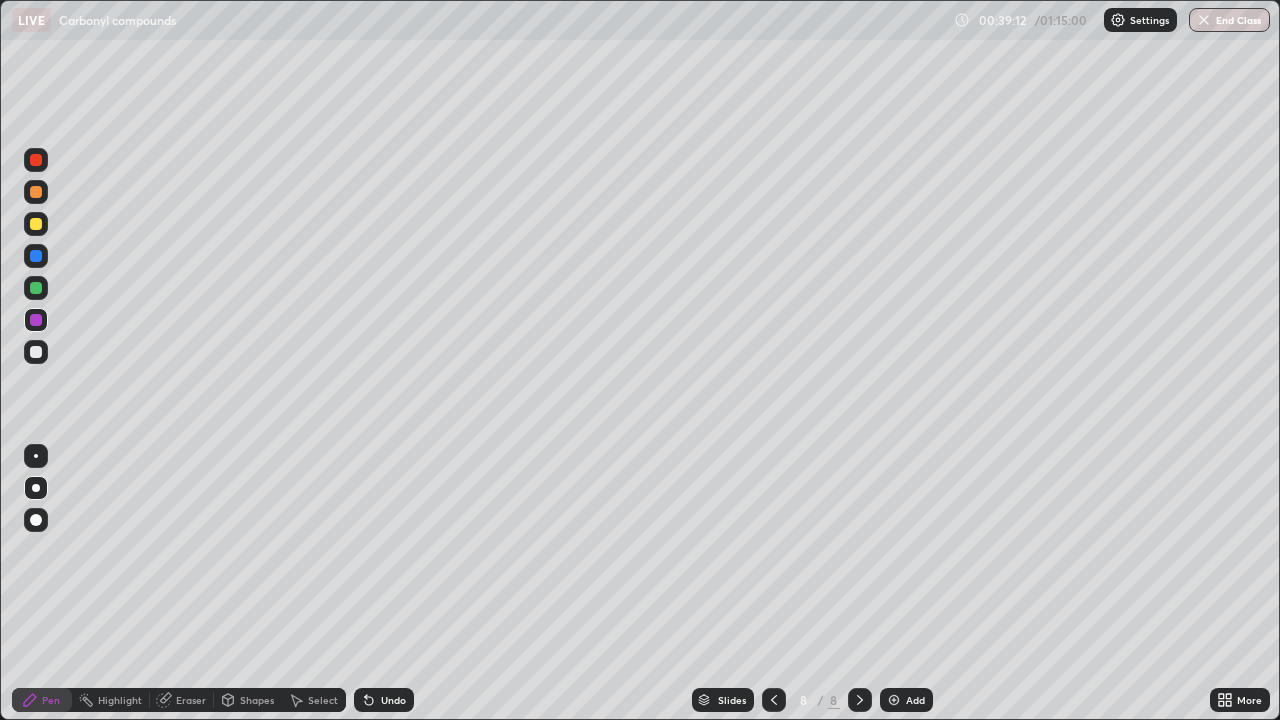 click at bounding box center [36, 352] 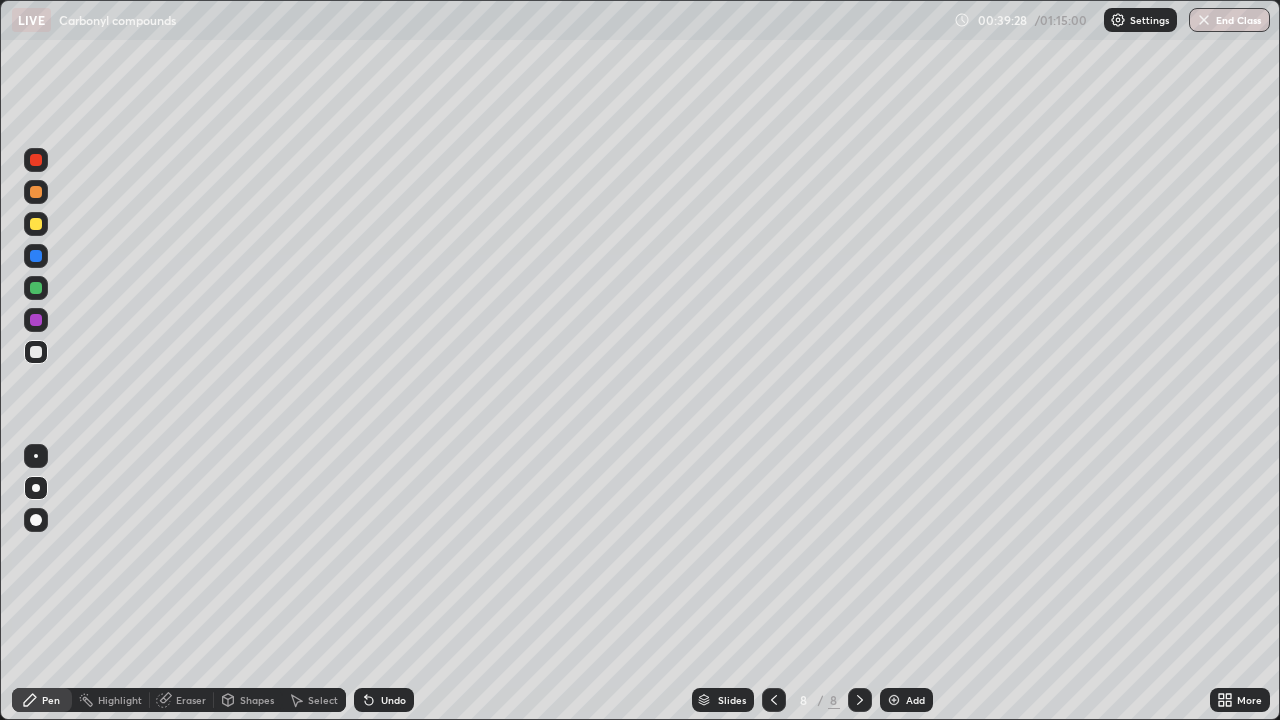 click at bounding box center (36, 224) 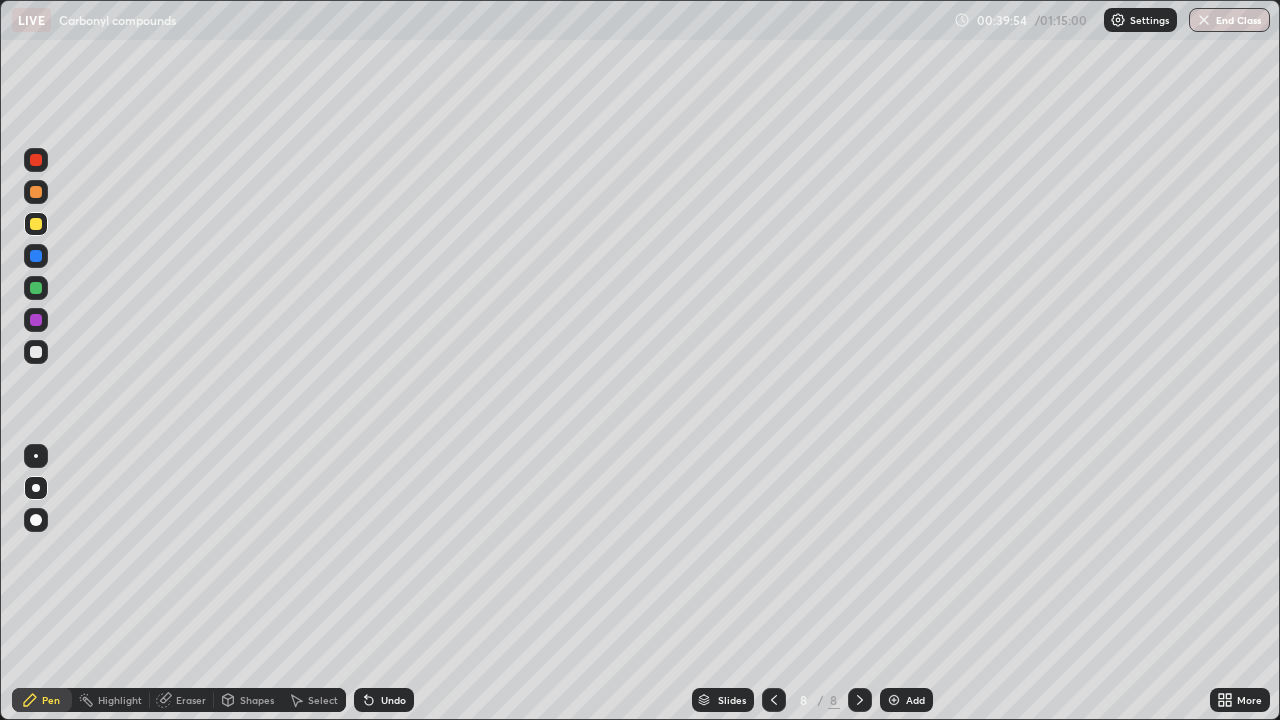 click at bounding box center (36, 352) 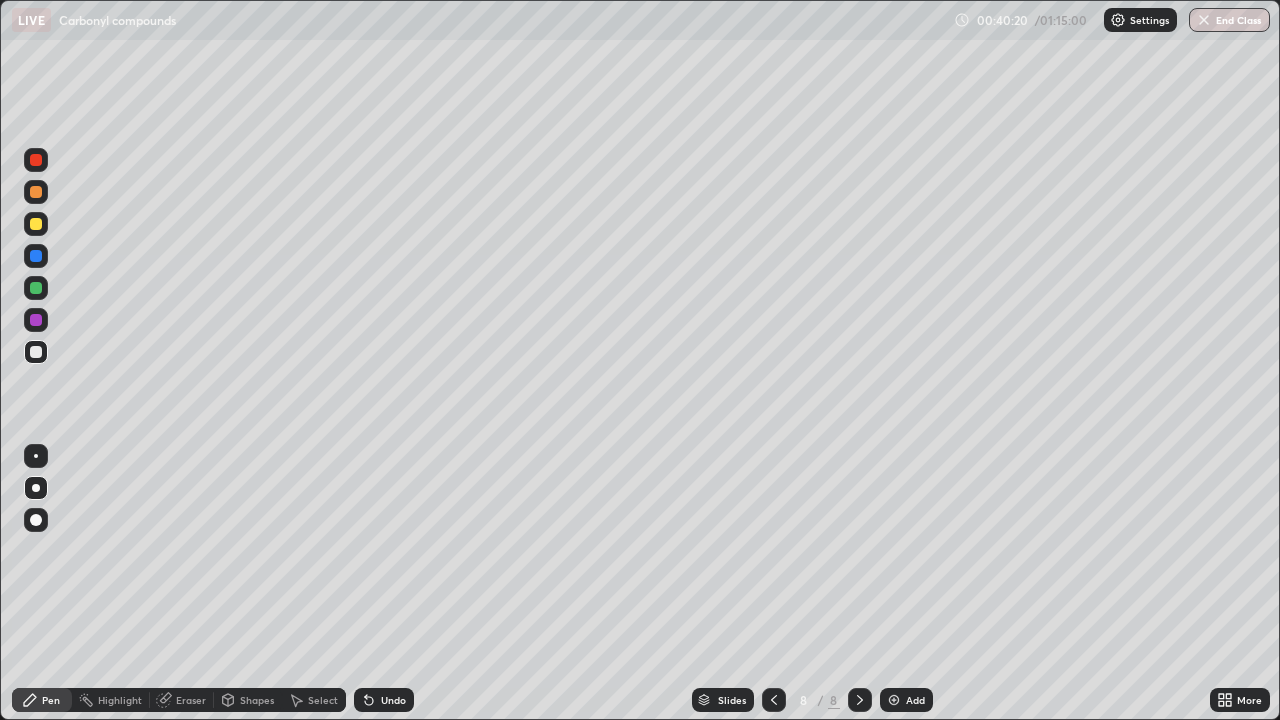 click at bounding box center (36, 288) 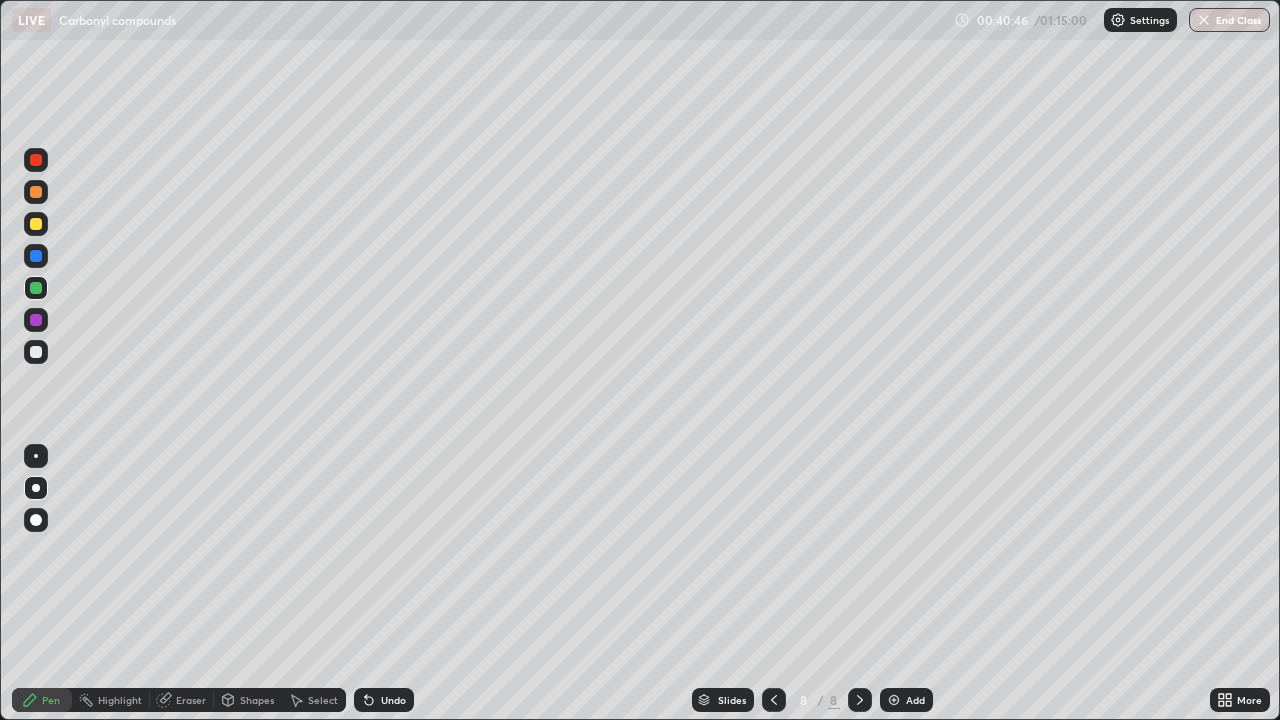 click at bounding box center [36, 320] 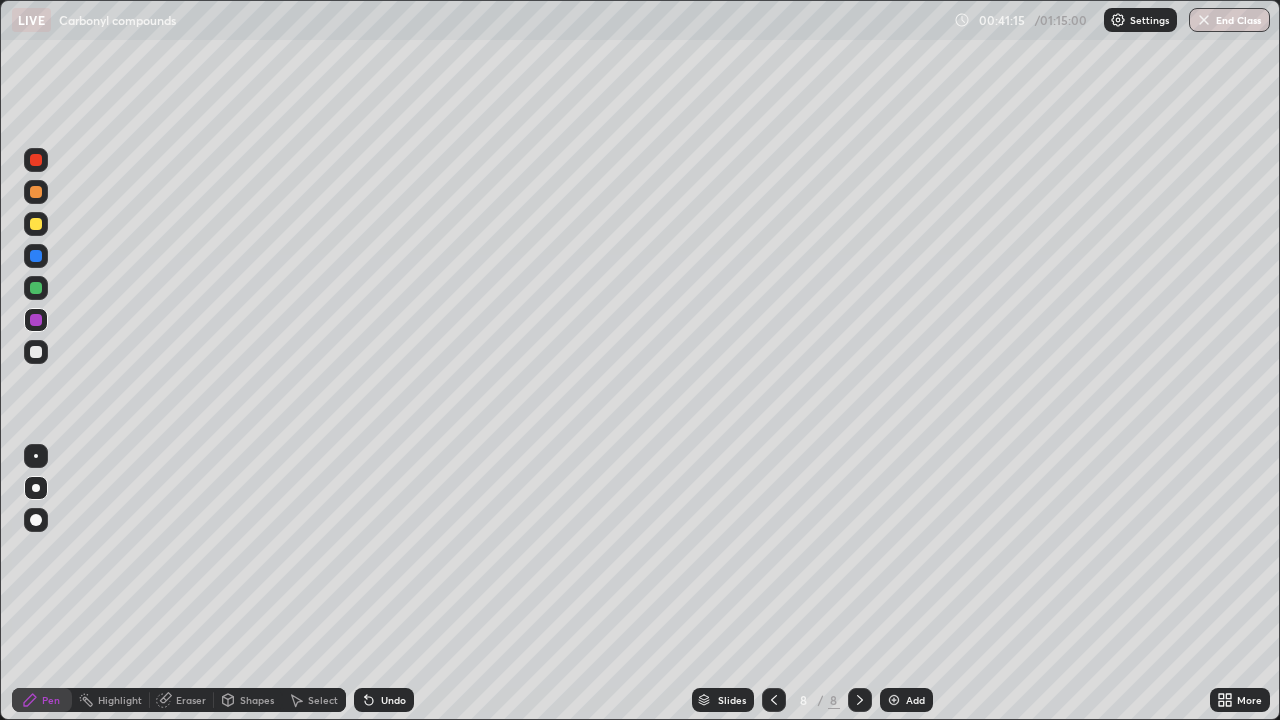 click at bounding box center [36, 352] 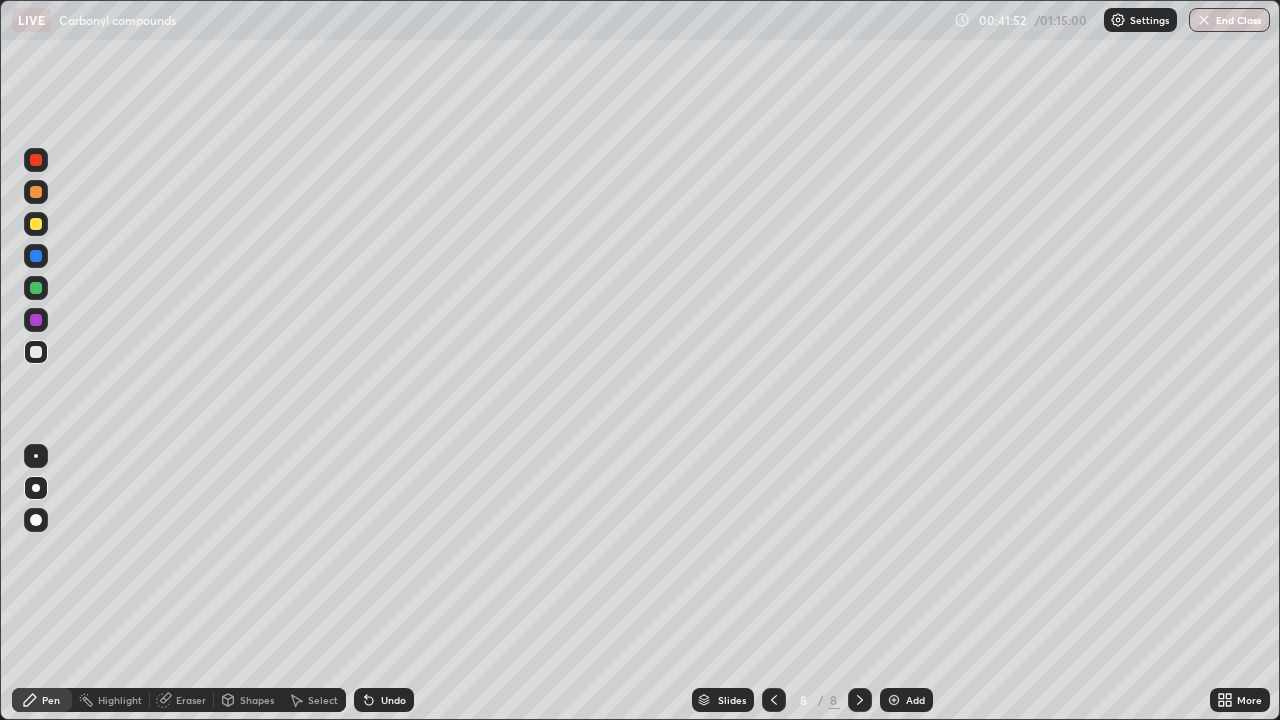click at bounding box center (36, 288) 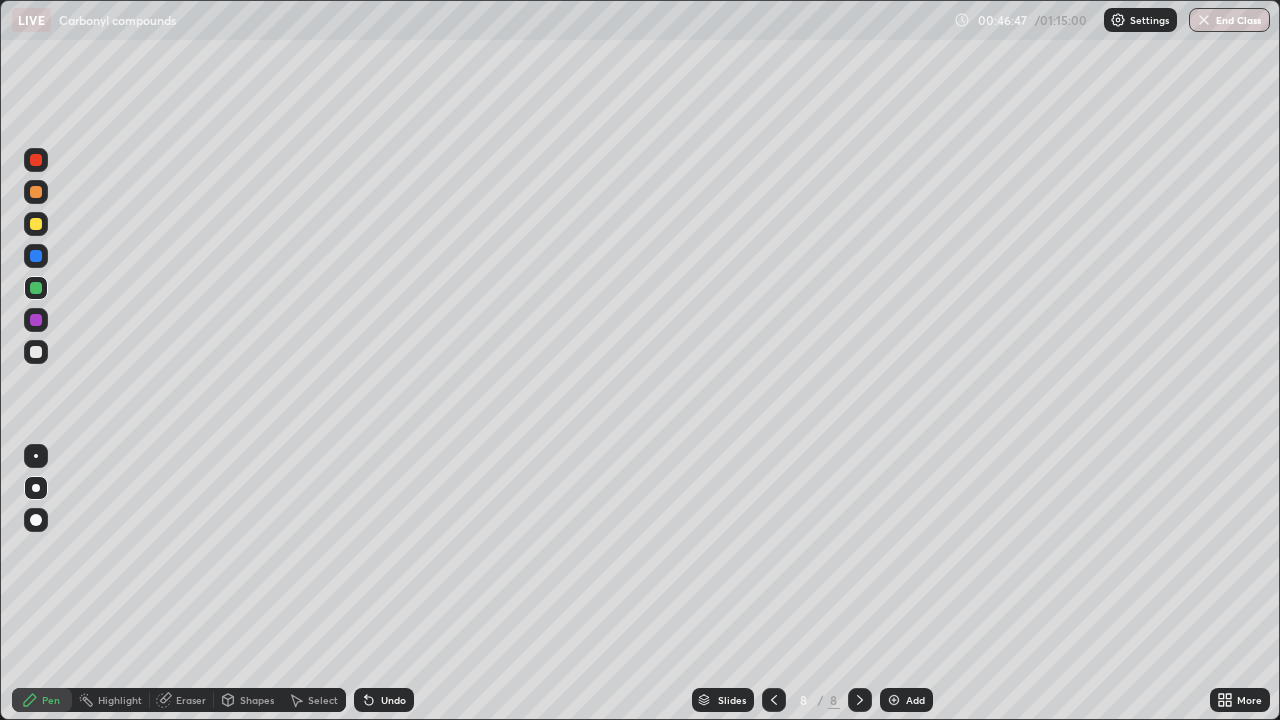 click on "Add" at bounding box center [915, 700] 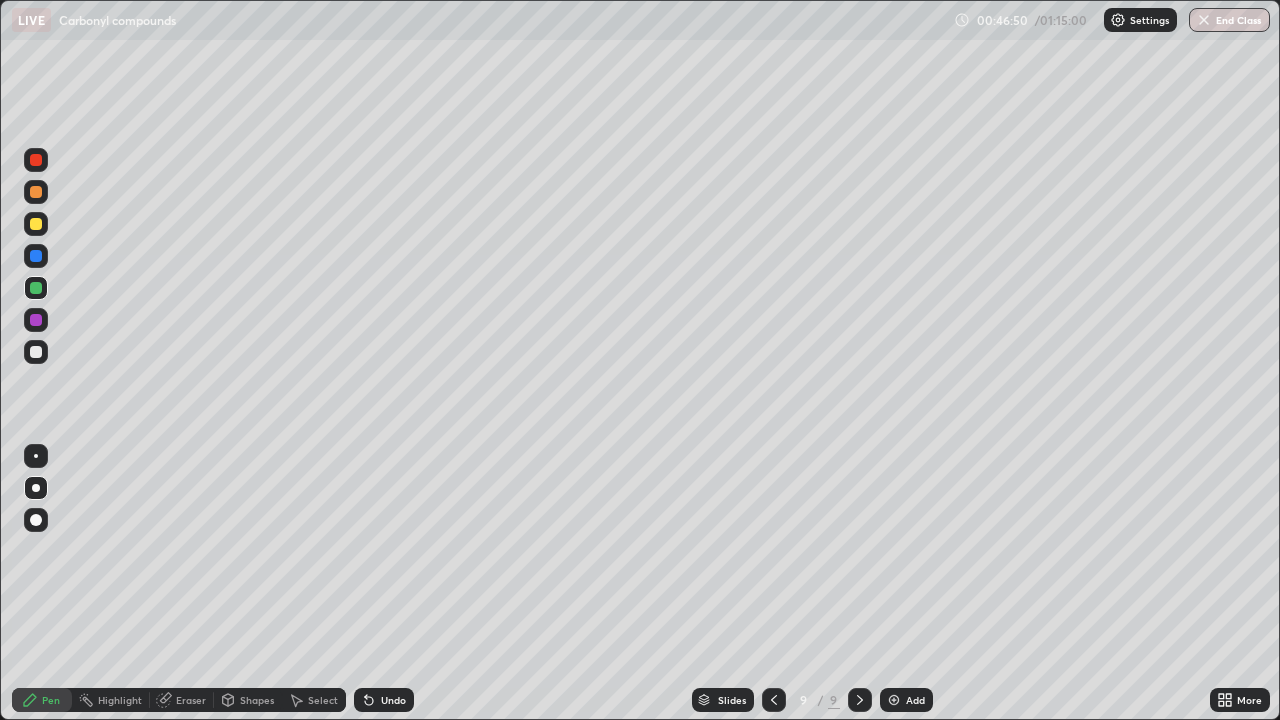 click on "Shapes" at bounding box center [257, 700] 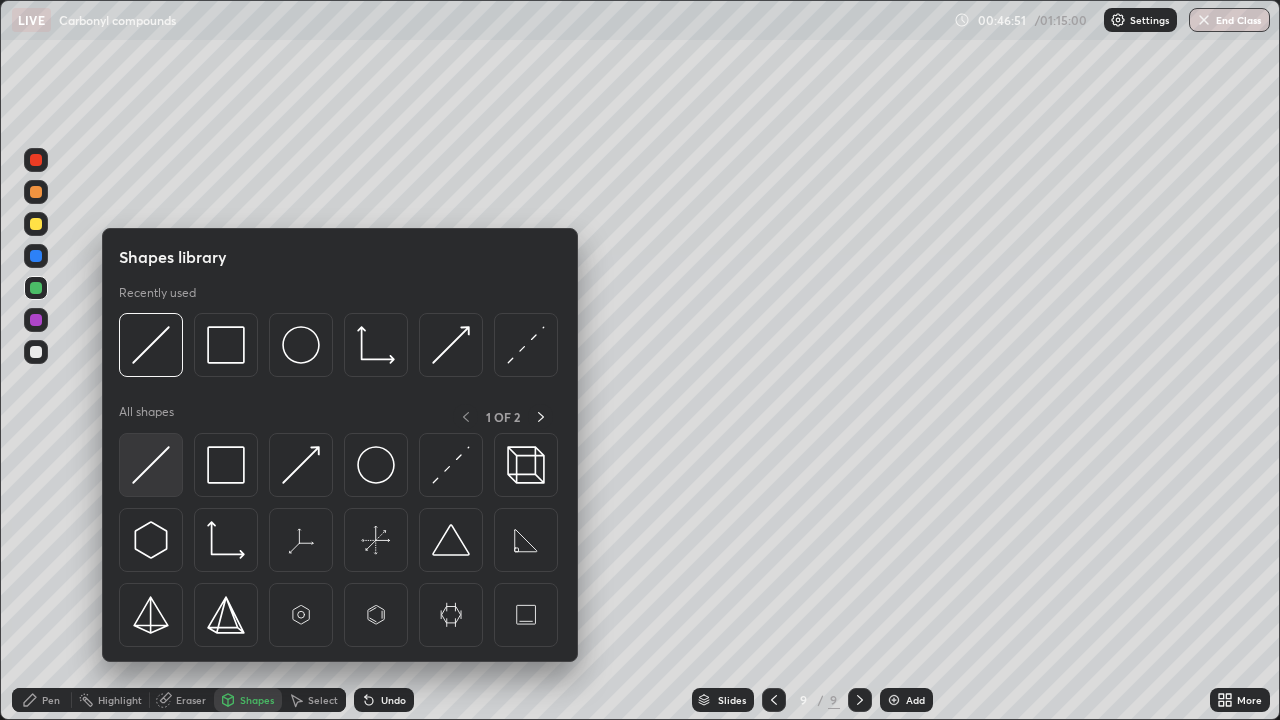 click at bounding box center (151, 465) 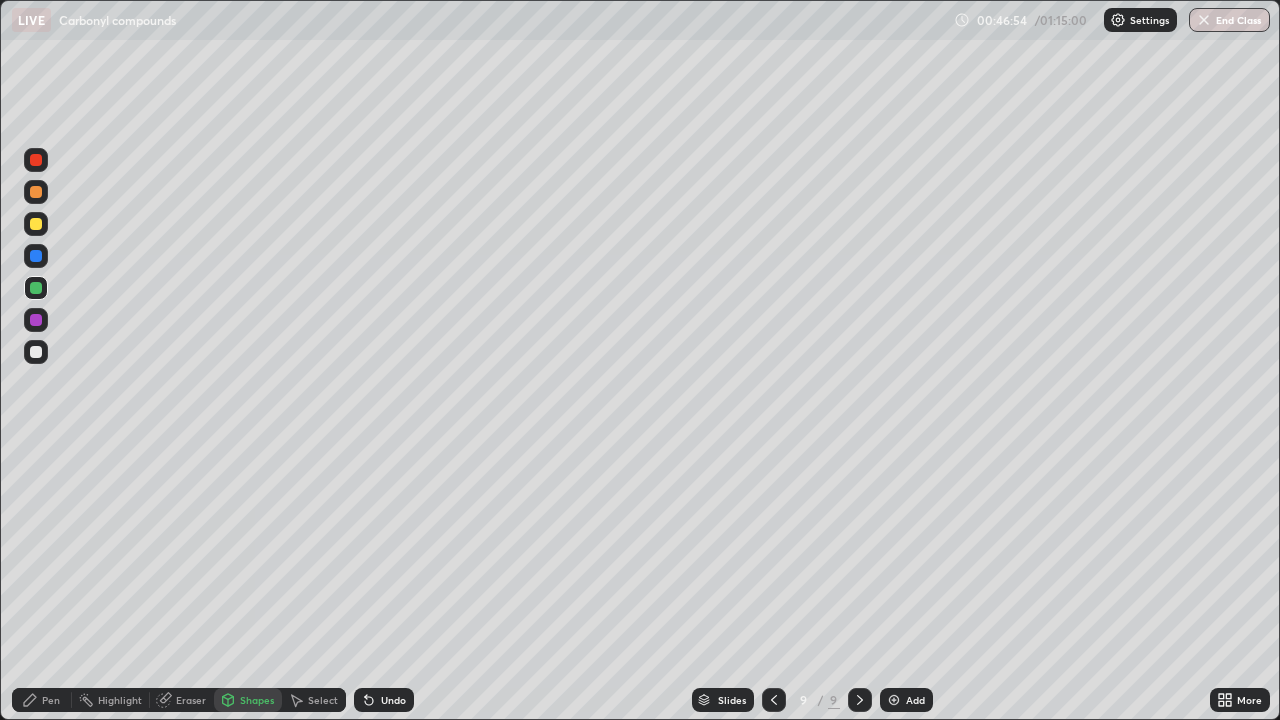 click 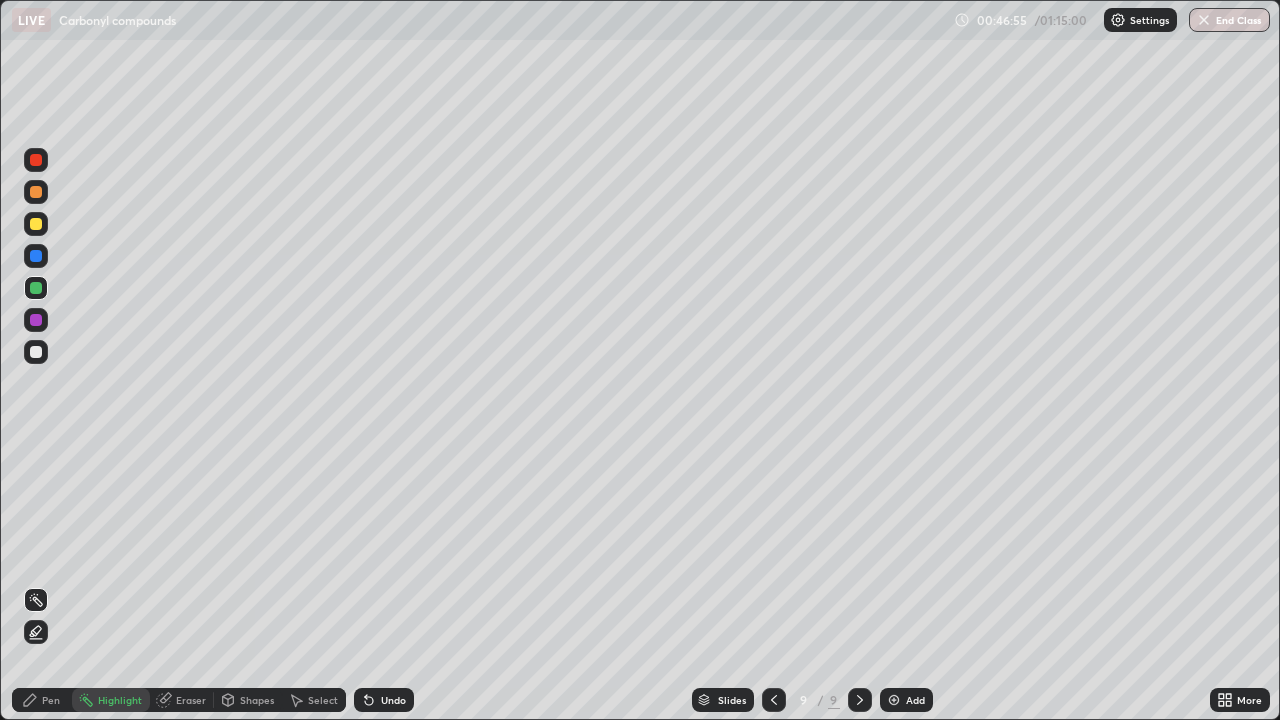 click on "Pen" at bounding box center [42, 700] 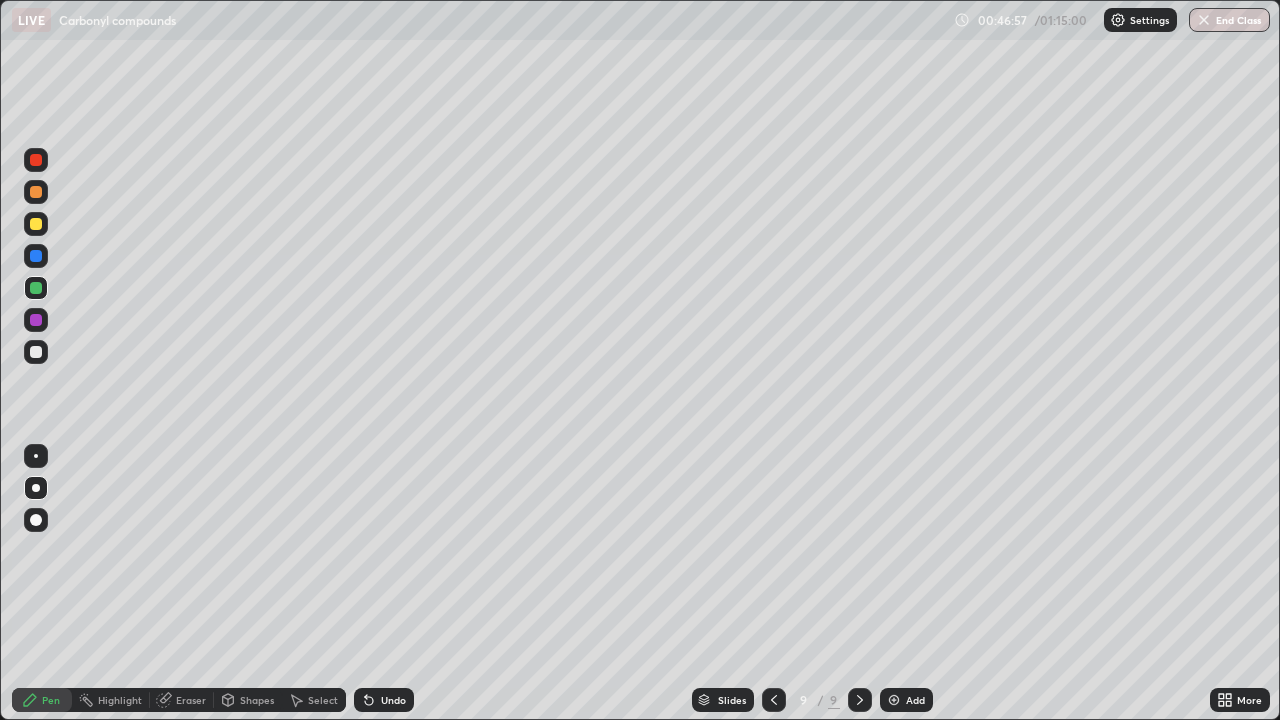 click at bounding box center (36, 288) 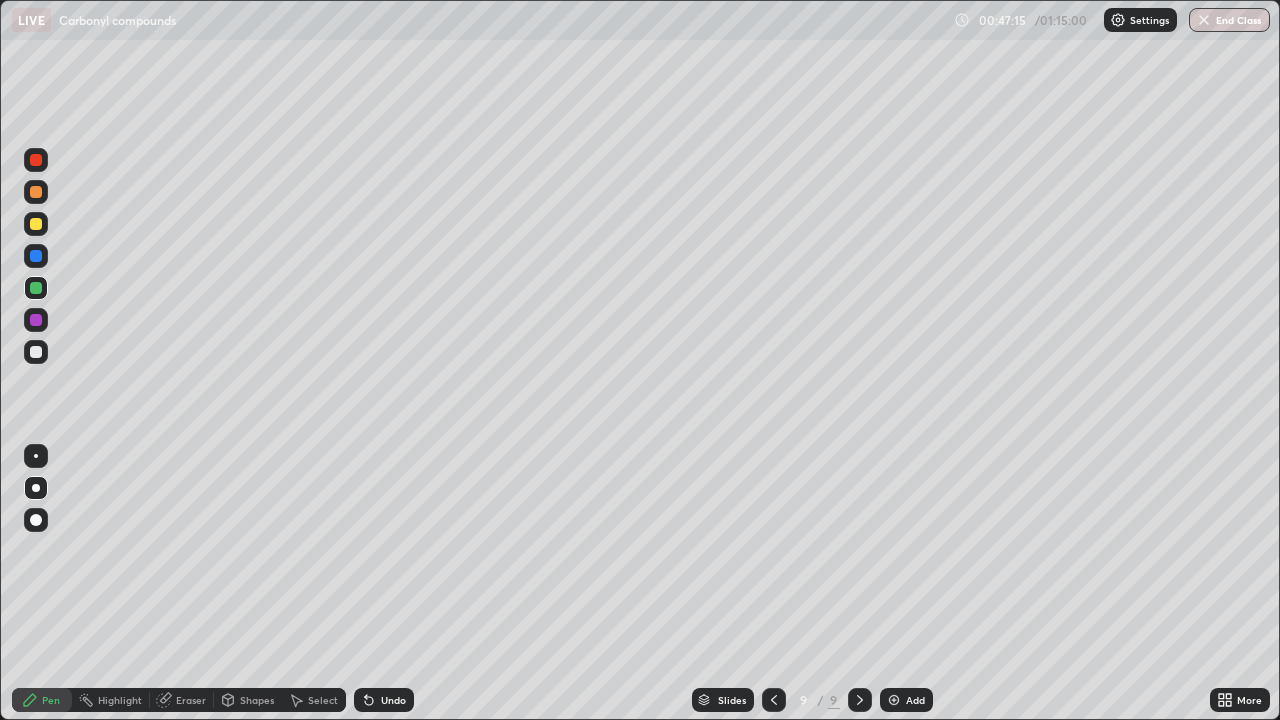 click at bounding box center [36, 352] 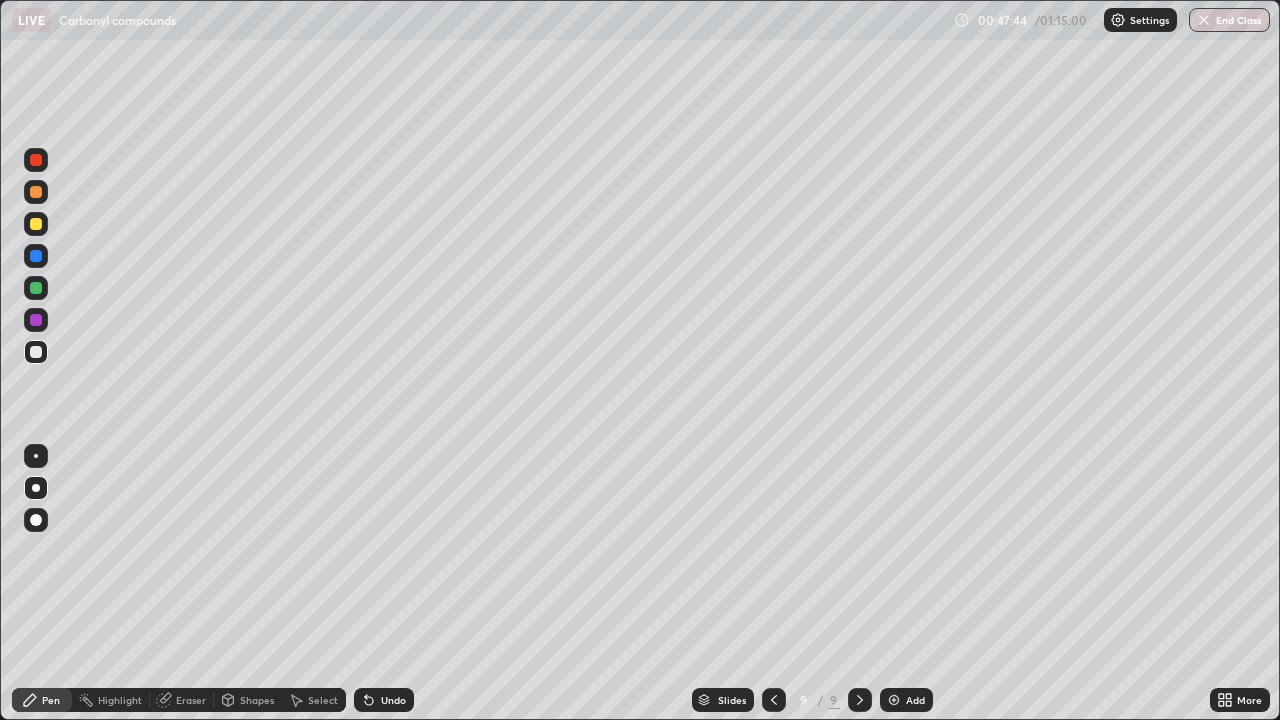 click at bounding box center (36, 320) 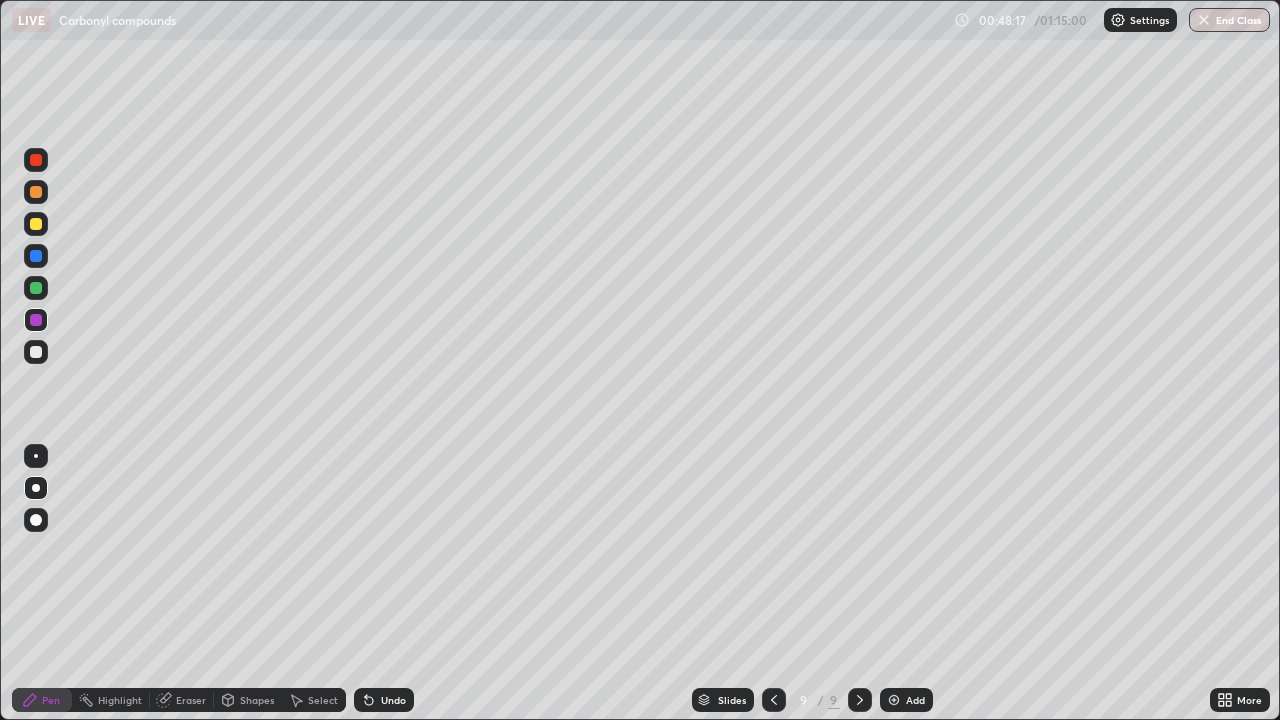 click at bounding box center [36, 288] 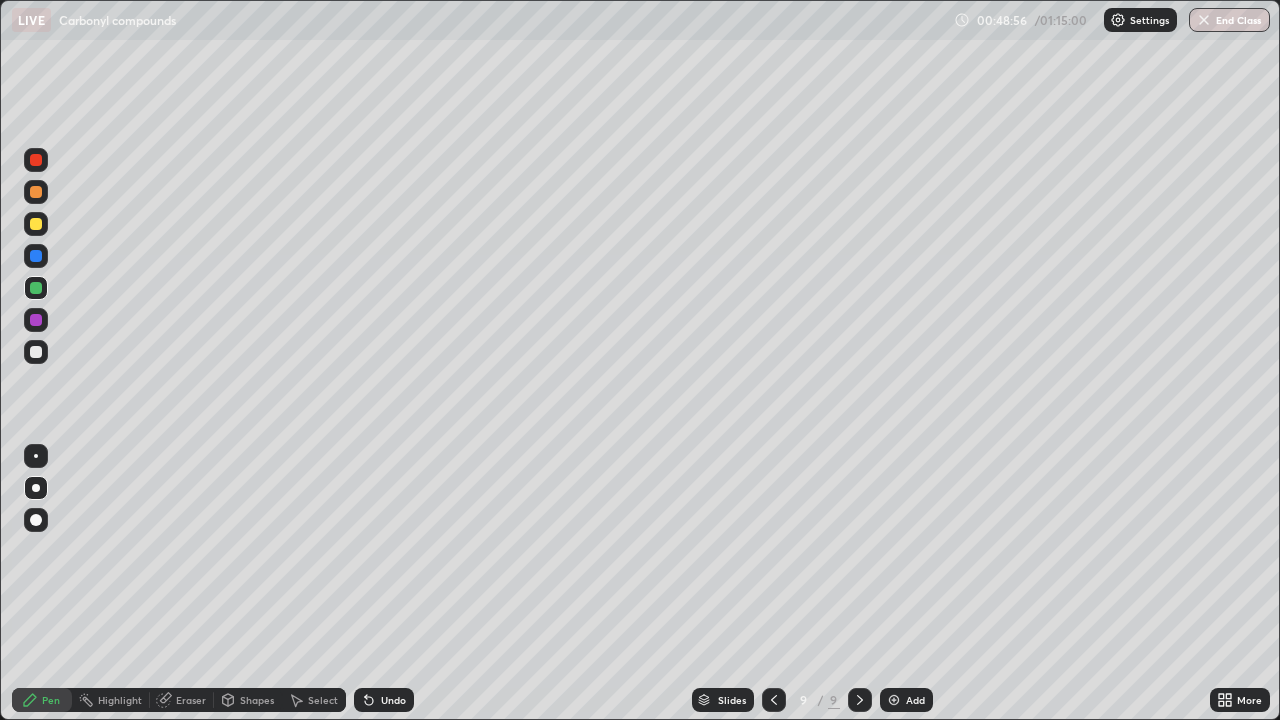 click at bounding box center (36, 352) 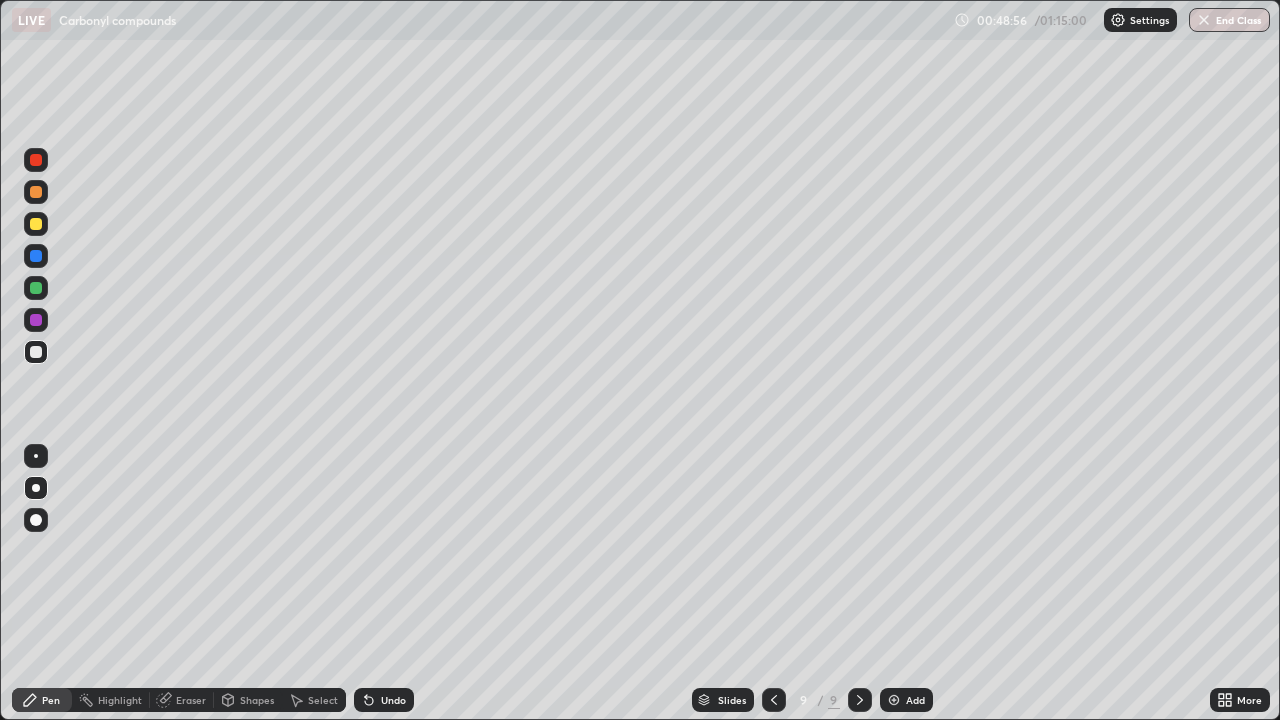 click at bounding box center [36, 352] 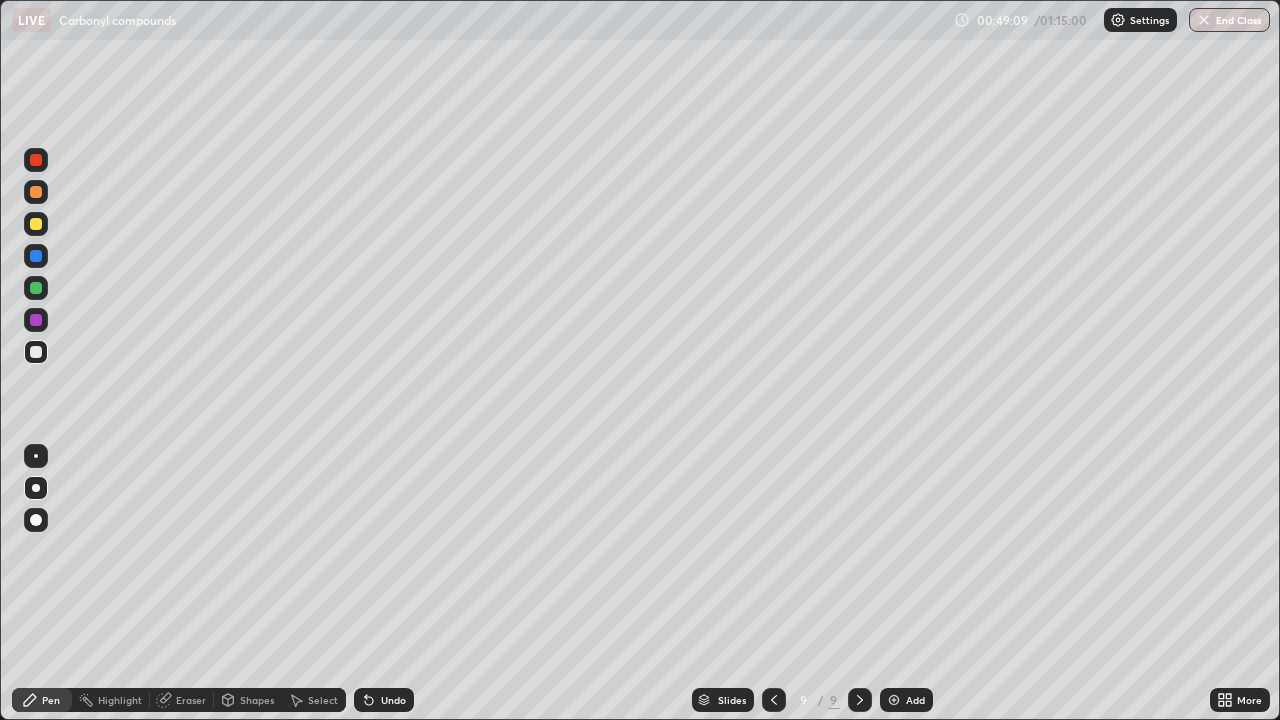 click on "Undo" at bounding box center (384, 700) 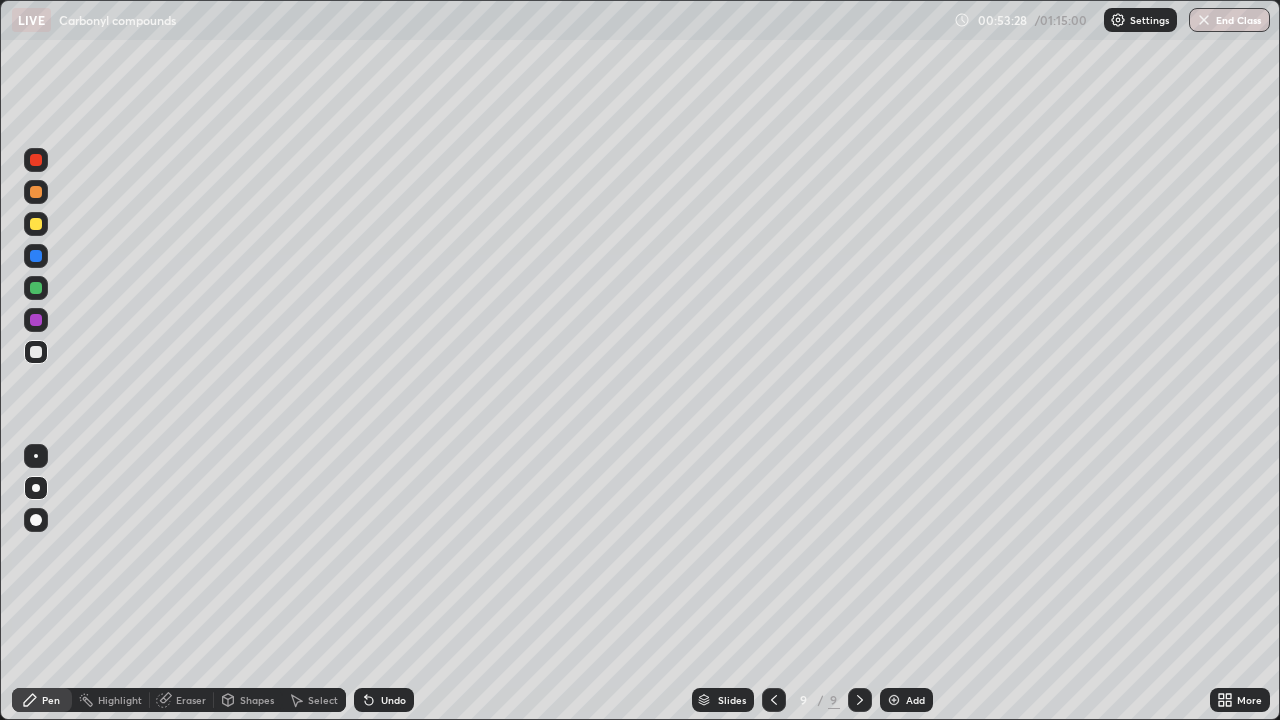 click on "Add" at bounding box center (906, 700) 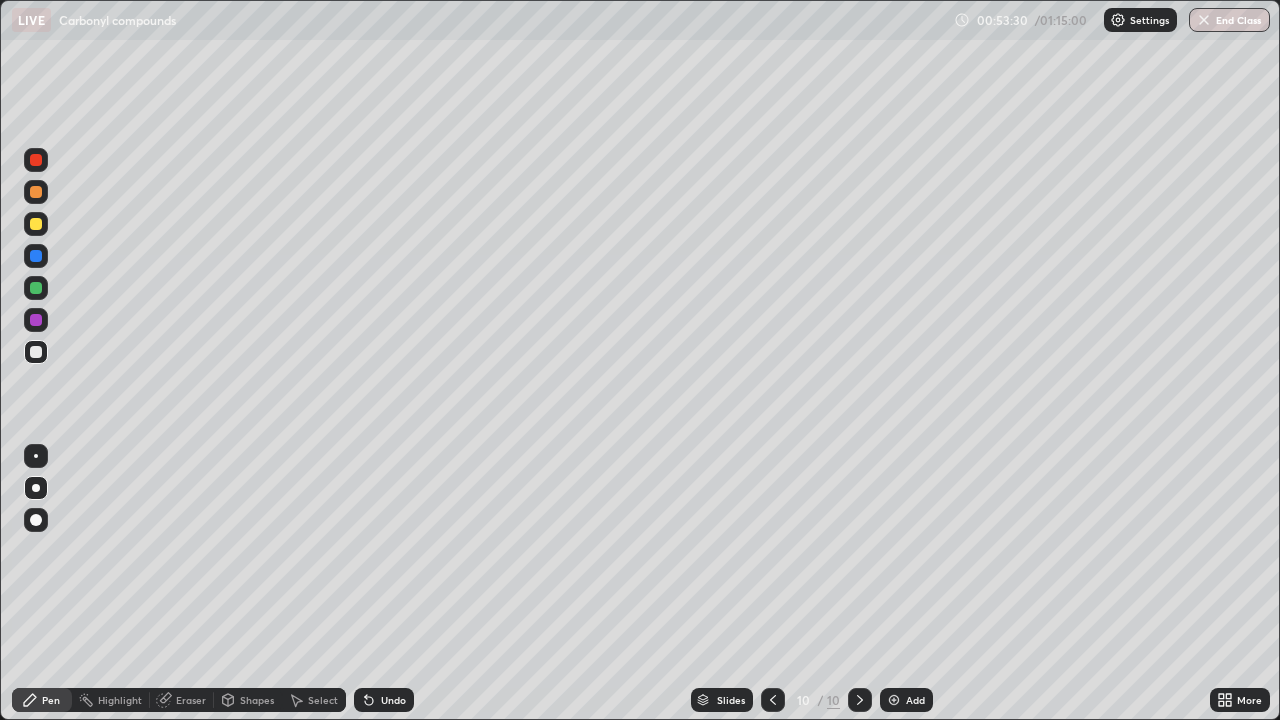 click at bounding box center (36, 224) 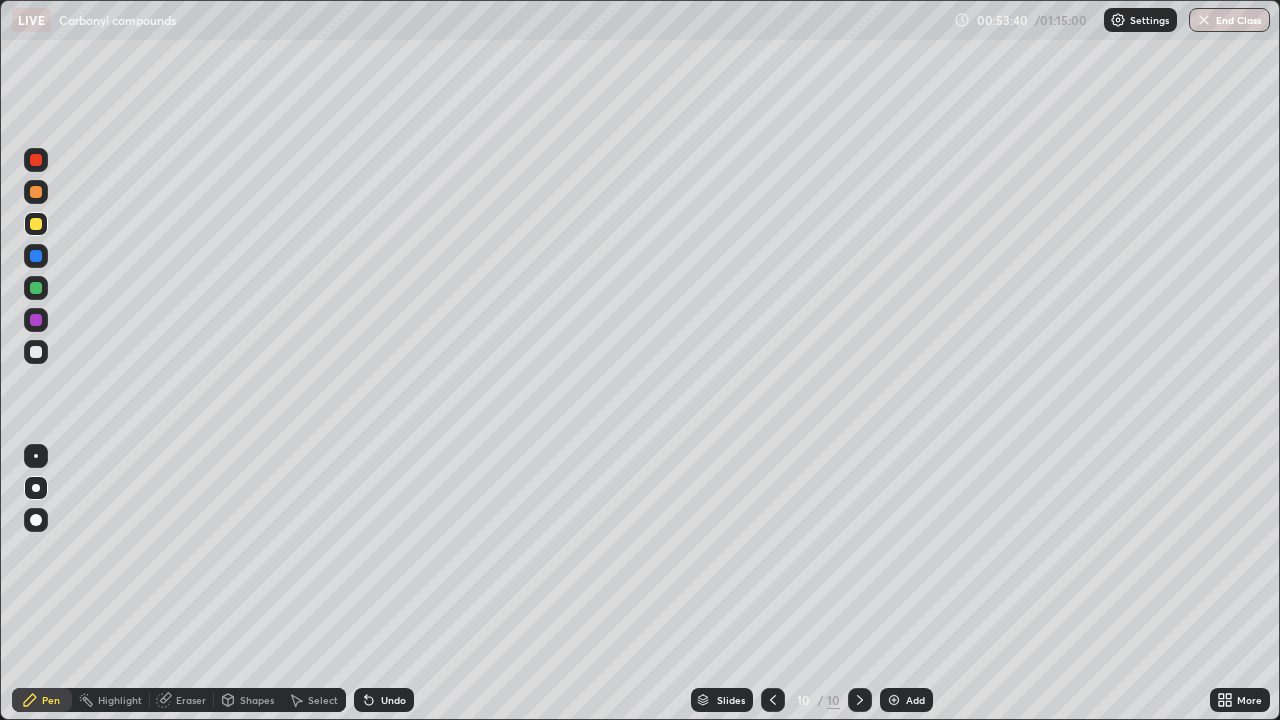 click at bounding box center [36, 256] 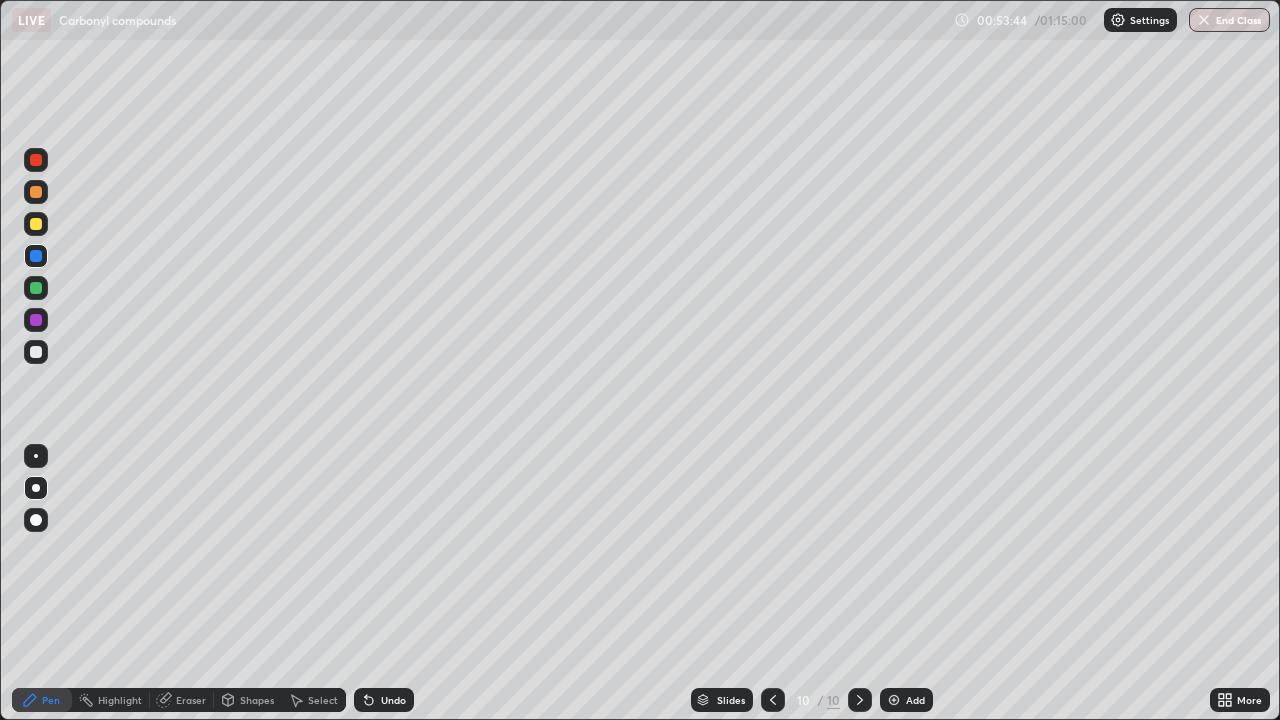 click 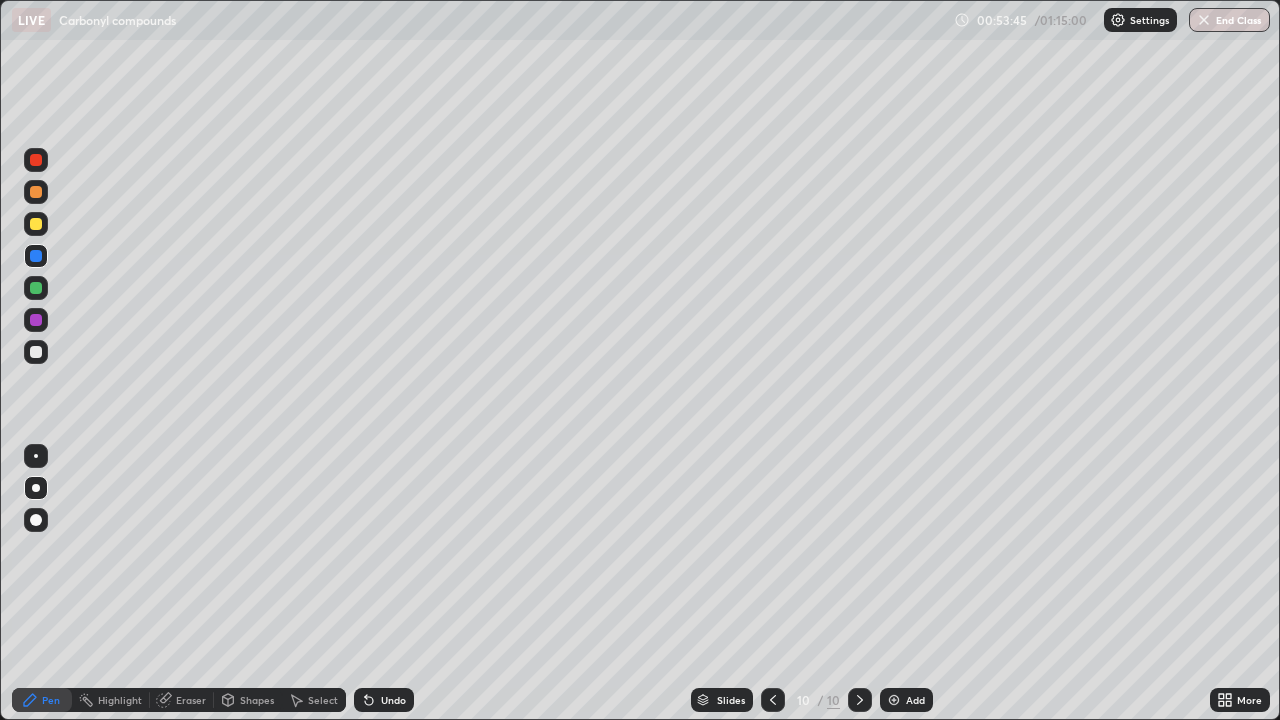 click on "Undo" at bounding box center (384, 700) 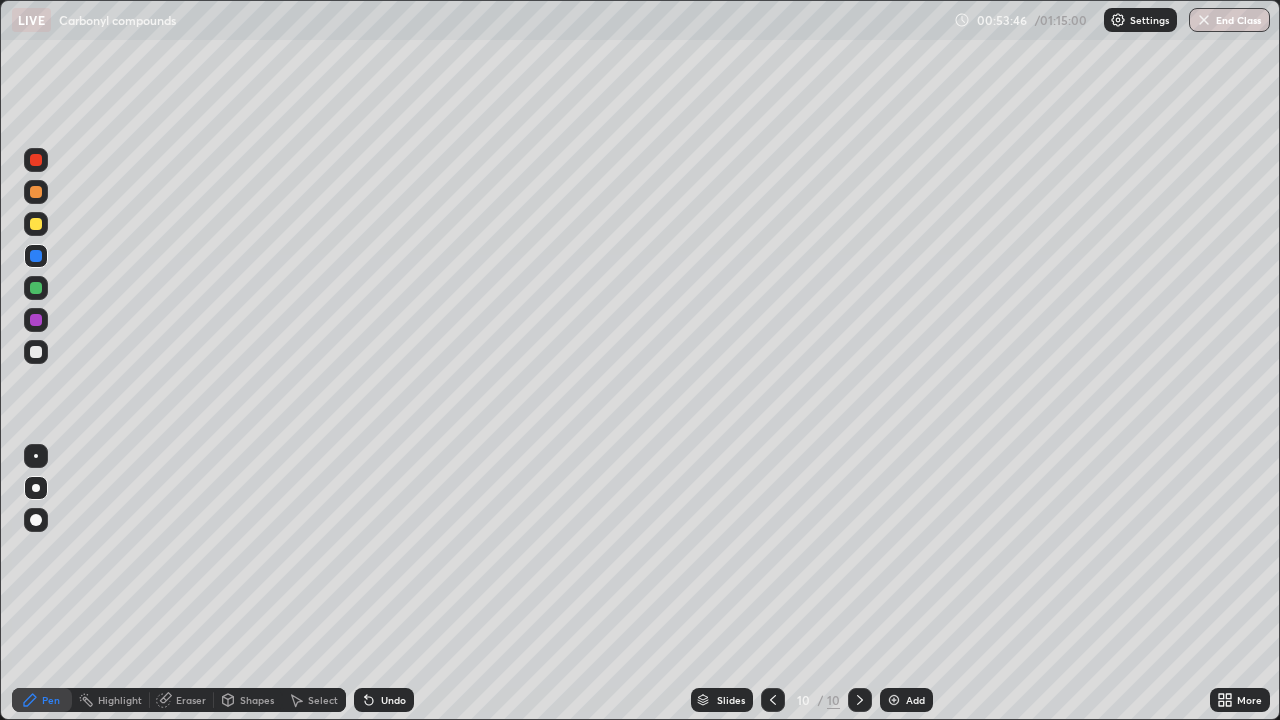 click on "Undo" at bounding box center [384, 700] 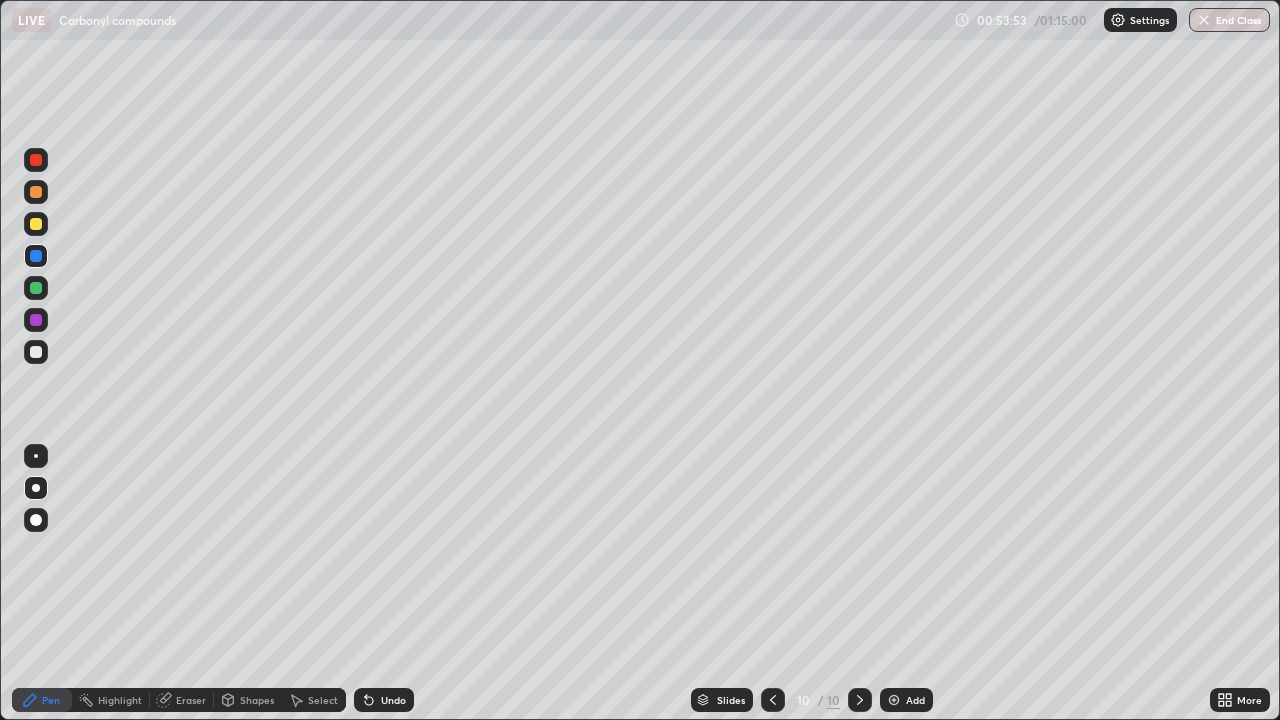 click at bounding box center [36, 288] 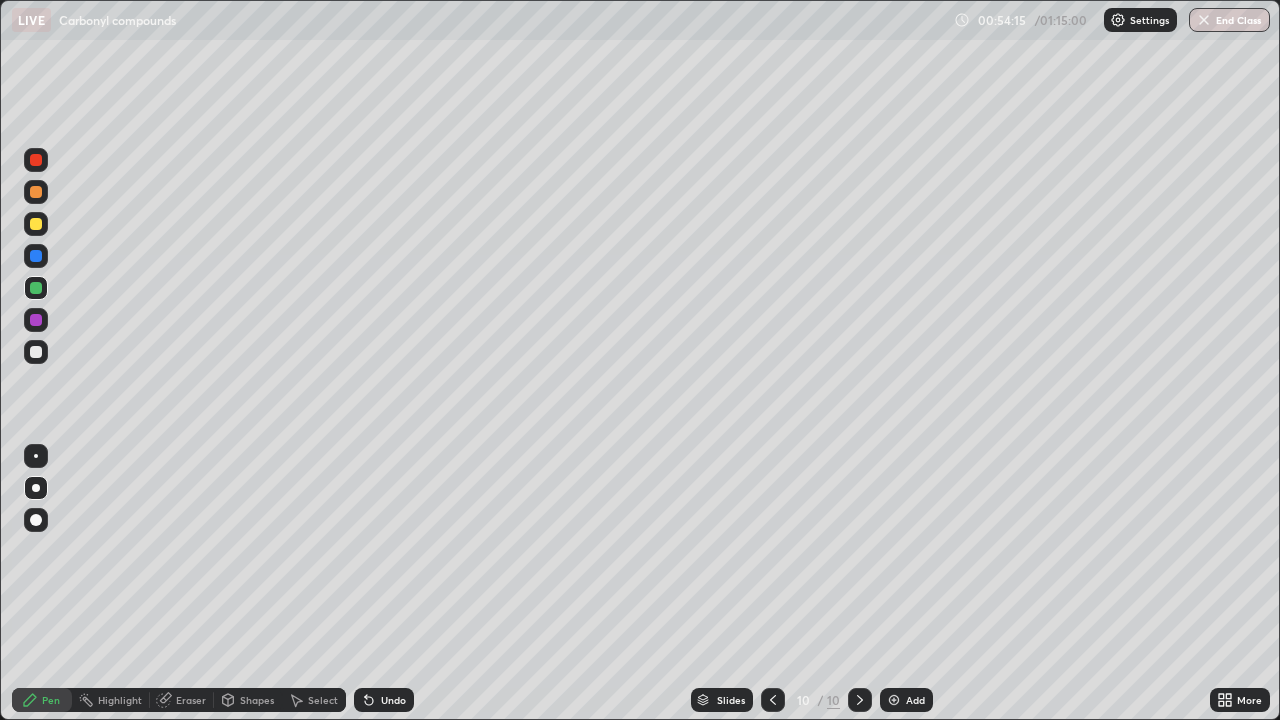 click at bounding box center (36, 352) 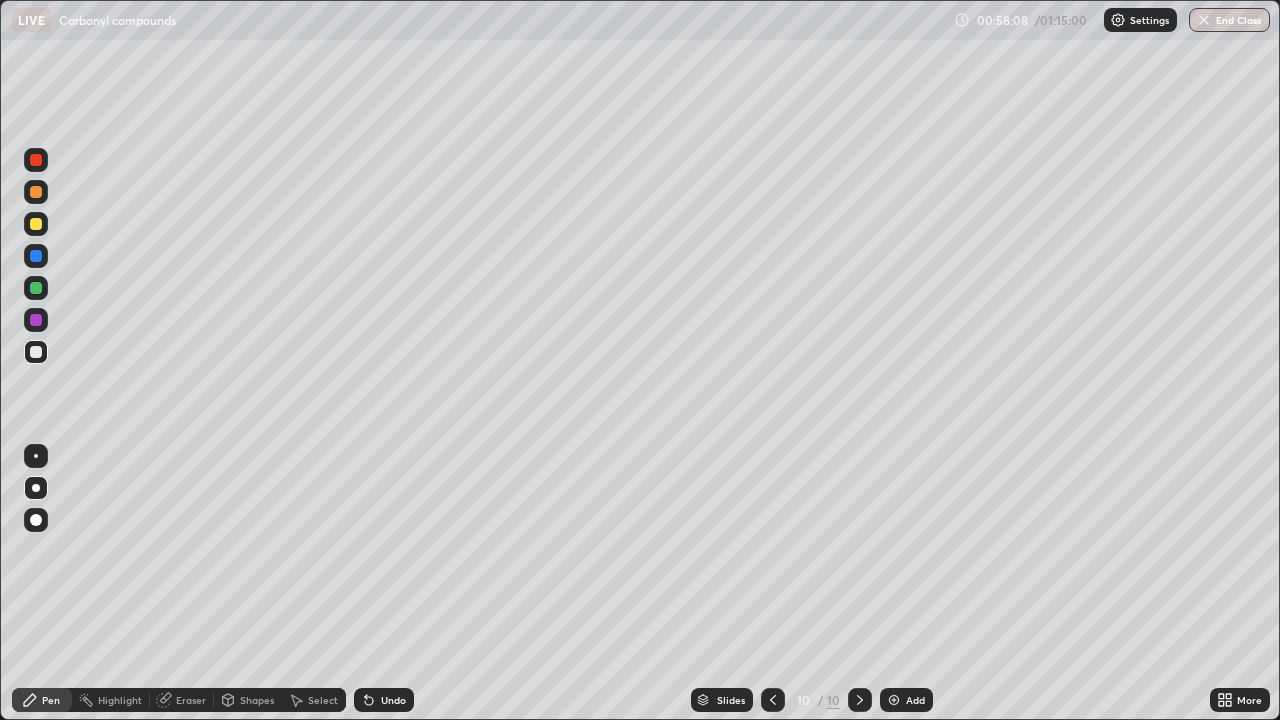 click on "Undo" at bounding box center [384, 700] 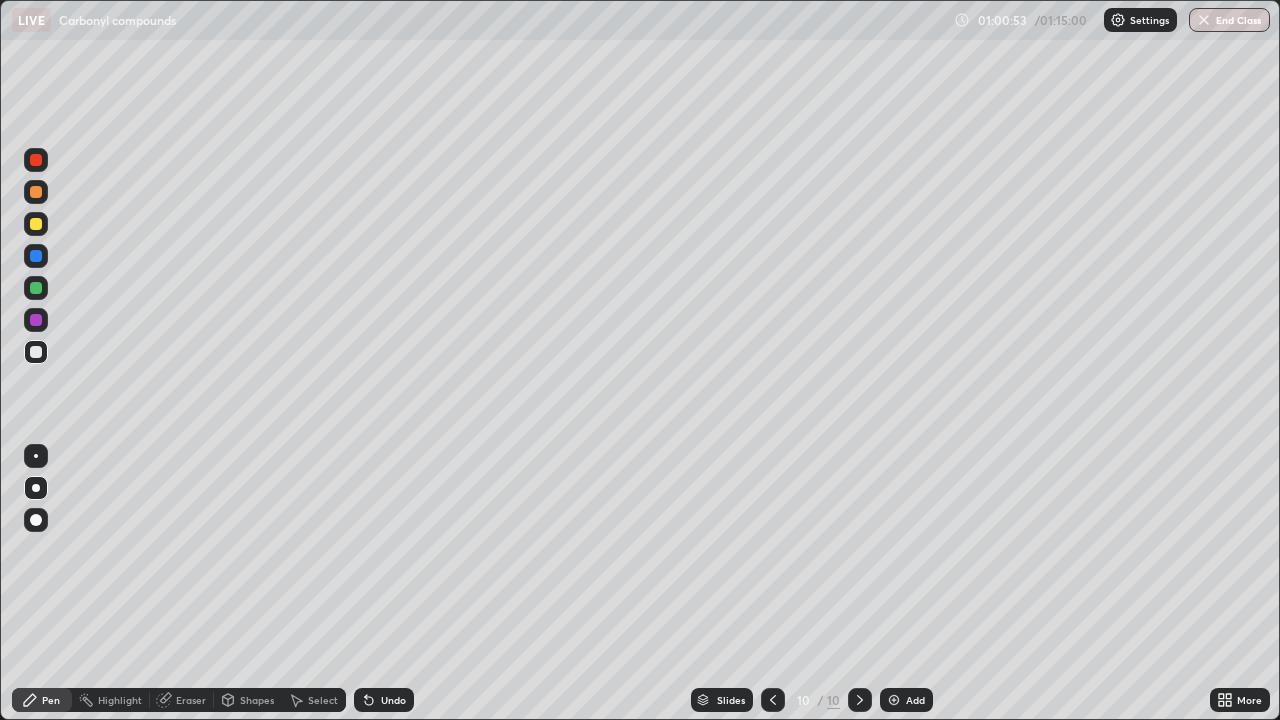 click on "Add" at bounding box center [906, 700] 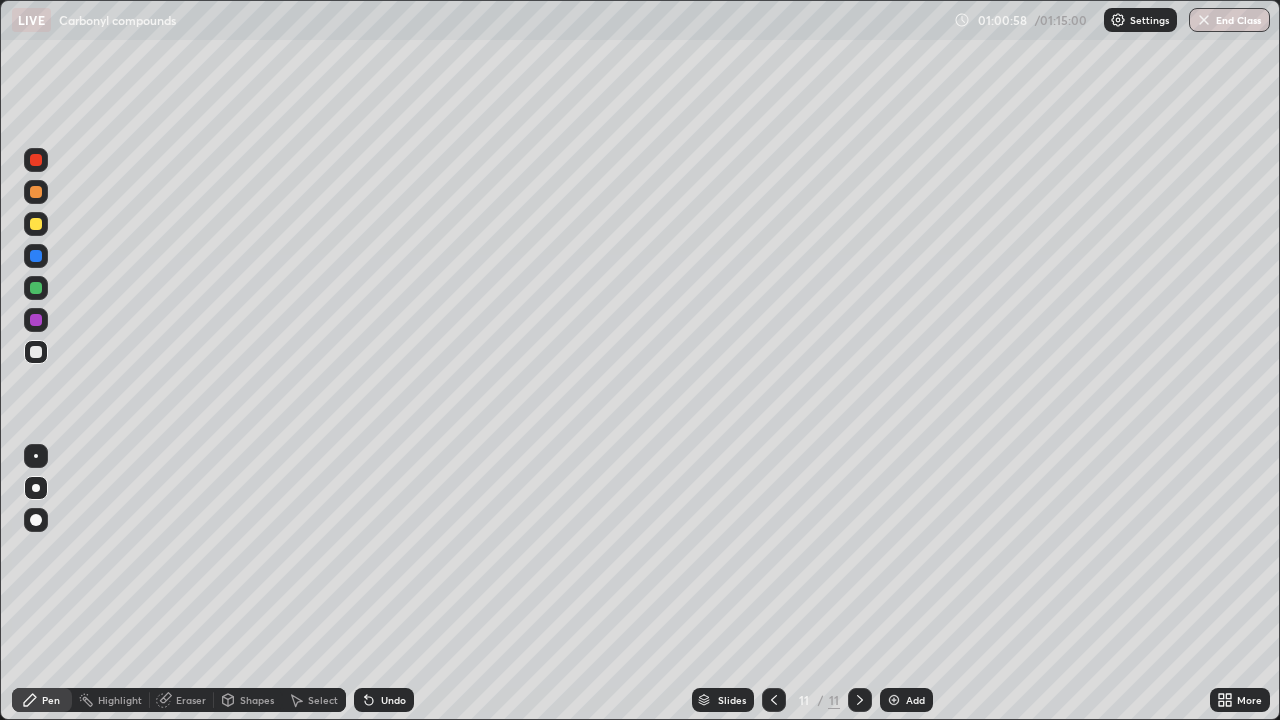 click at bounding box center [36, 320] 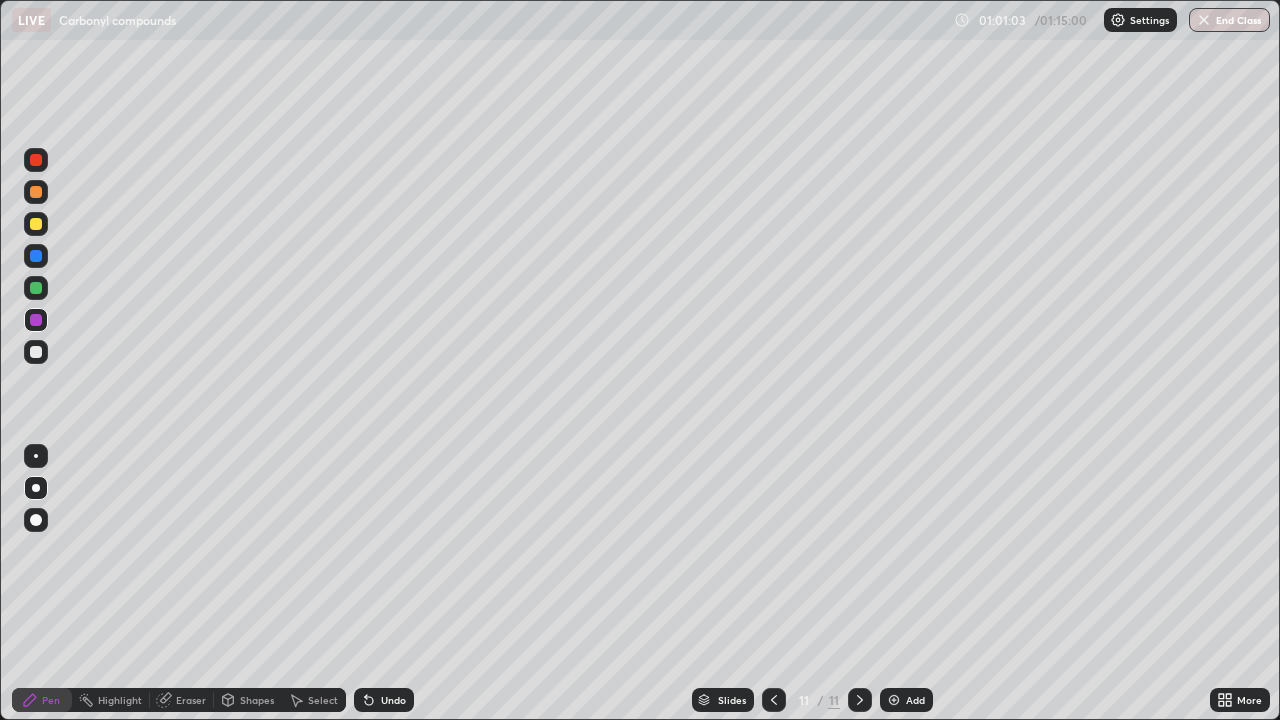 click at bounding box center (36, 192) 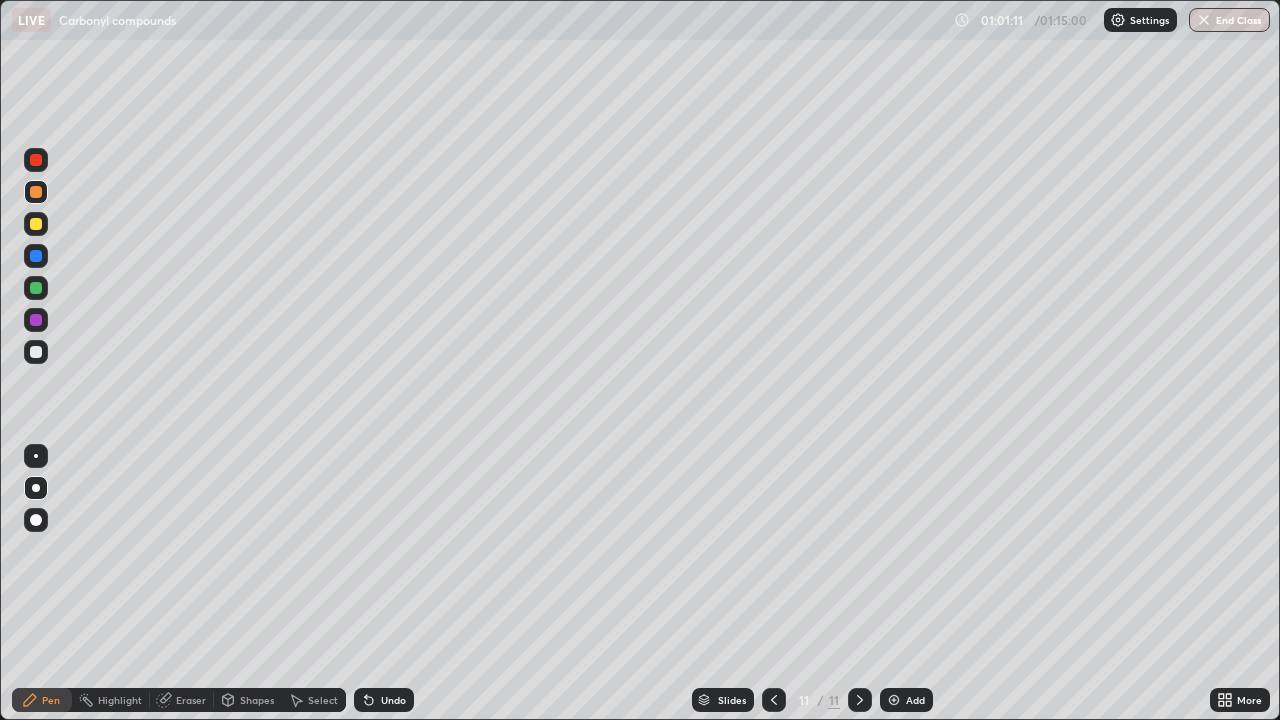 click 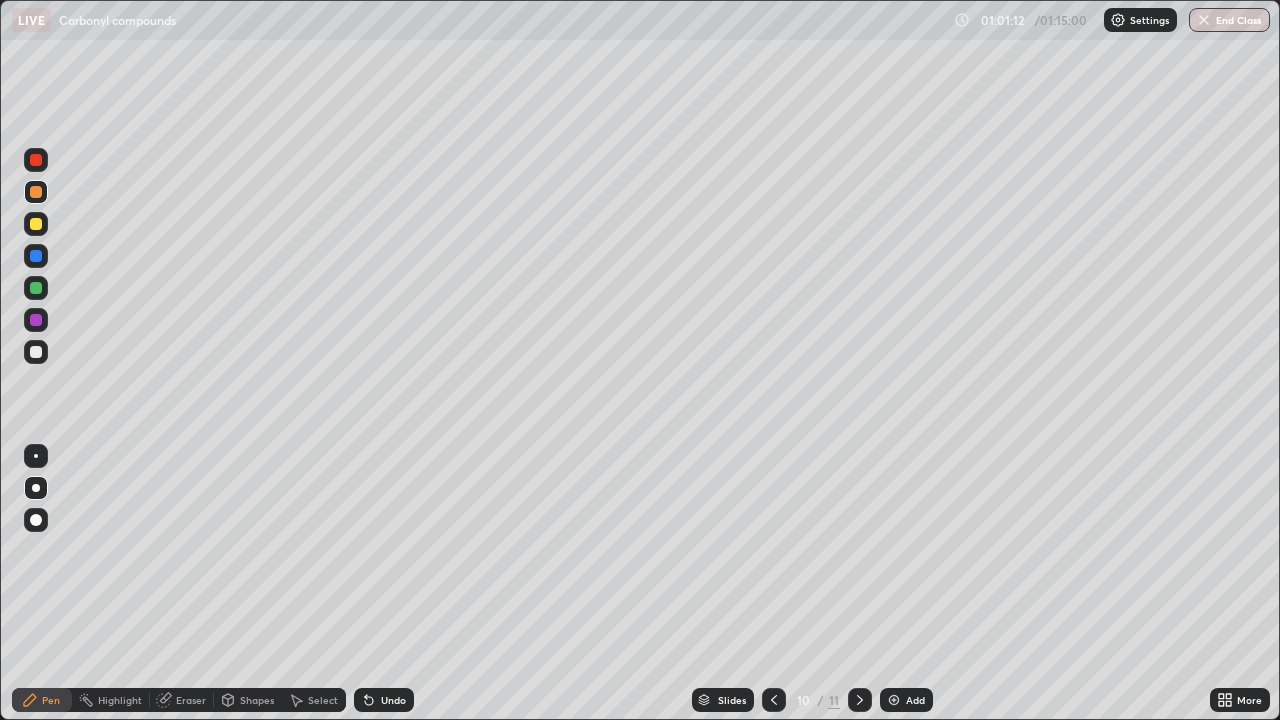 click 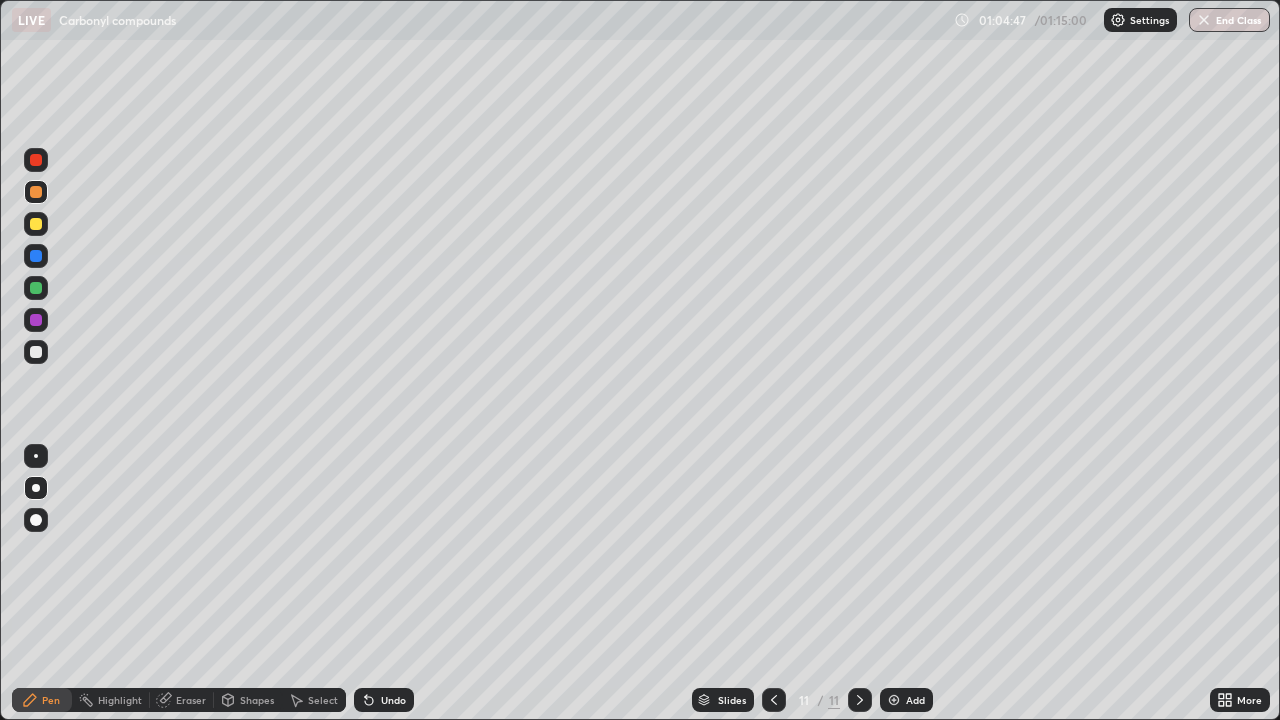 click on "Undo" at bounding box center [384, 700] 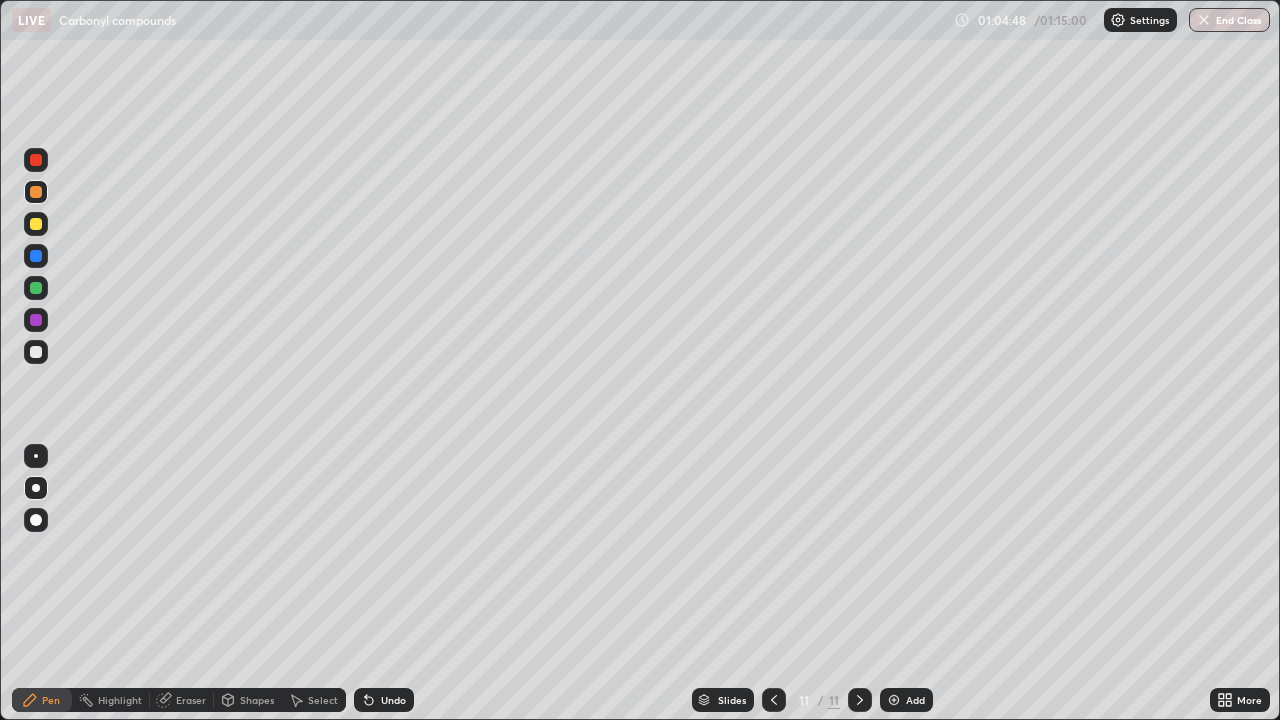click on "Undo" at bounding box center (393, 700) 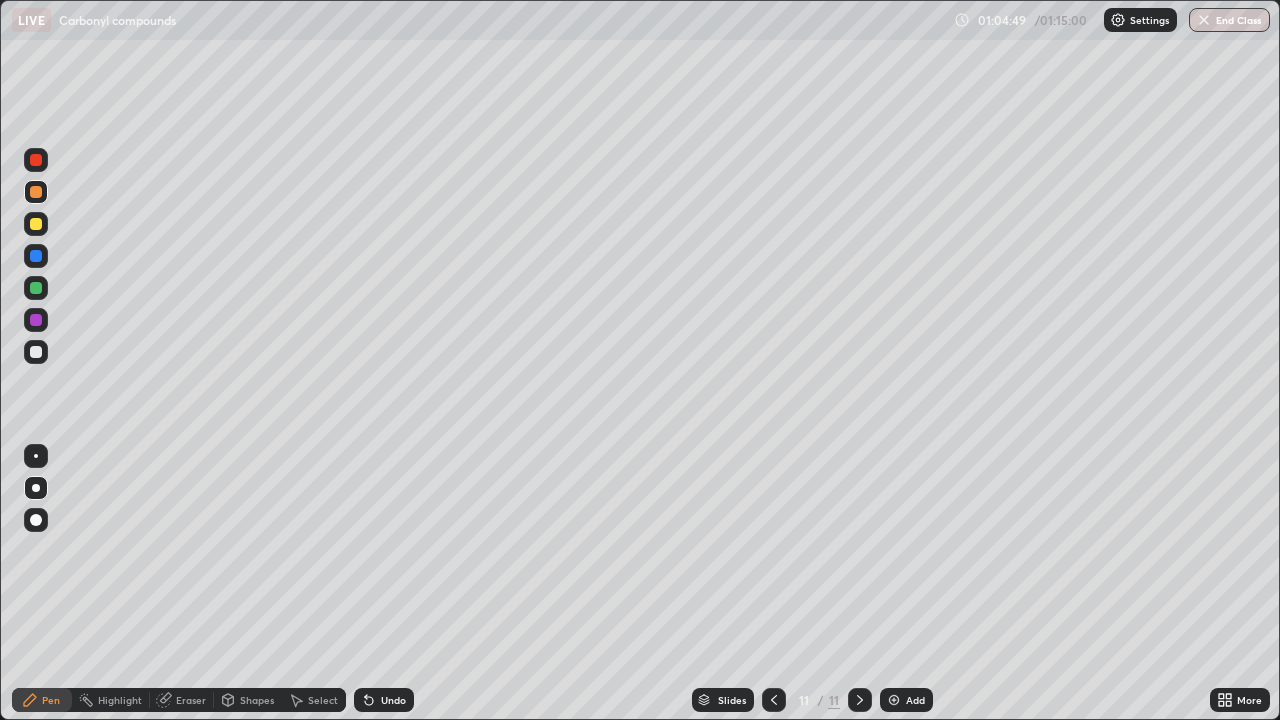 click on "Undo" at bounding box center (384, 700) 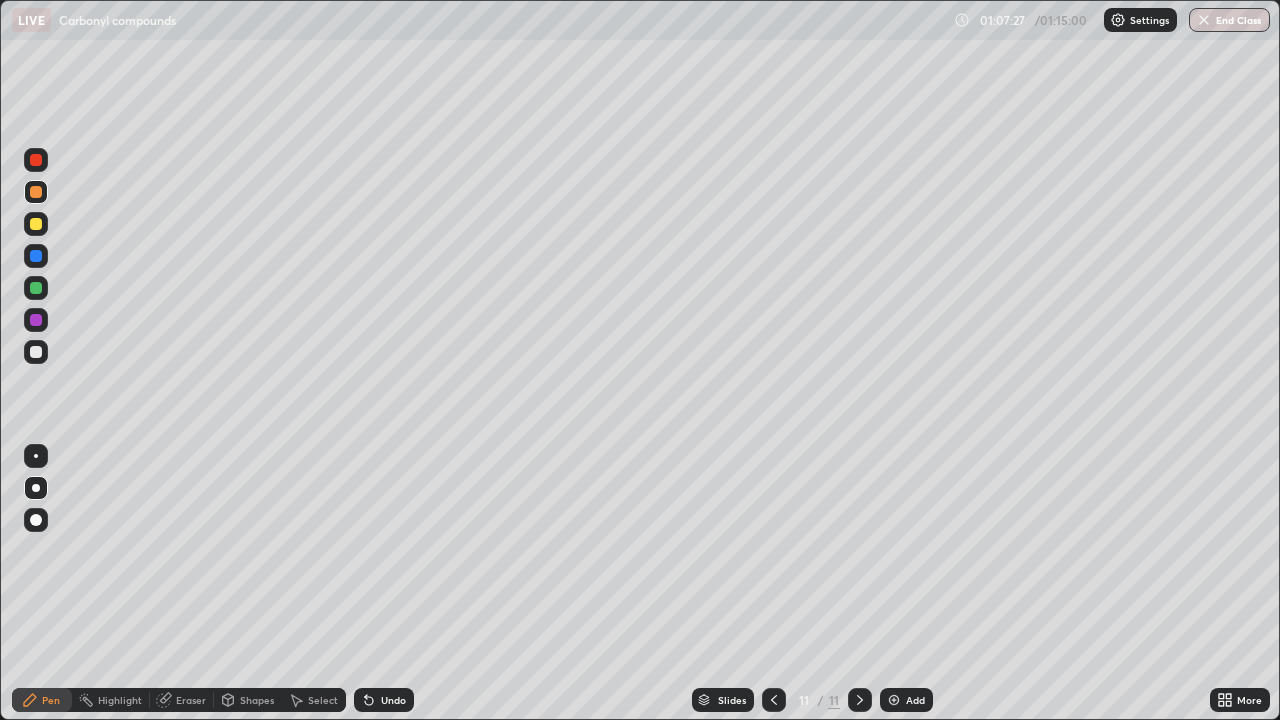click on "Add" at bounding box center (915, 700) 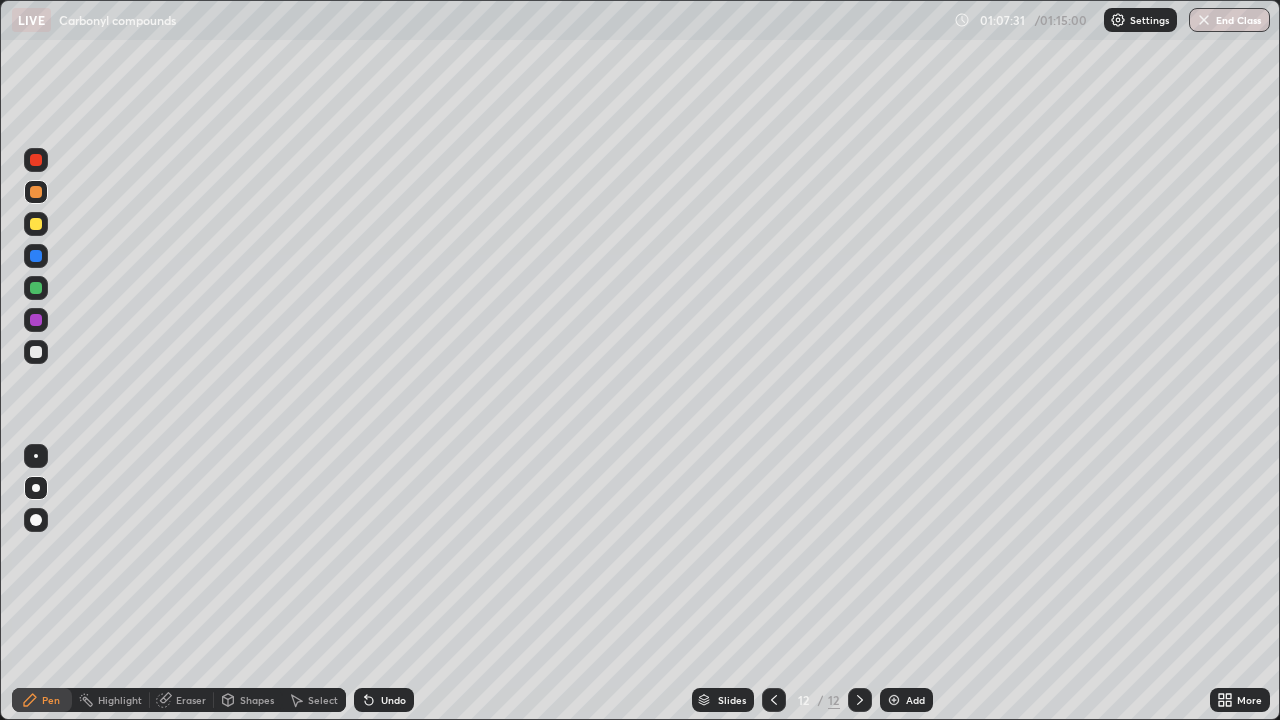 click at bounding box center [36, 288] 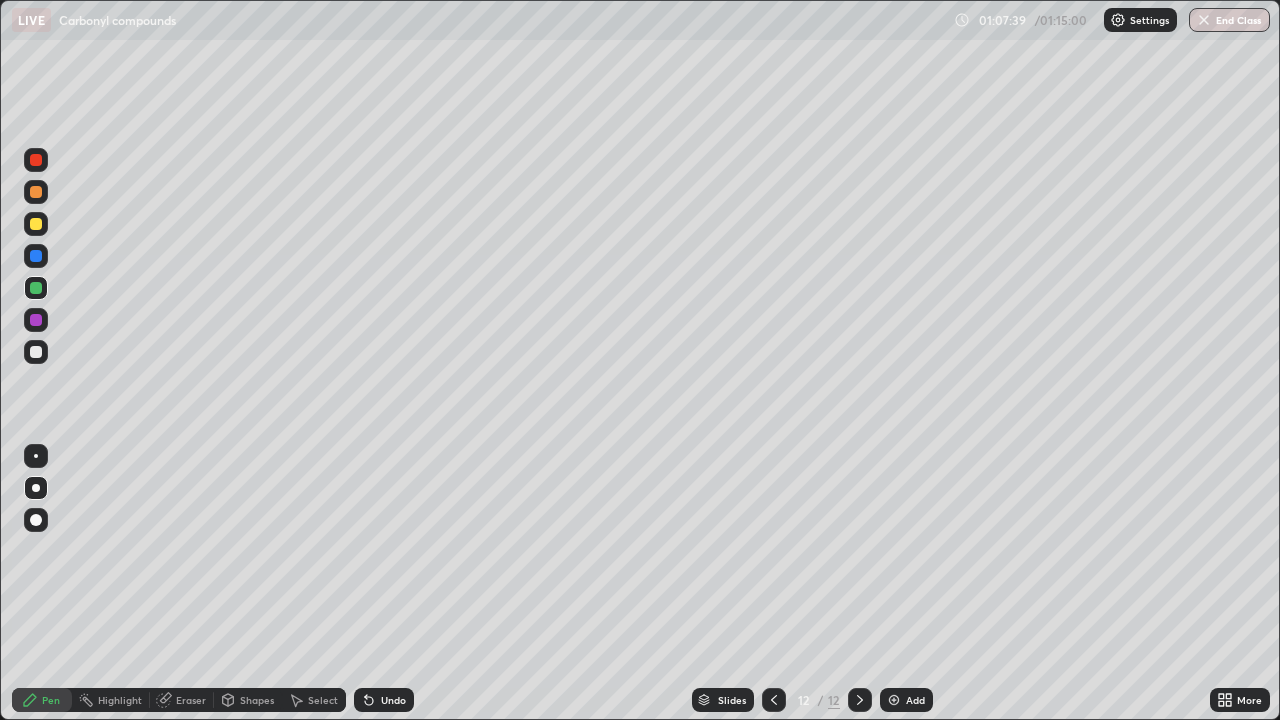 click 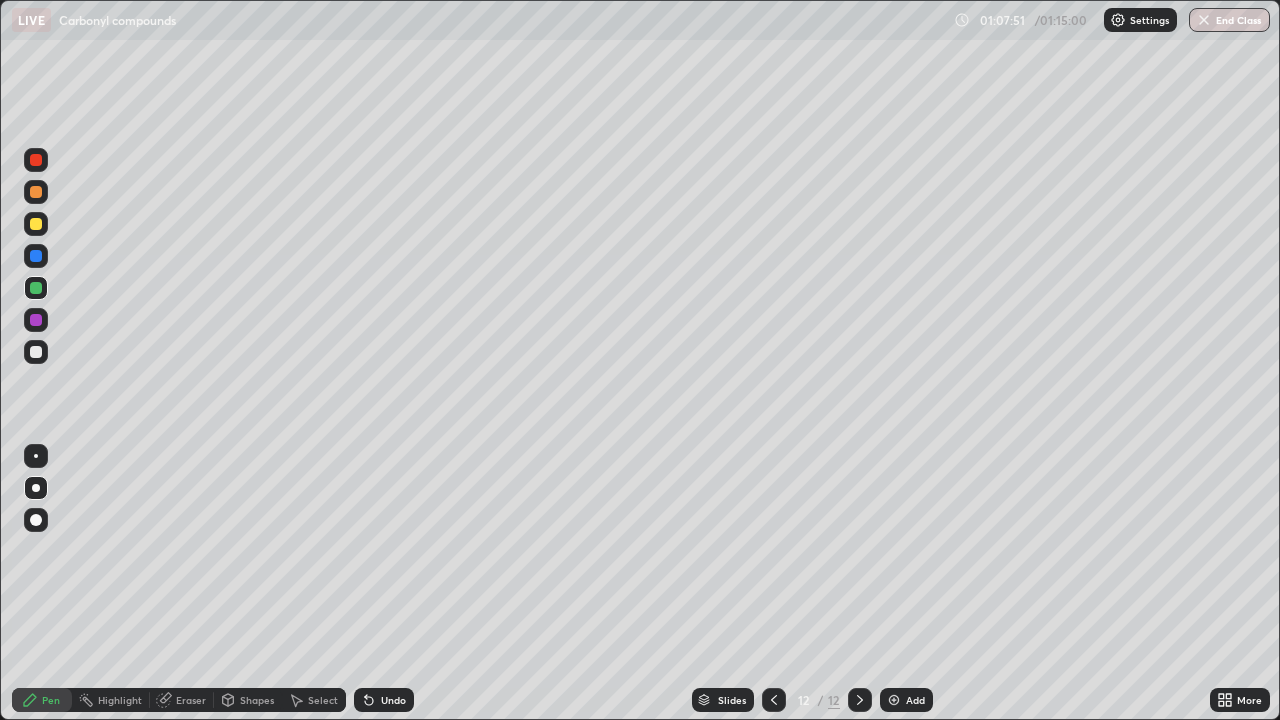 click on "Undo" at bounding box center [393, 700] 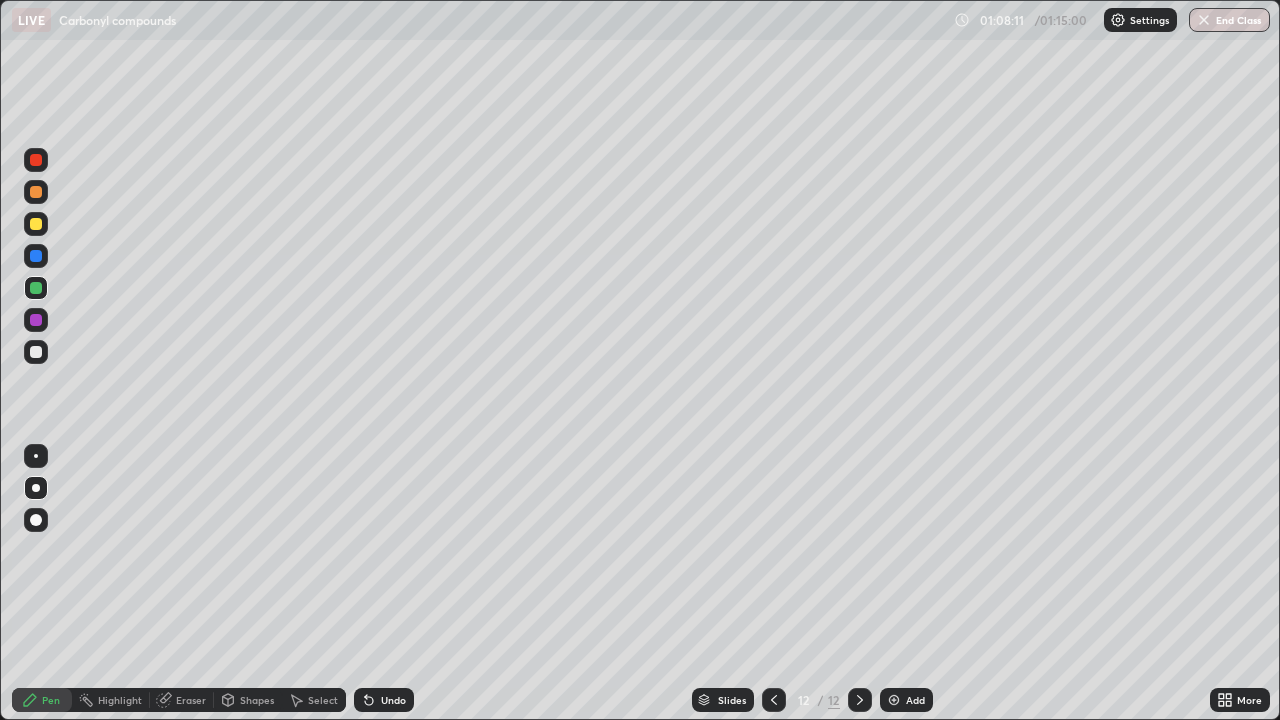 click on "Undo" at bounding box center [384, 700] 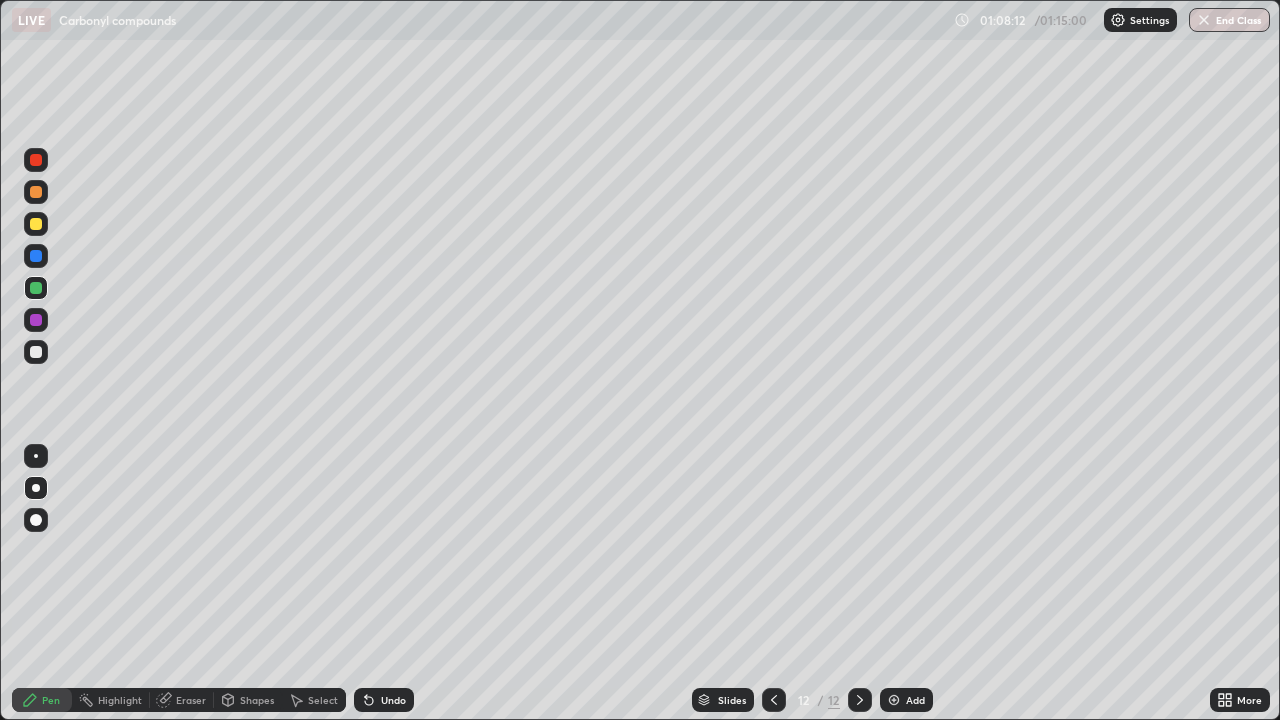 click on "Undo" at bounding box center [384, 700] 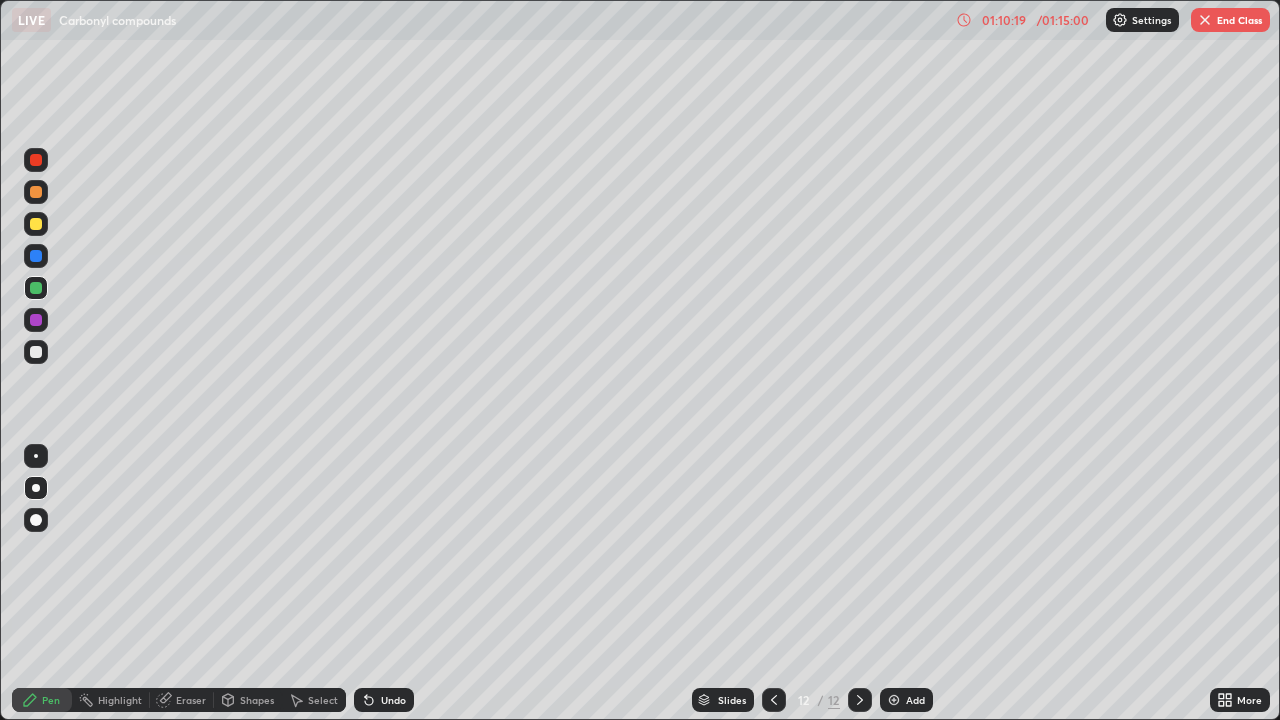 click 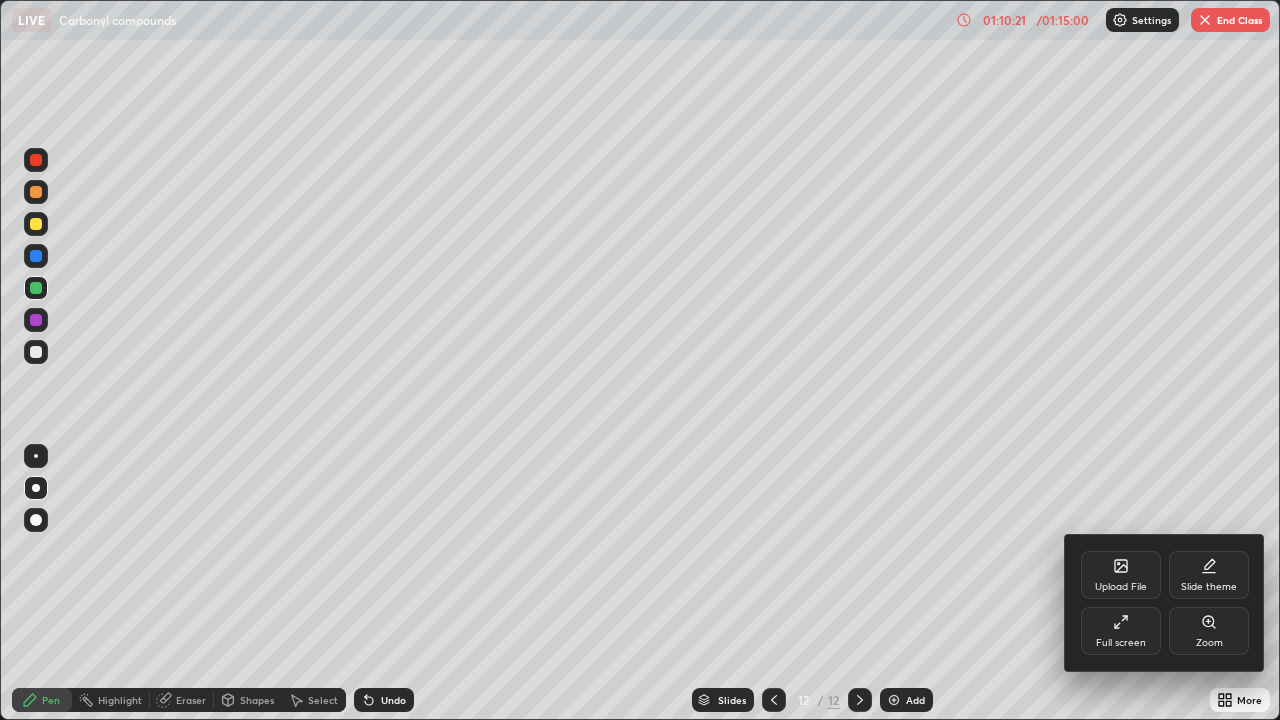 click on "Full screen" at bounding box center [1121, 631] 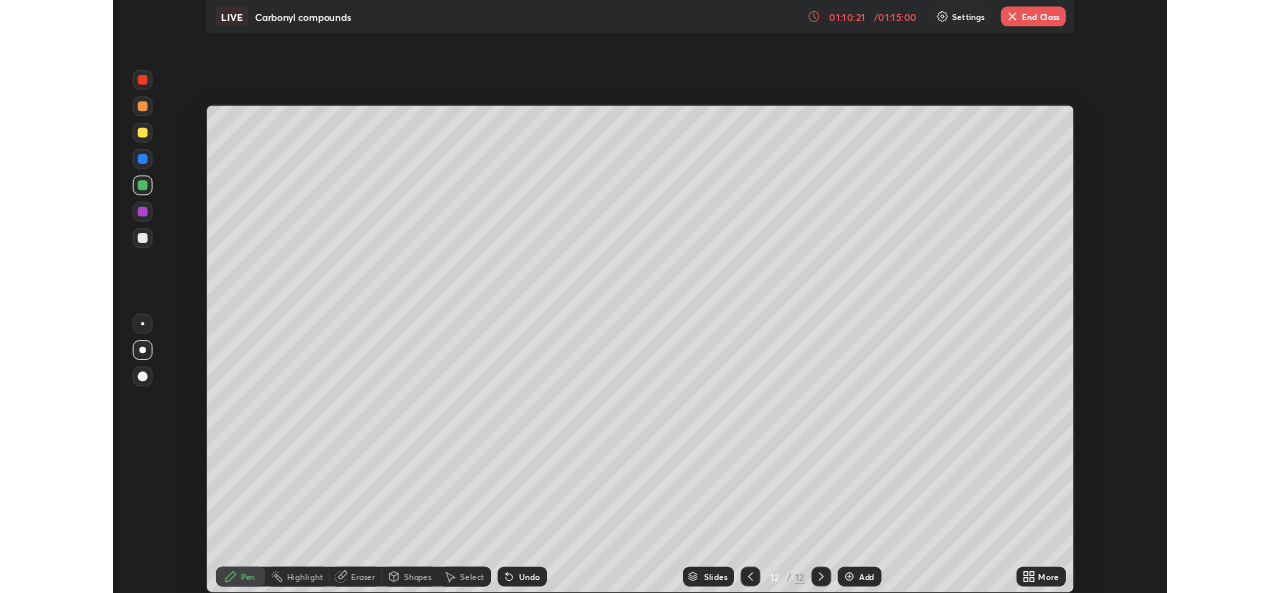 scroll, scrollTop: 593, scrollLeft: 1280, axis: both 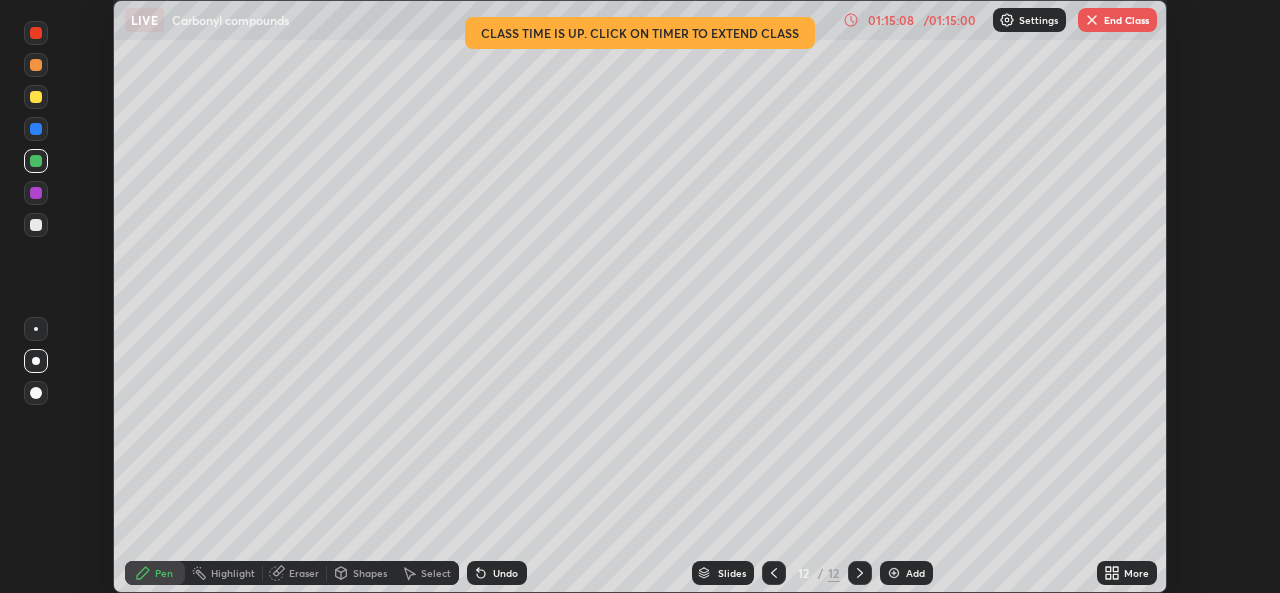 click on "End Class" at bounding box center (1117, 20) 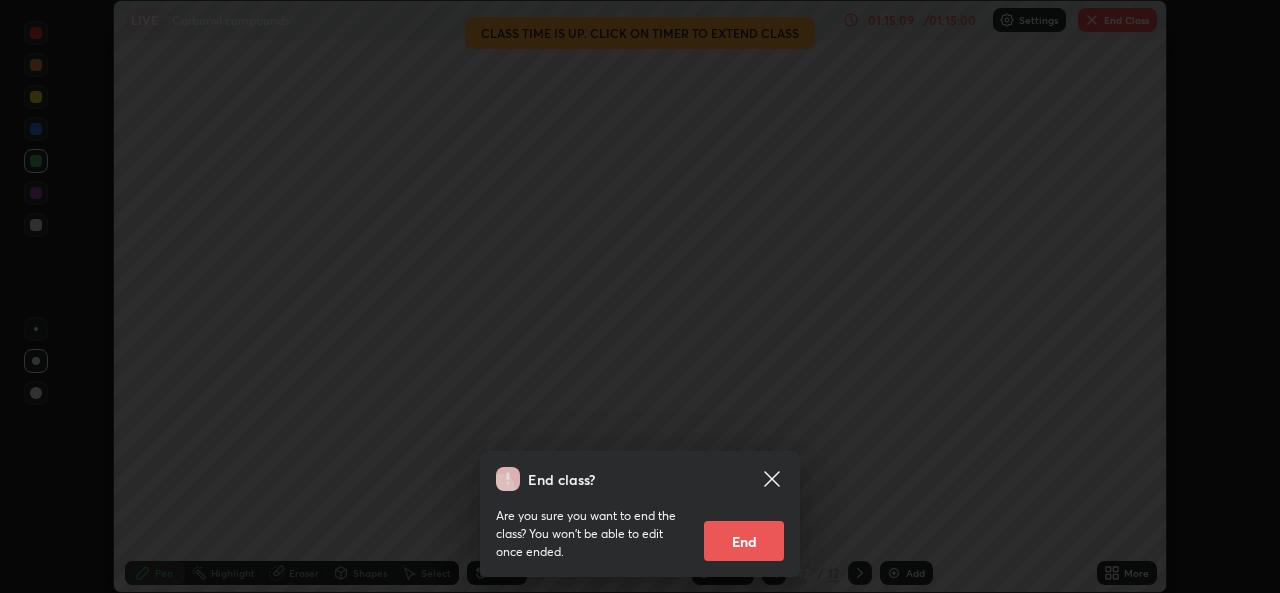 click on "End" at bounding box center [744, 541] 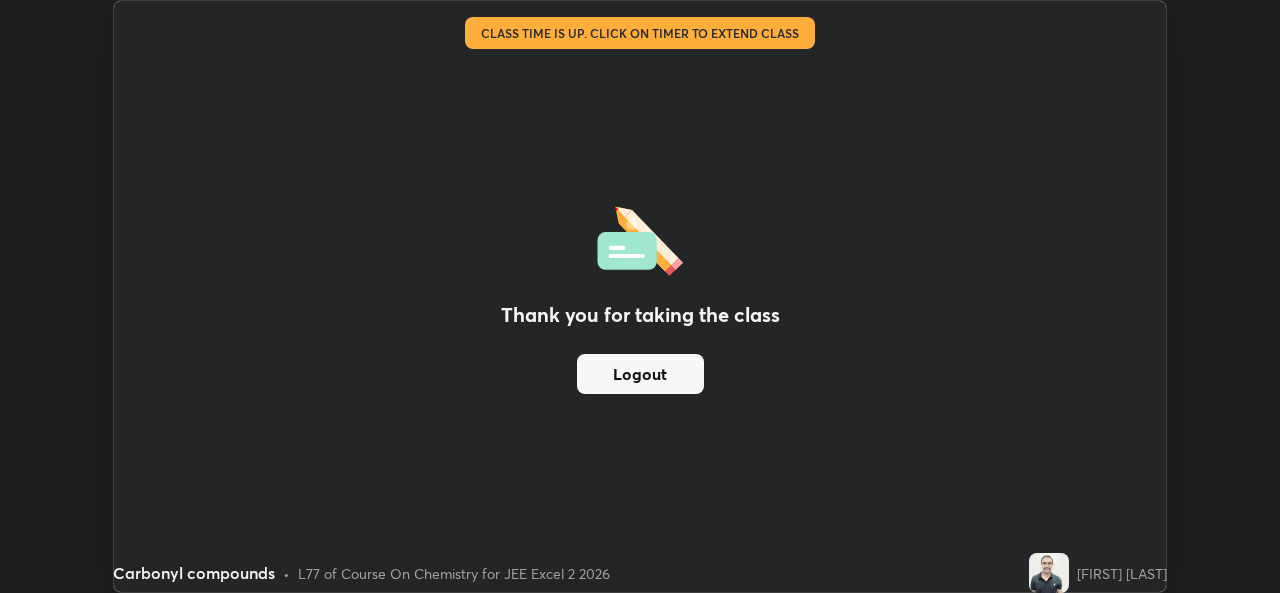 click on "Logout" at bounding box center [640, 374] 